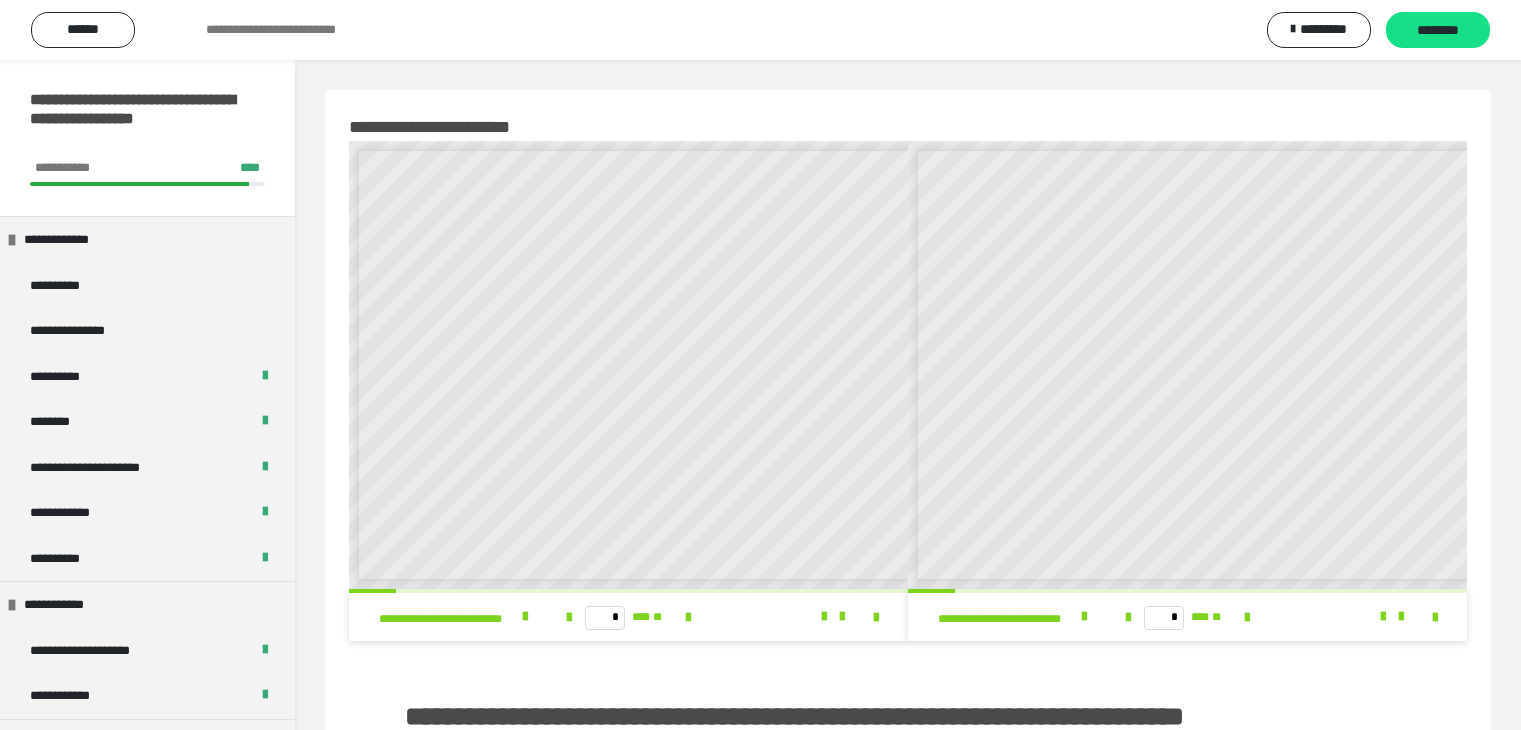 scroll, scrollTop: 400, scrollLeft: 0, axis: vertical 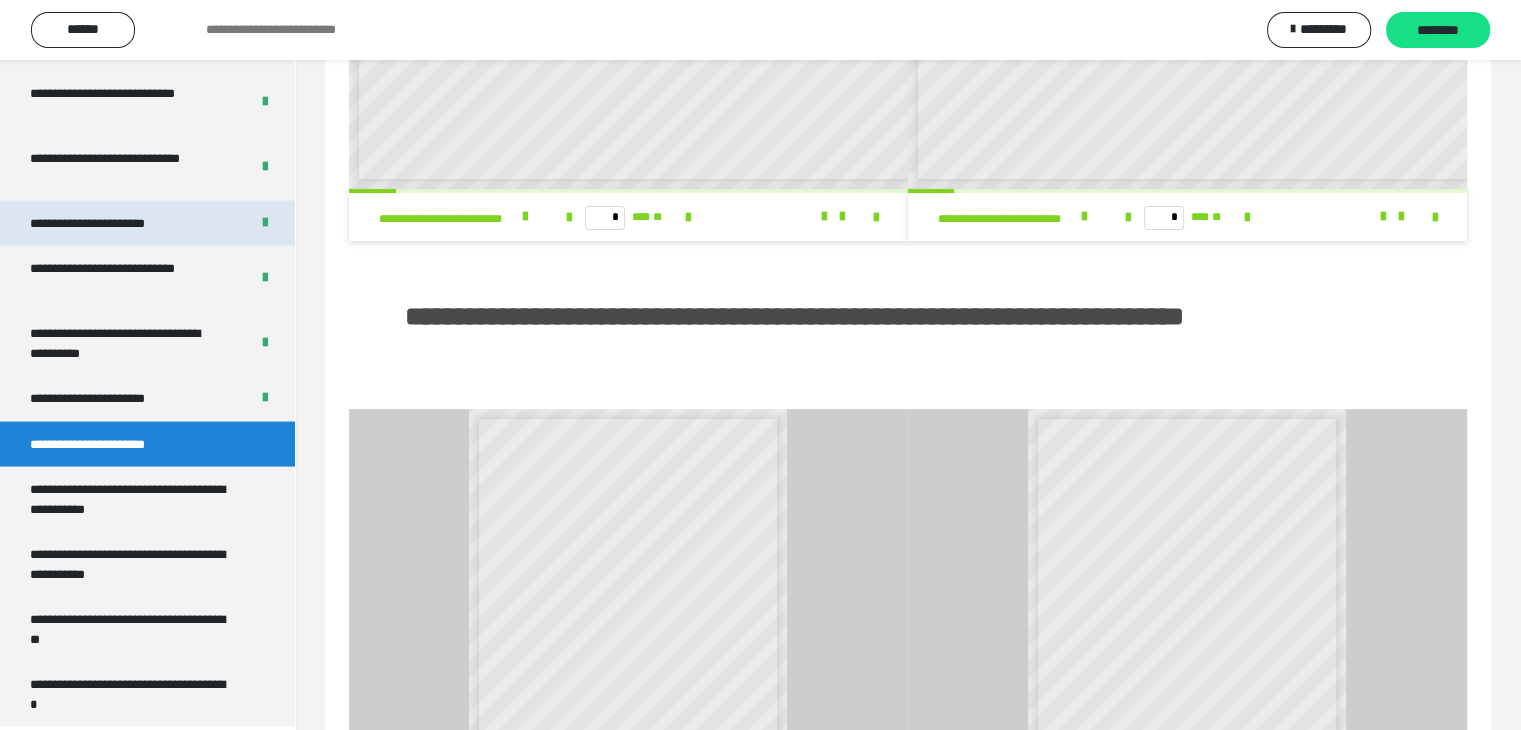 click on "**********" at bounding box center [109, 224] 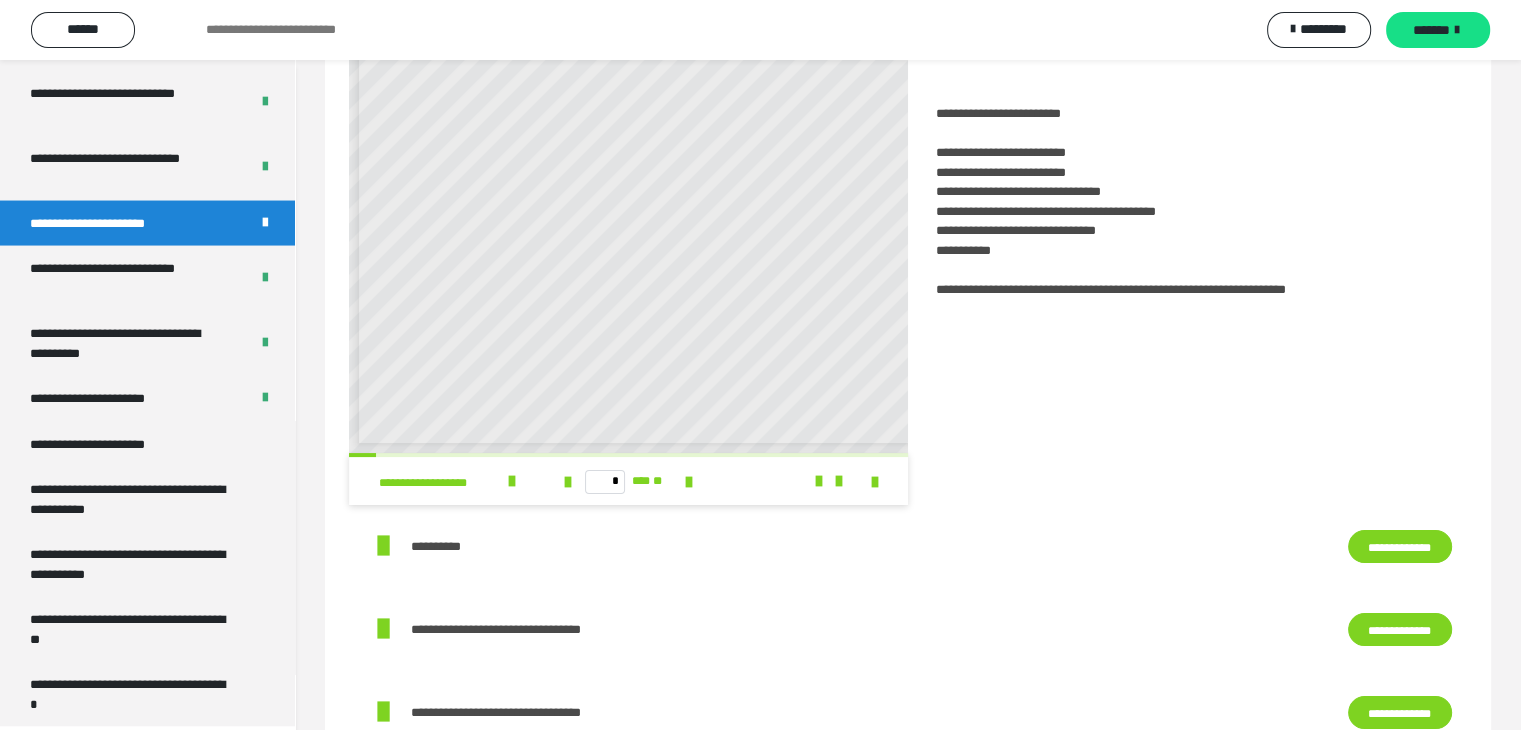 scroll, scrollTop: 0, scrollLeft: 0, axis: both 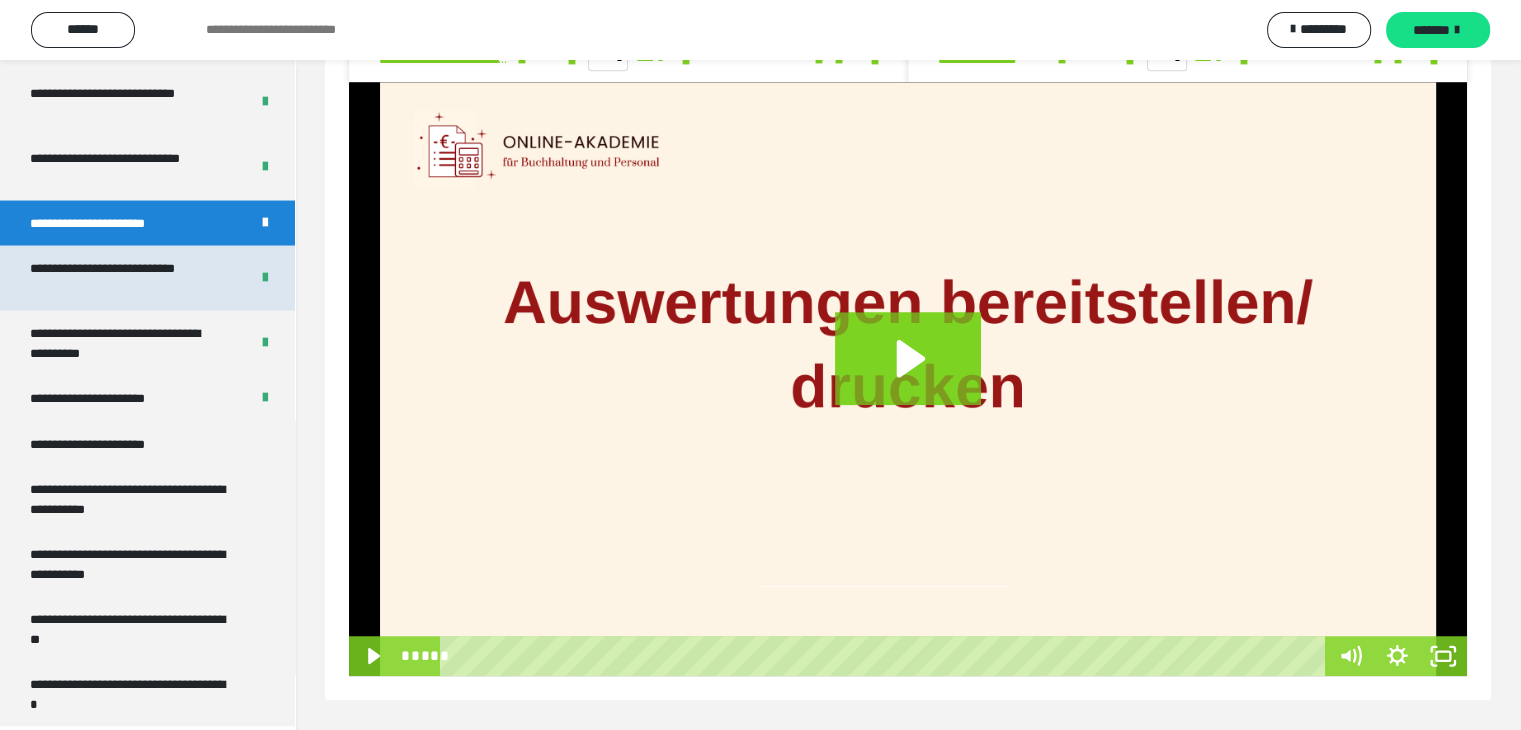 click on "**********" at bounding box center (124, 278) 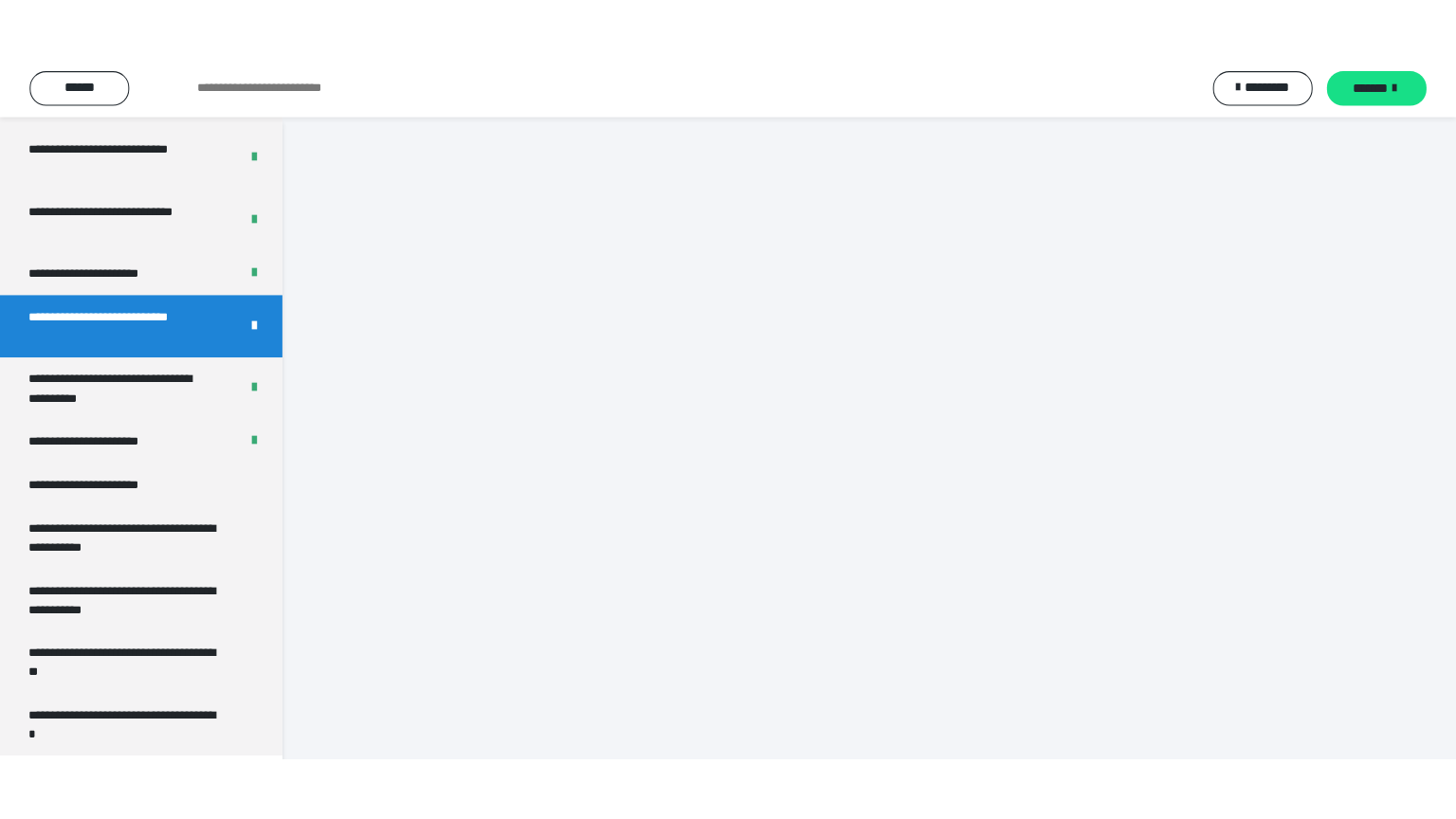 scroll, scrollTop: 57, scrollLeft: 0, axis: vertical 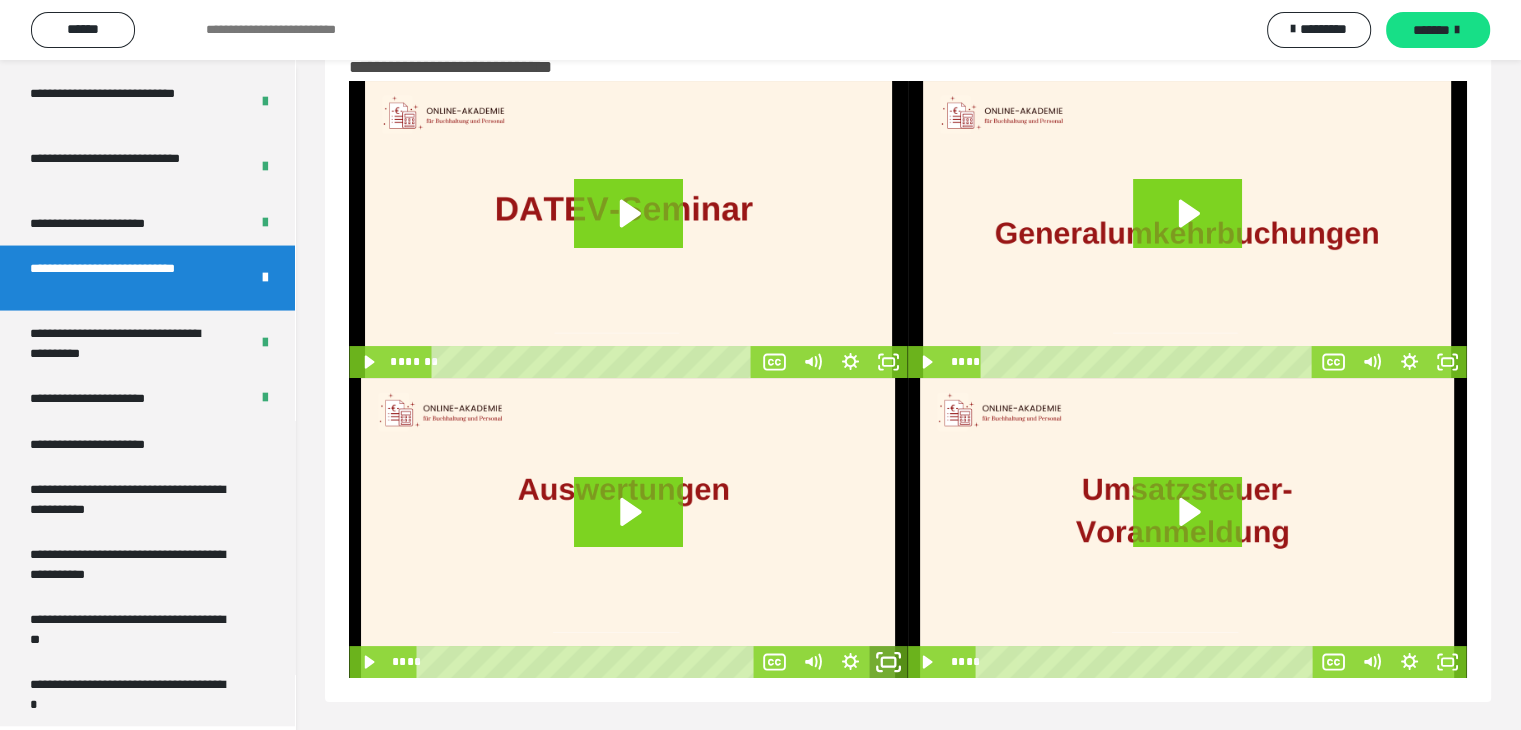 click 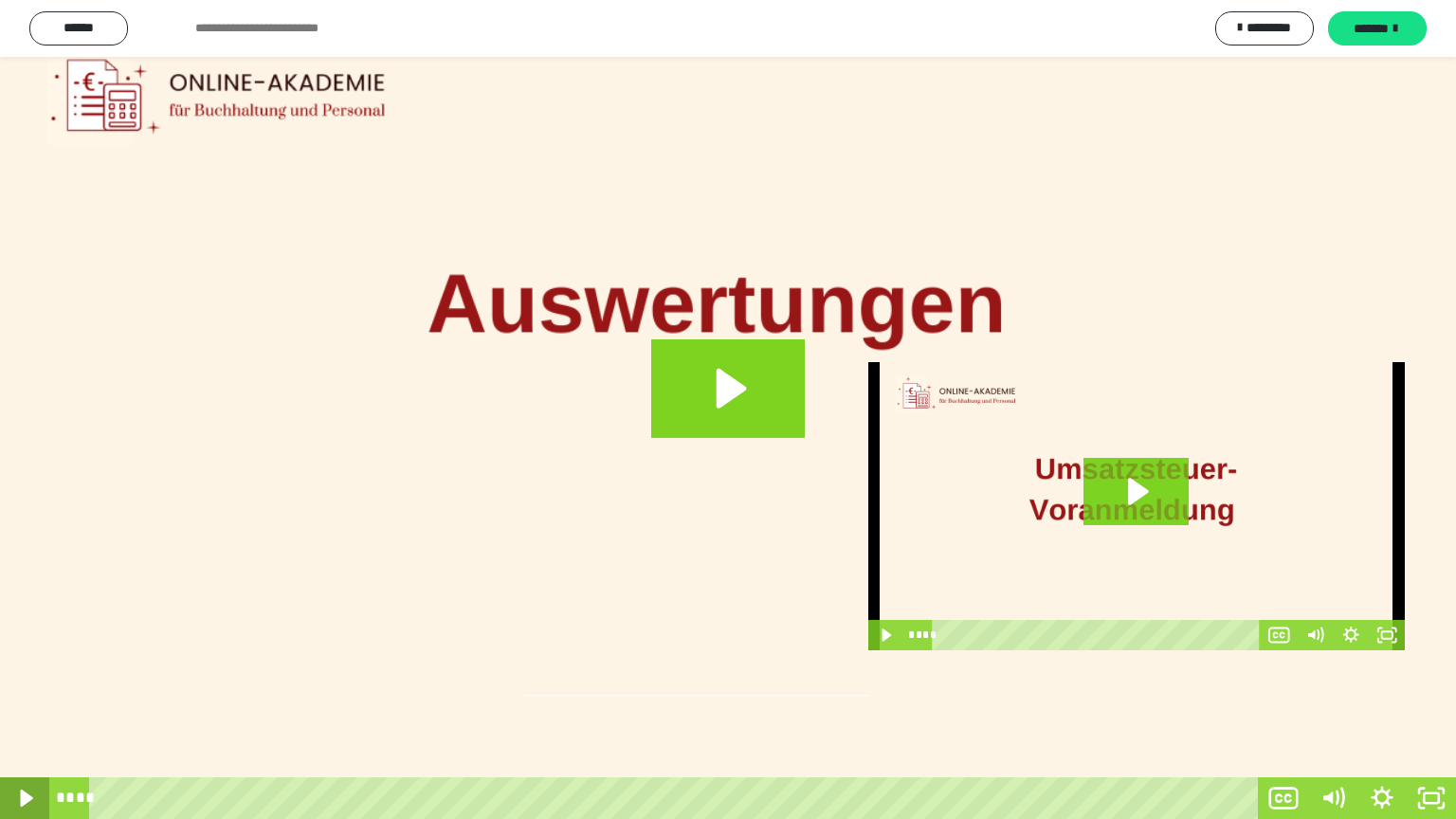 click 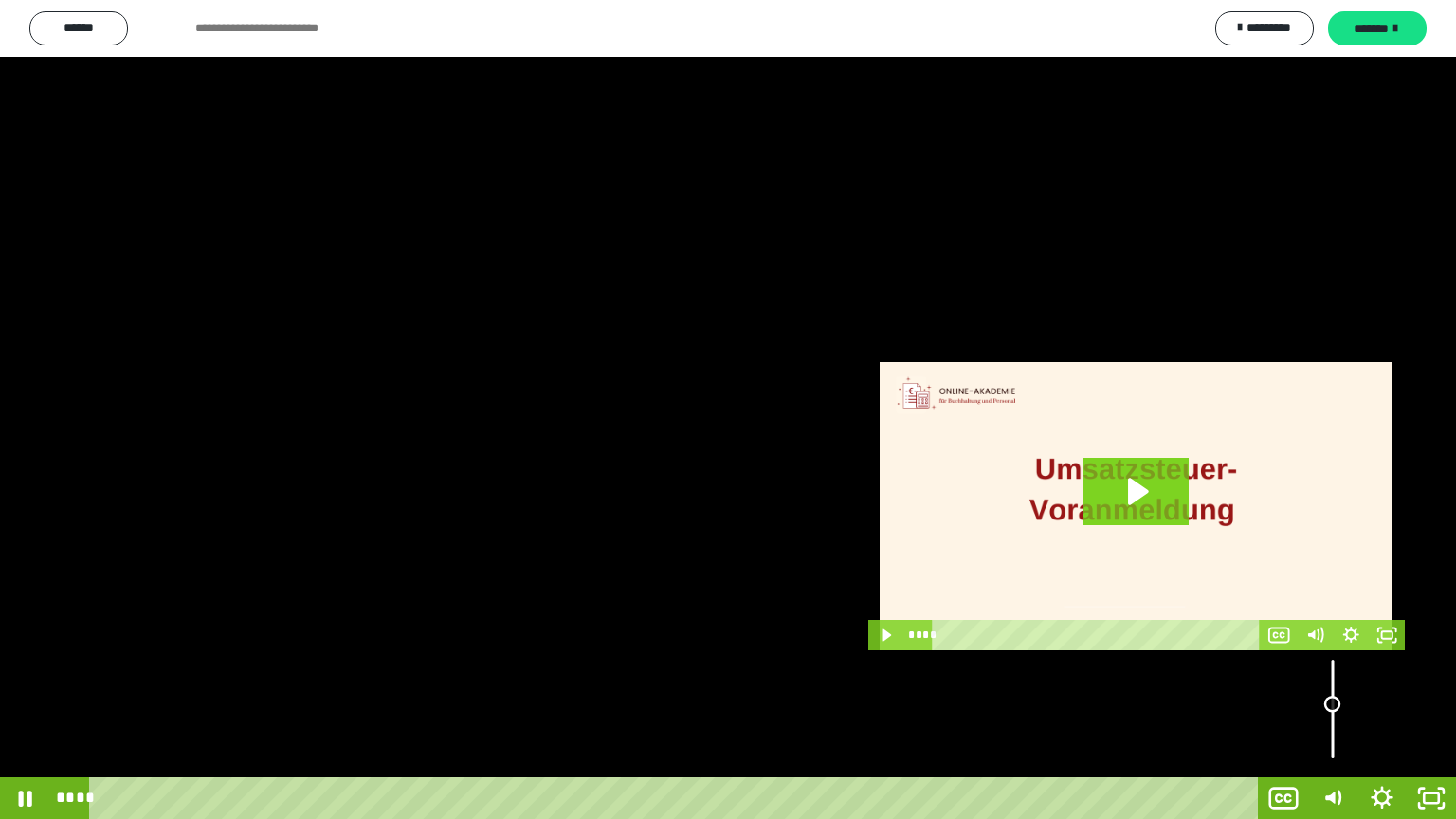 drag, startPoint x: 1332, startPoint y: 688, endPoint x: 1333, endPoint y: 704, distance: 16.03122 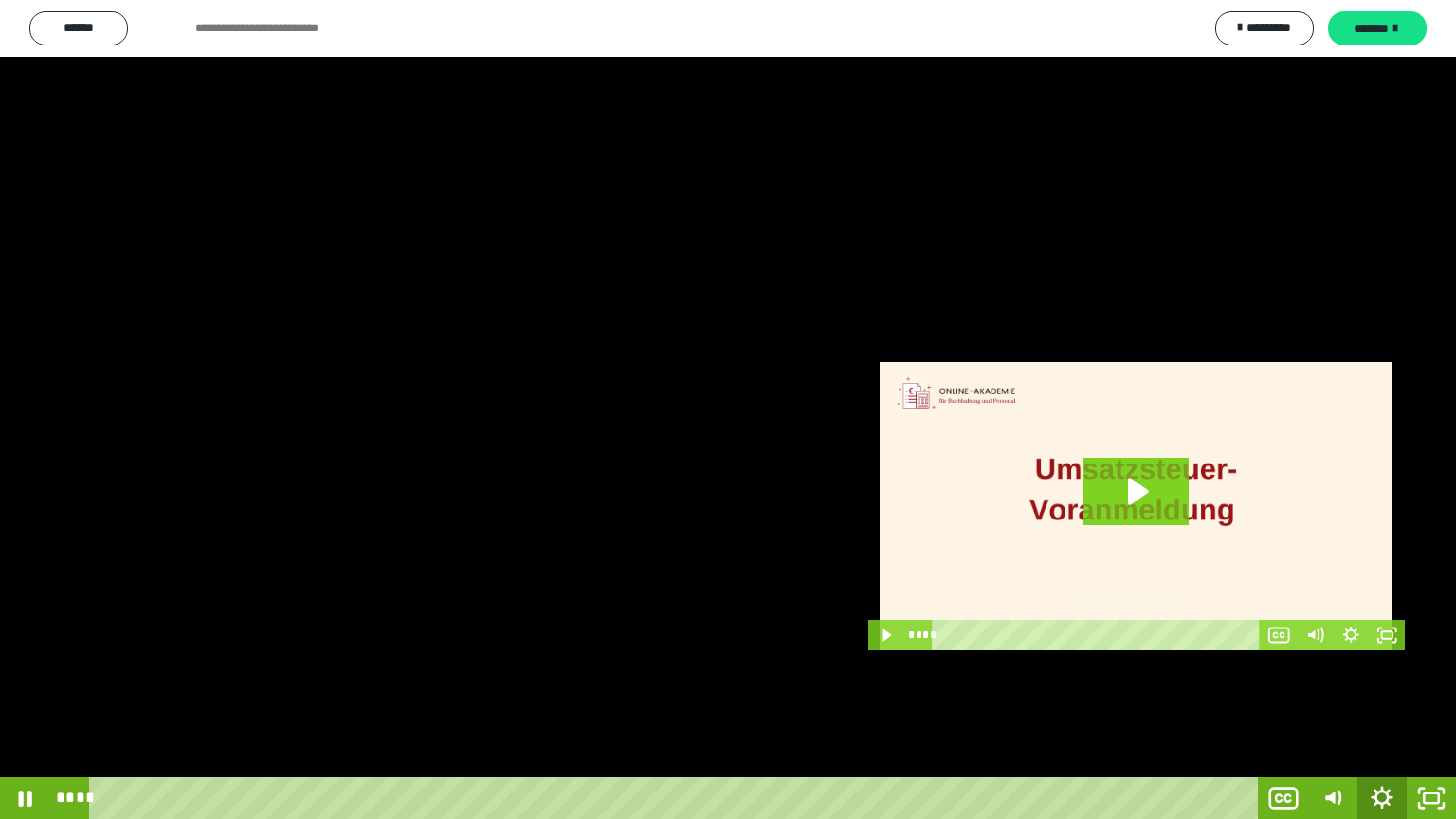 click 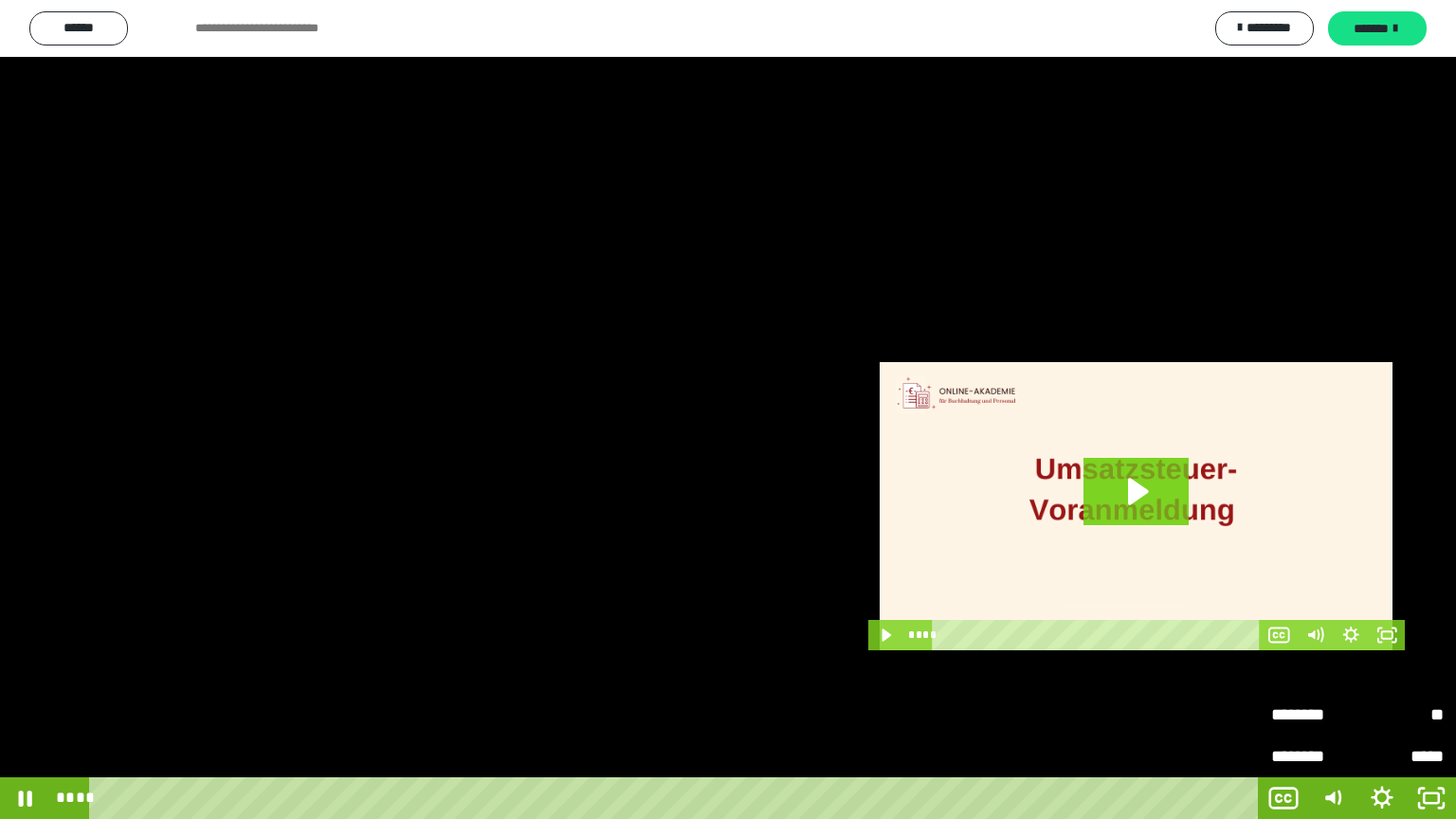 click on "**" at bounding box center [1400, 715] 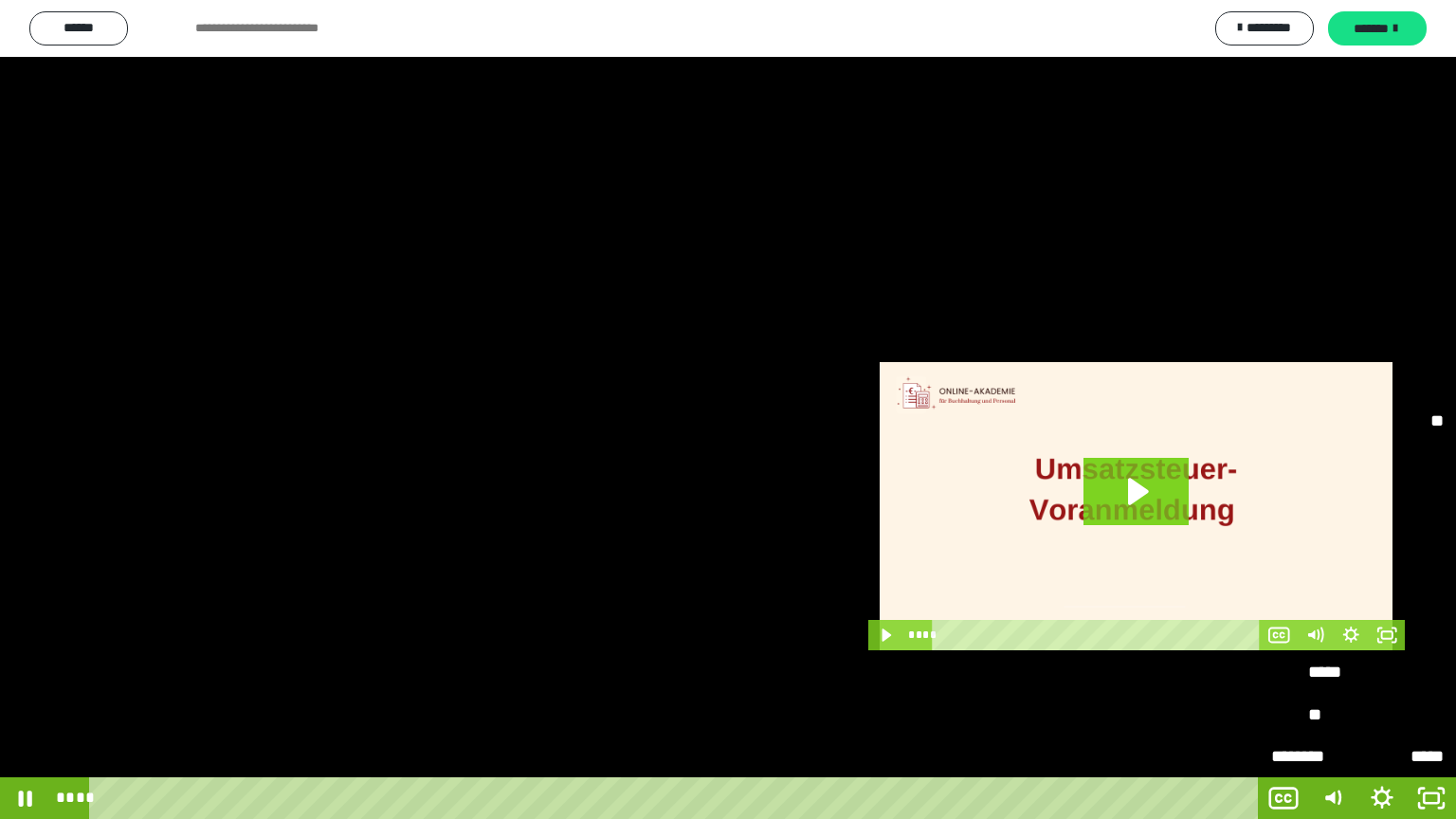 click on "****" at bounding box center (1357, 631) 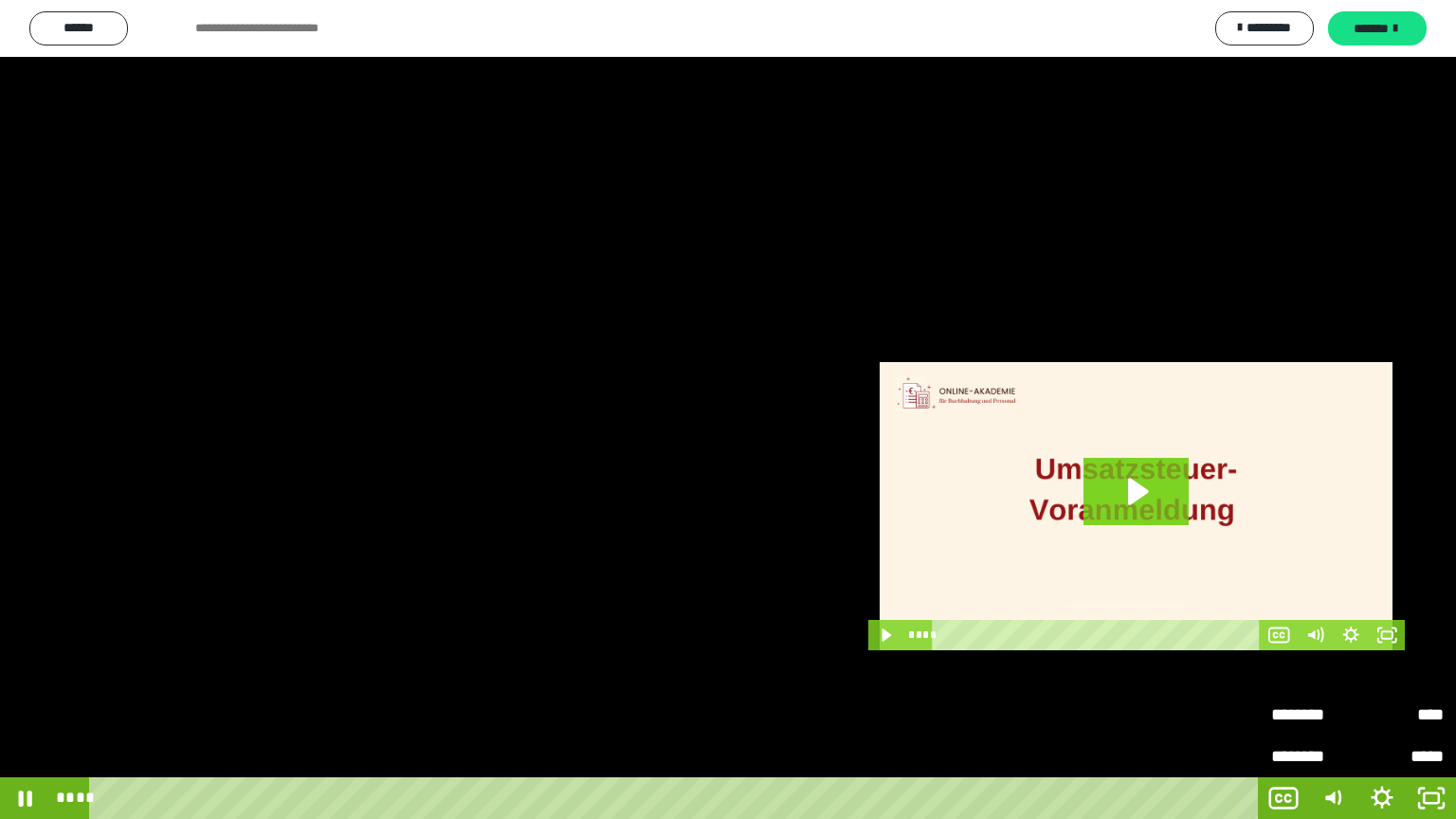click at bounding box center (728, 410) 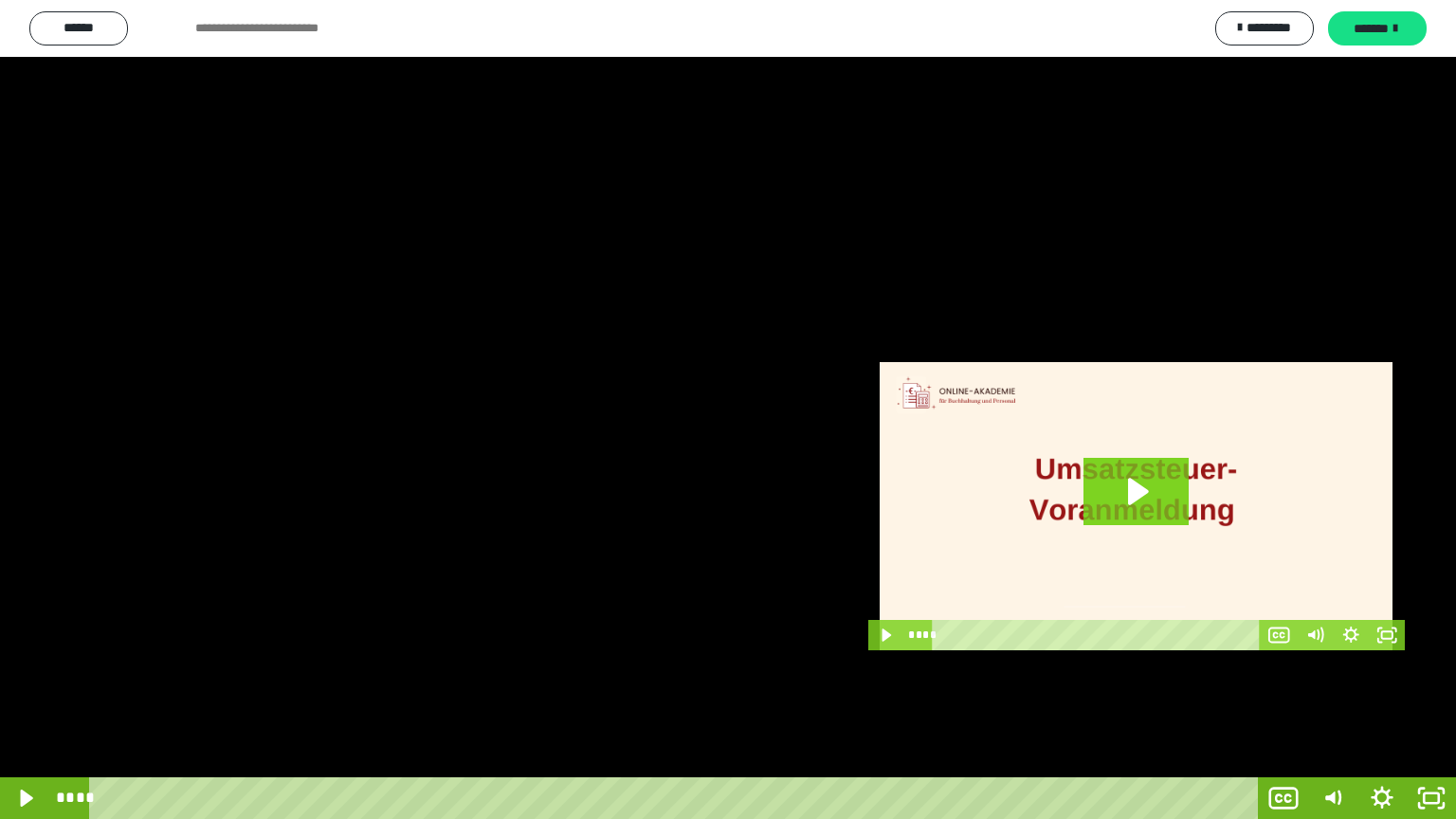 click at bounding box center [728, 410] 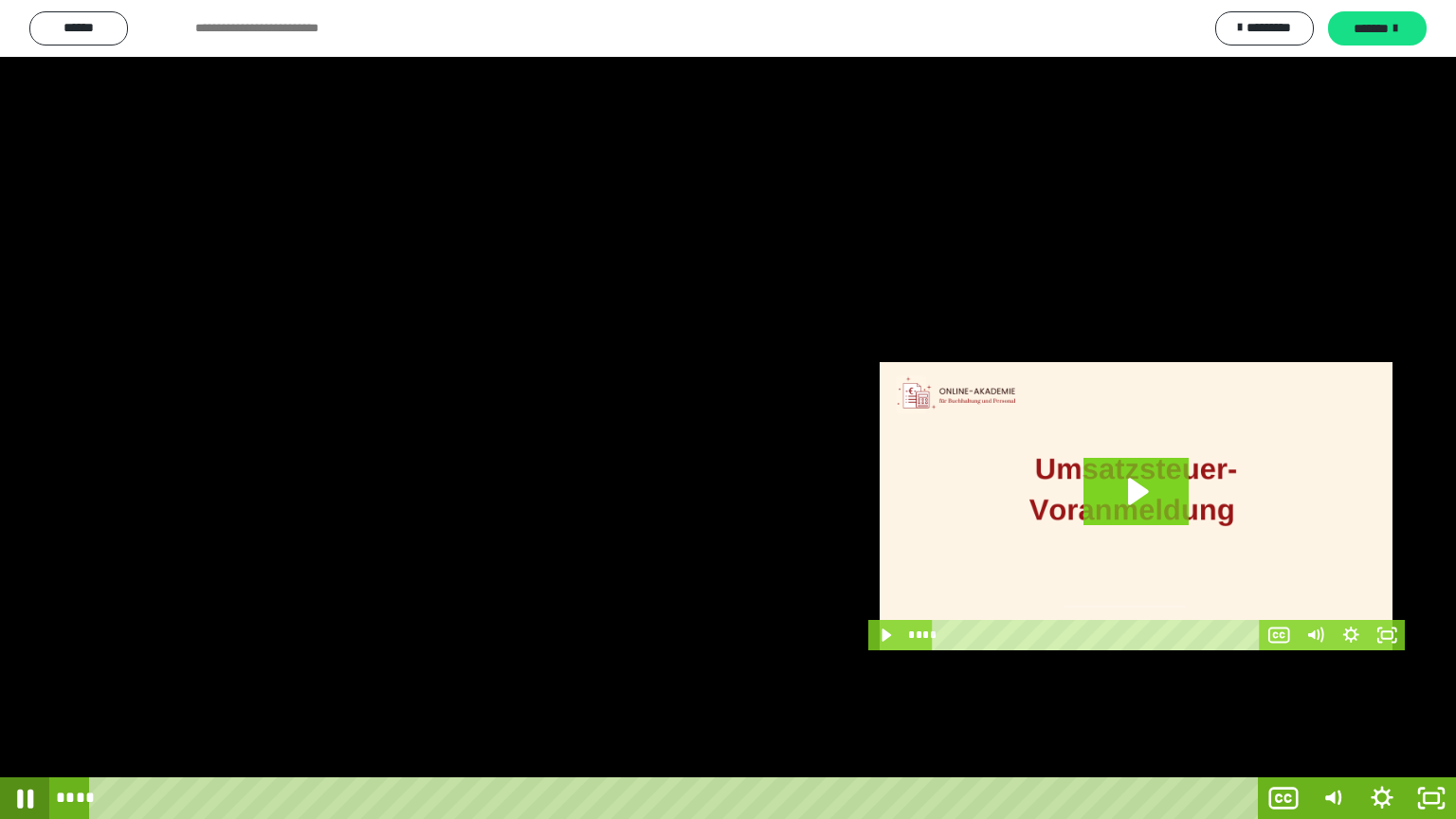 click 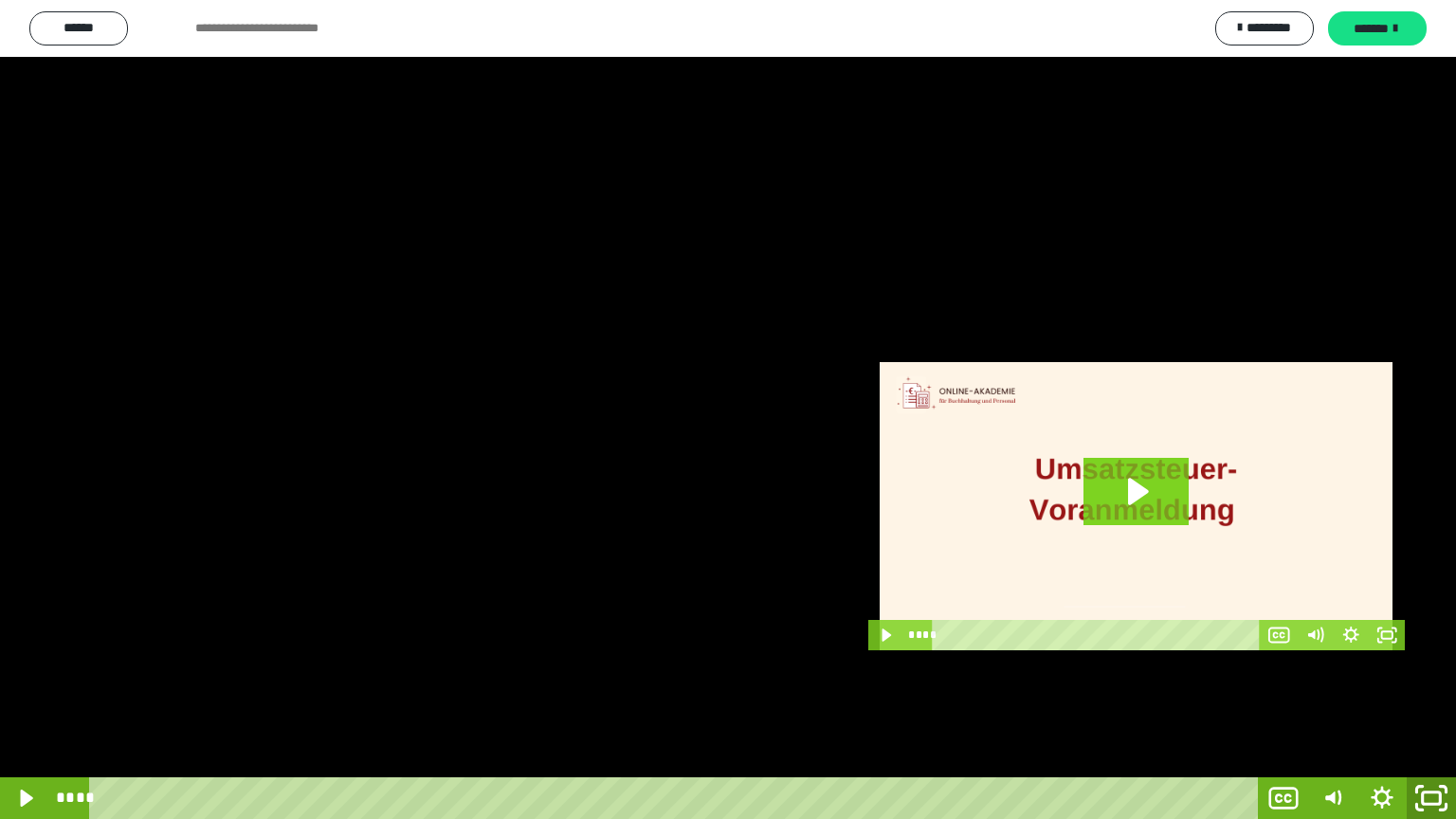 click 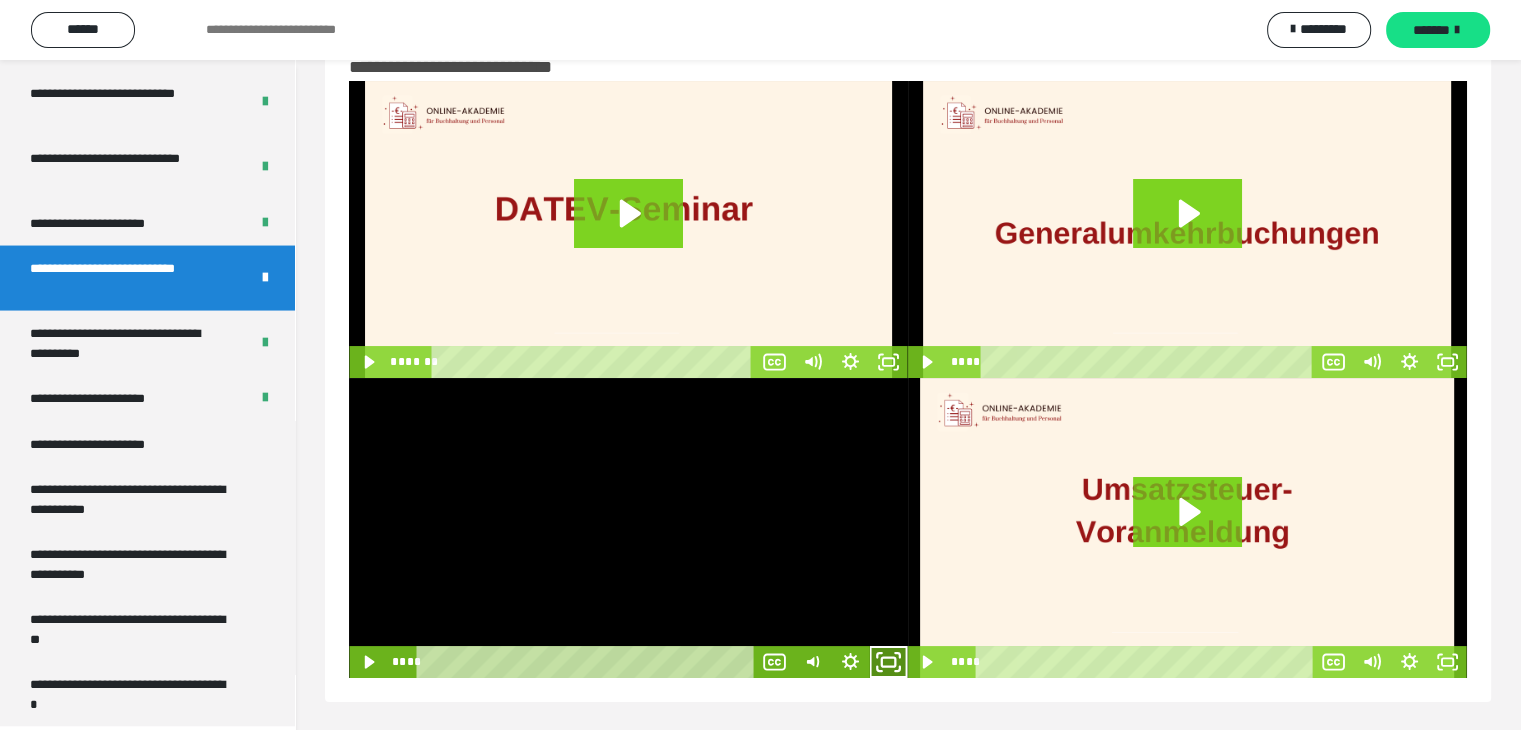 click 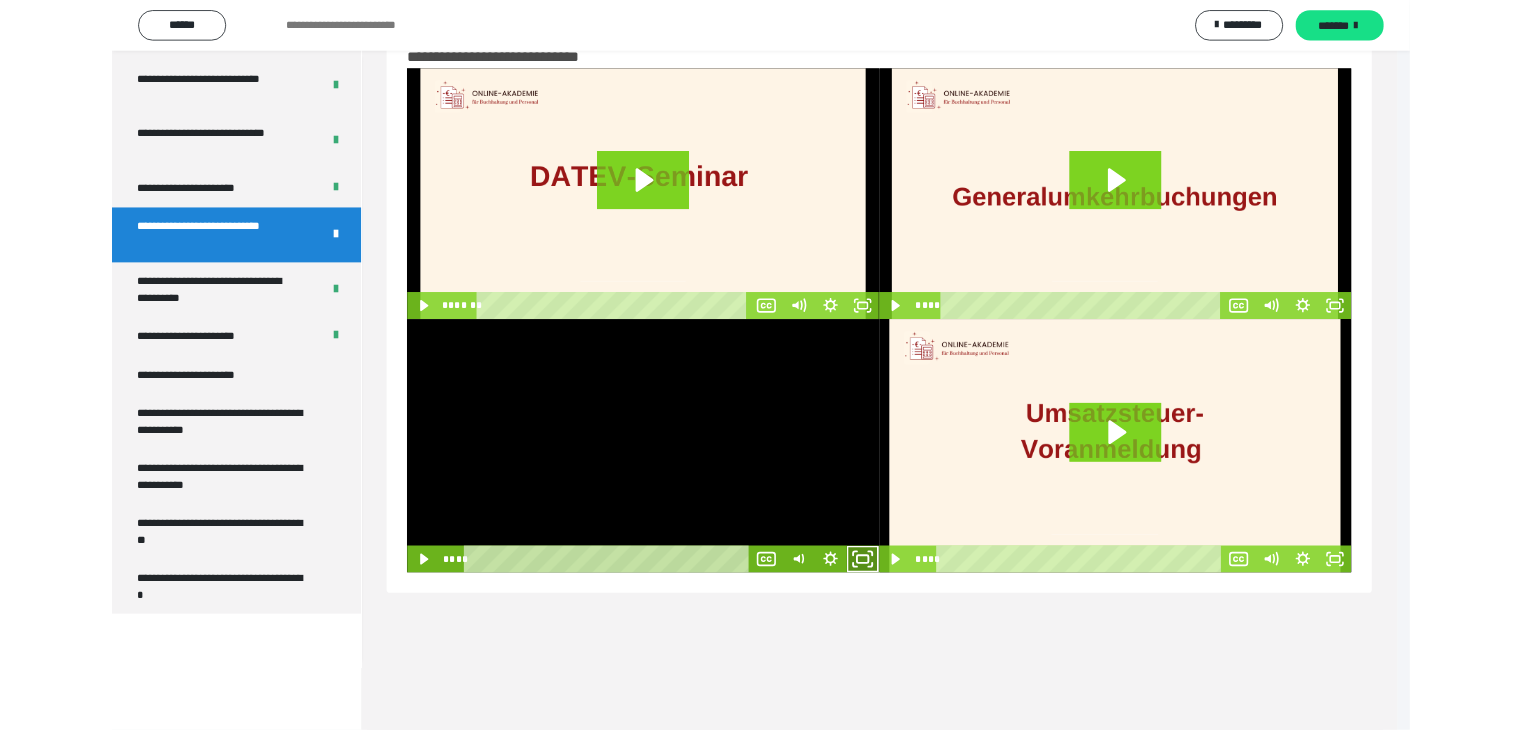 scroll, scrollTop: 3823, scrollLeft: 0, axis: vertical 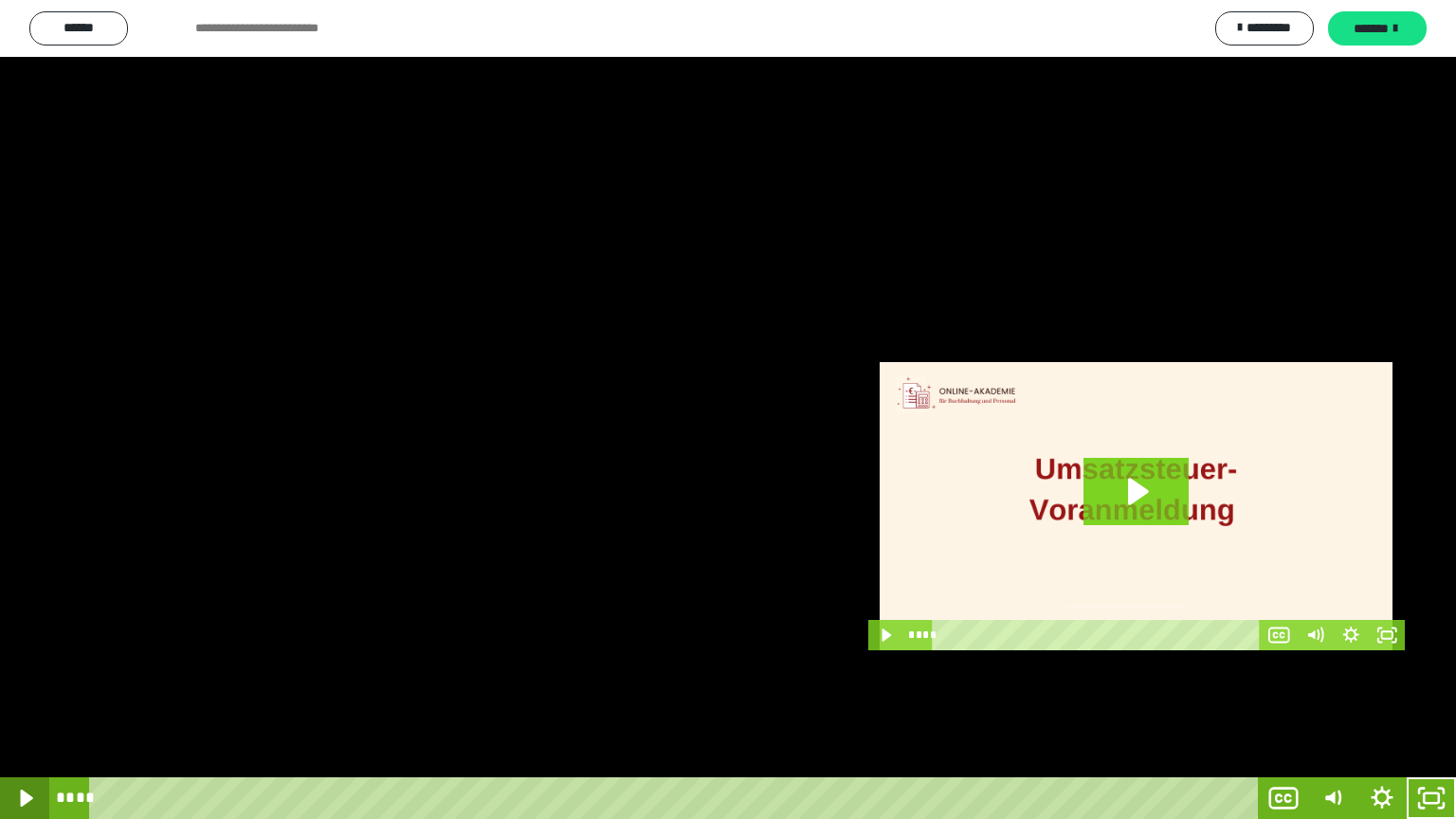 click 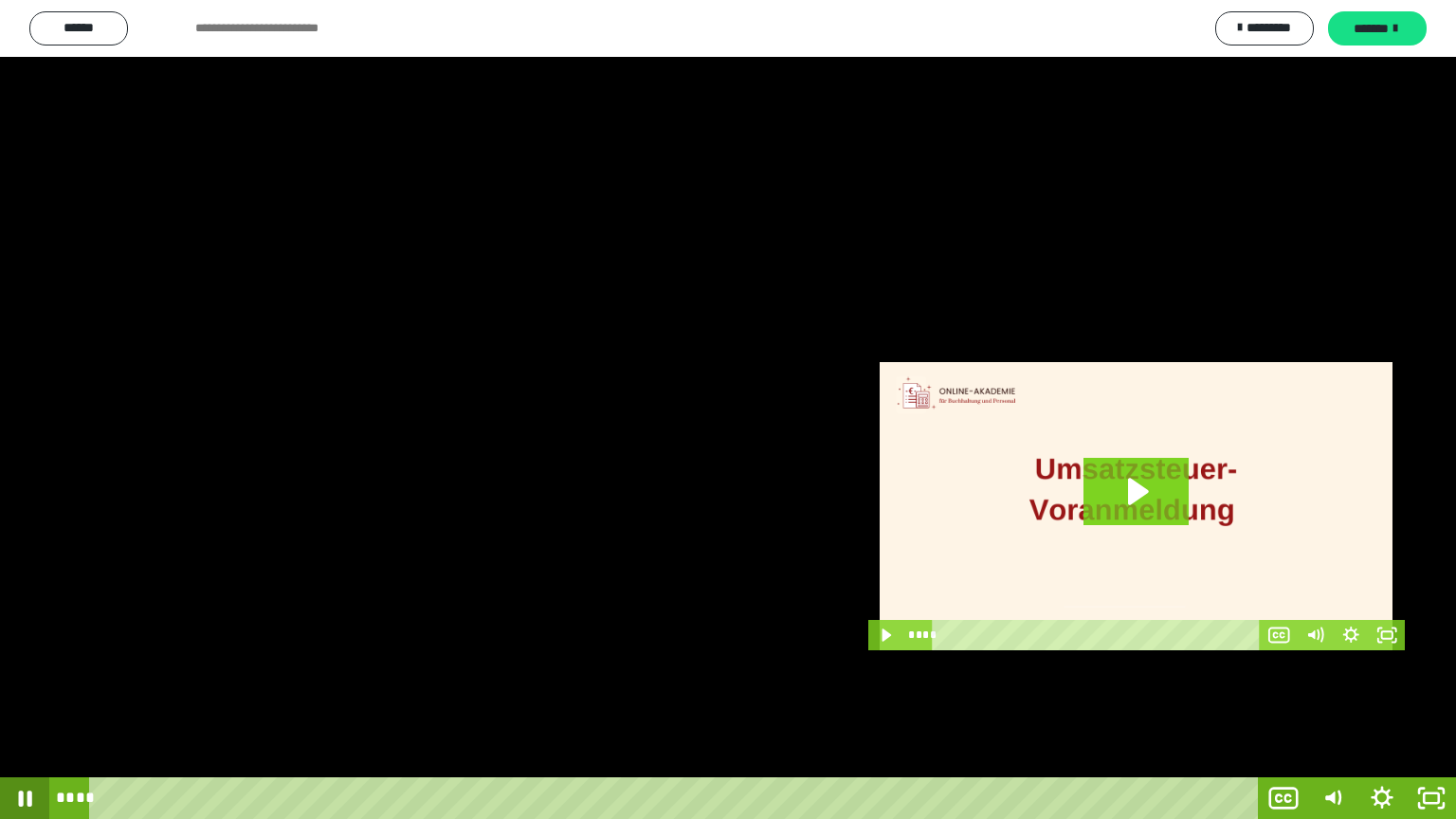 click 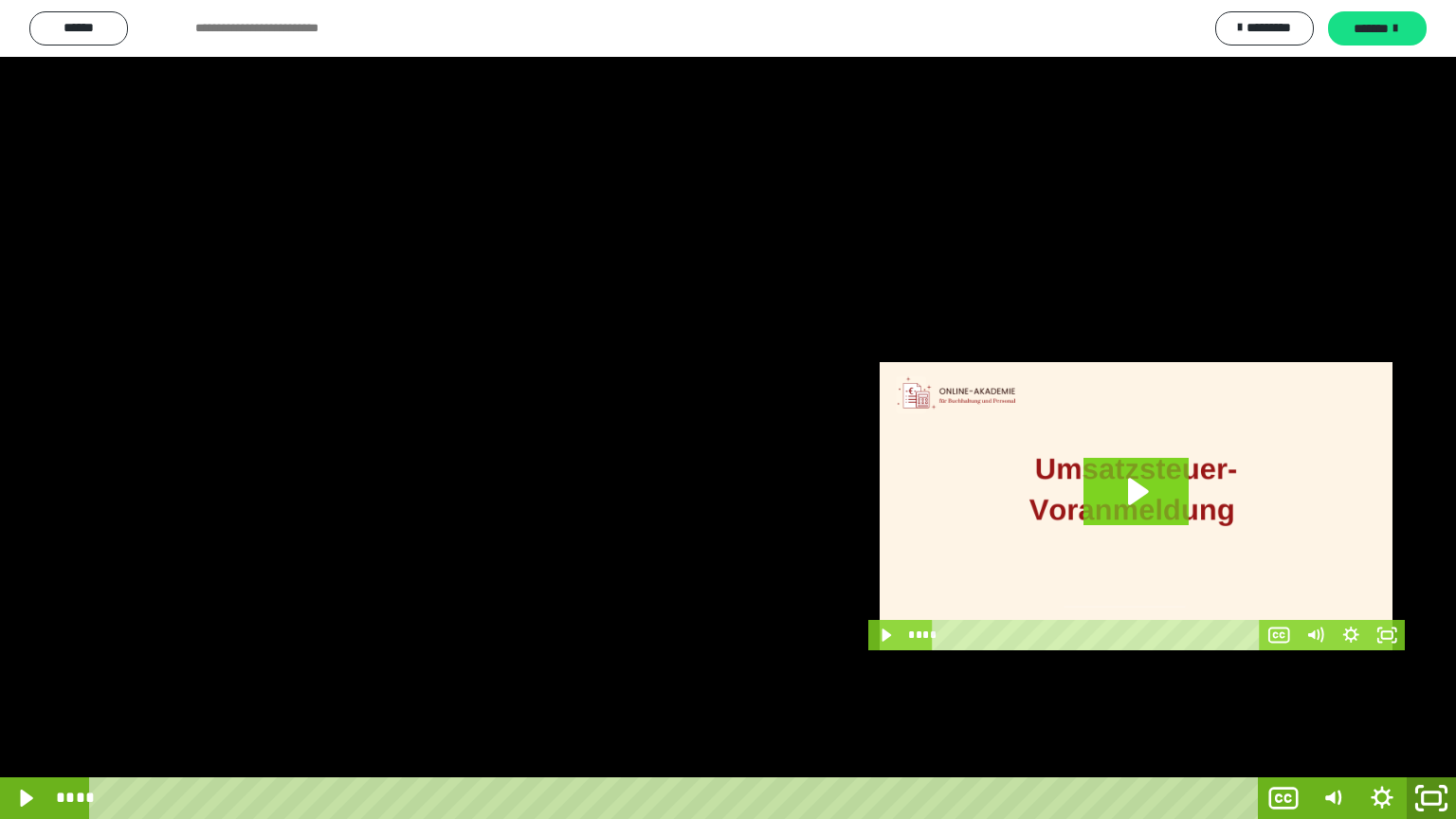 click 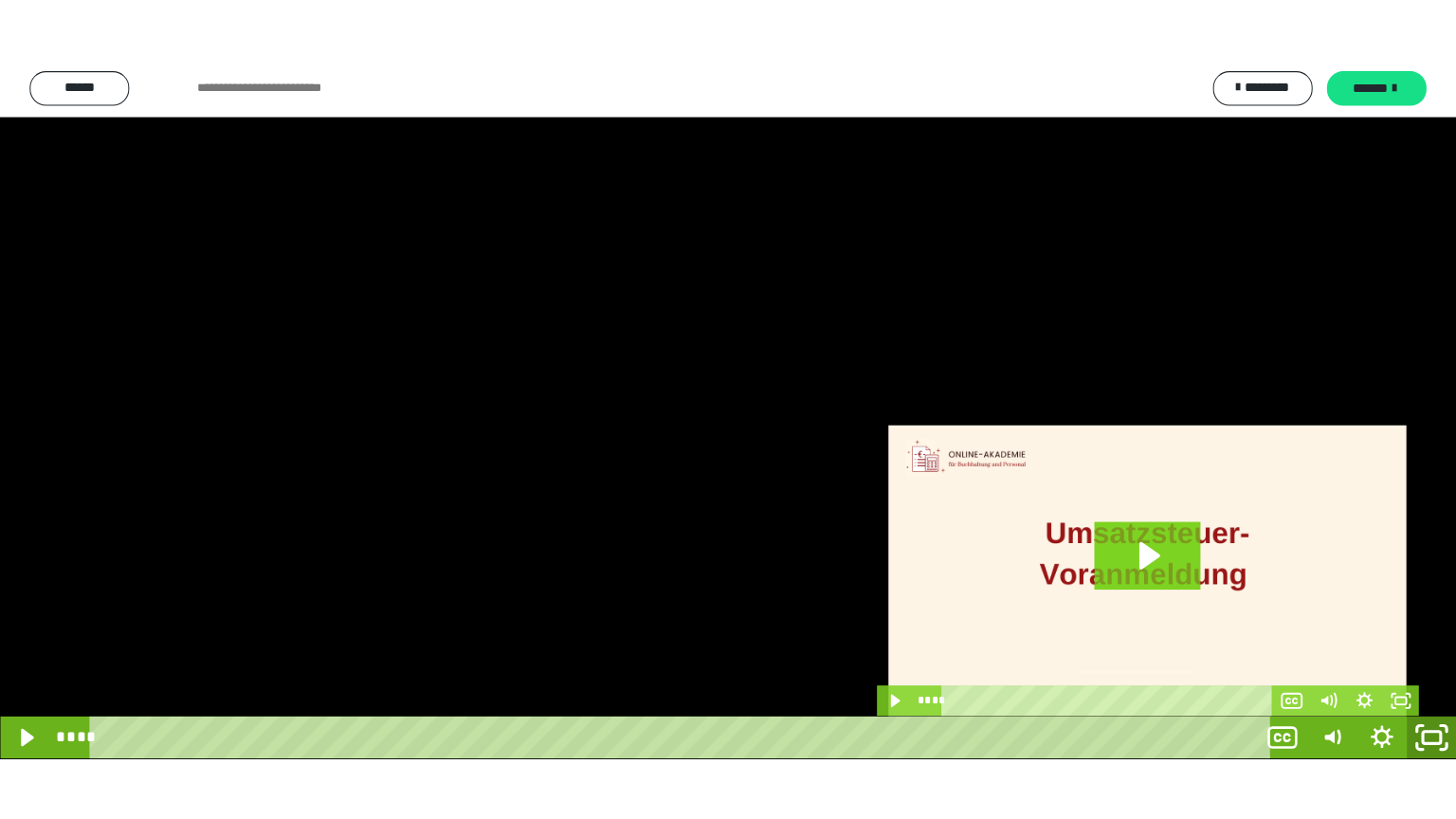 scroll, scrollTop: 3751, scrollLeft: 0, axis: vertical 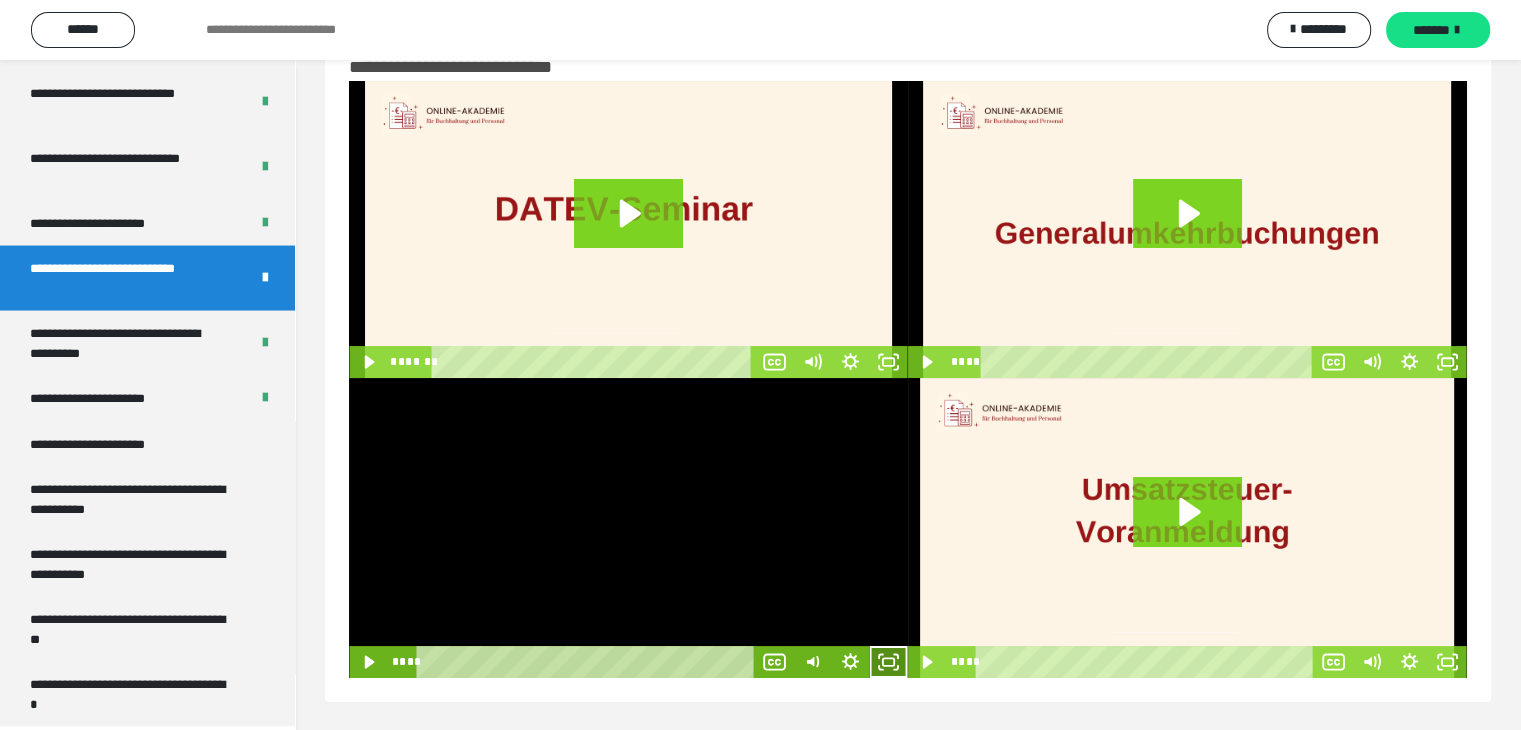 click 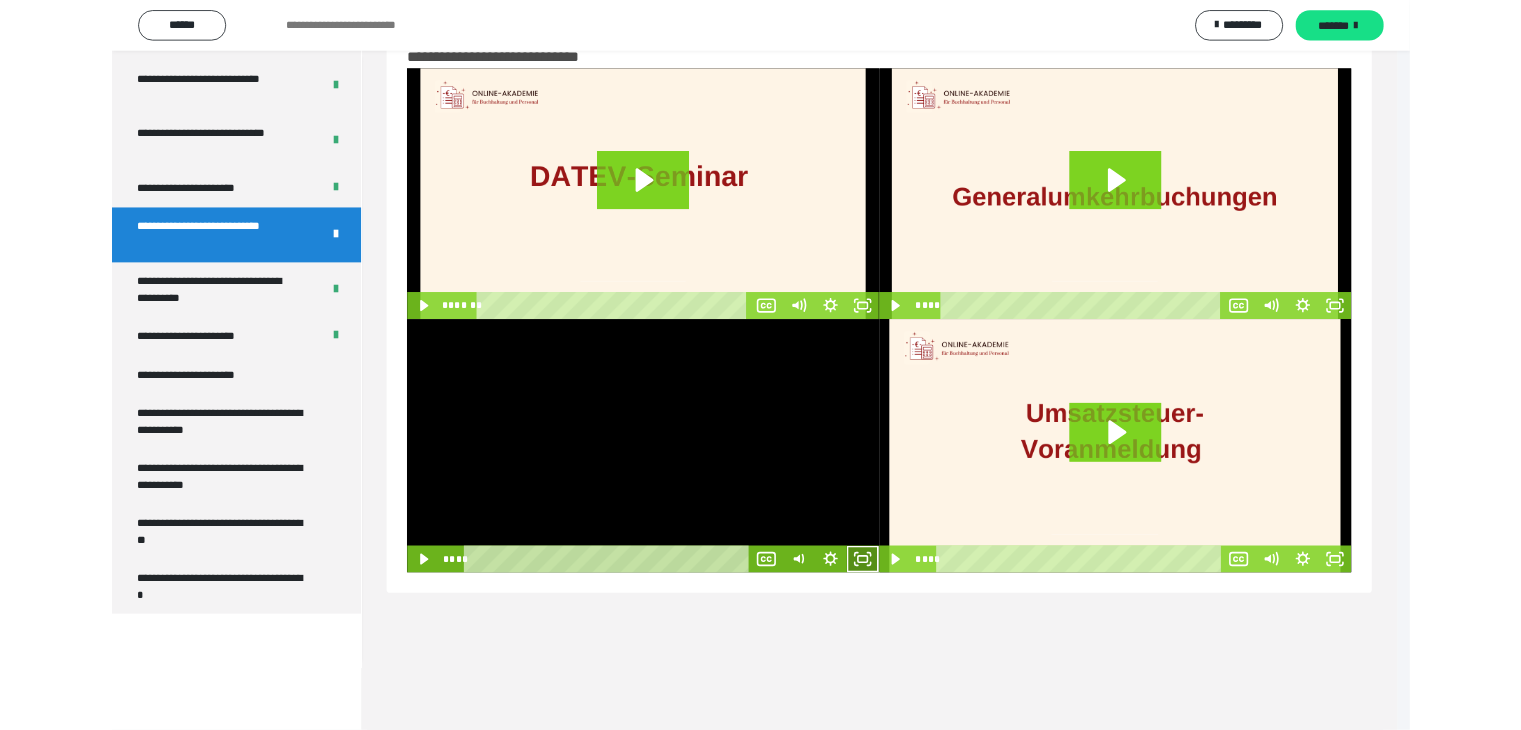 scroll, scrollTop: 3823, scrollLeft: 0, axis: vertical 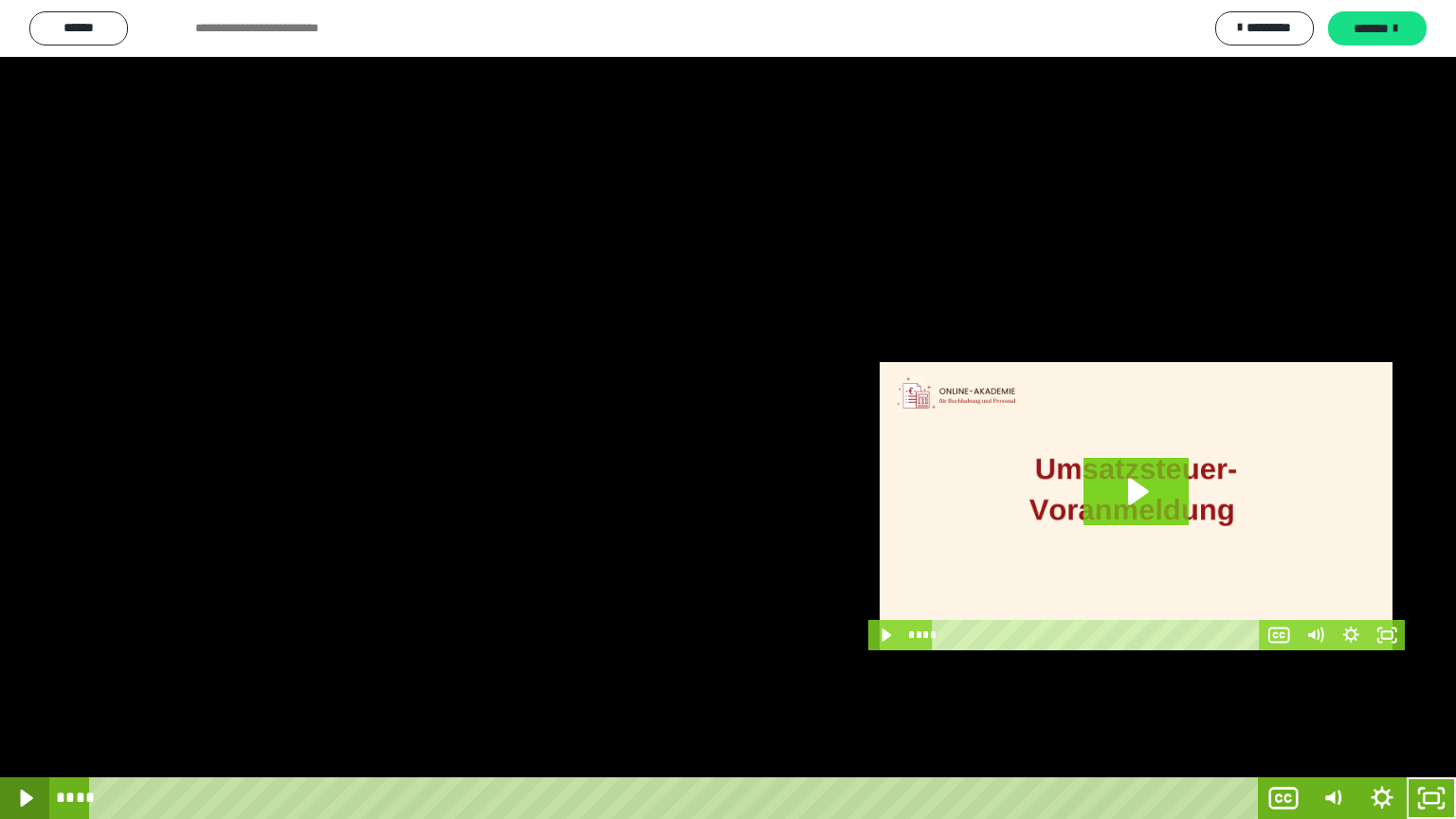 click 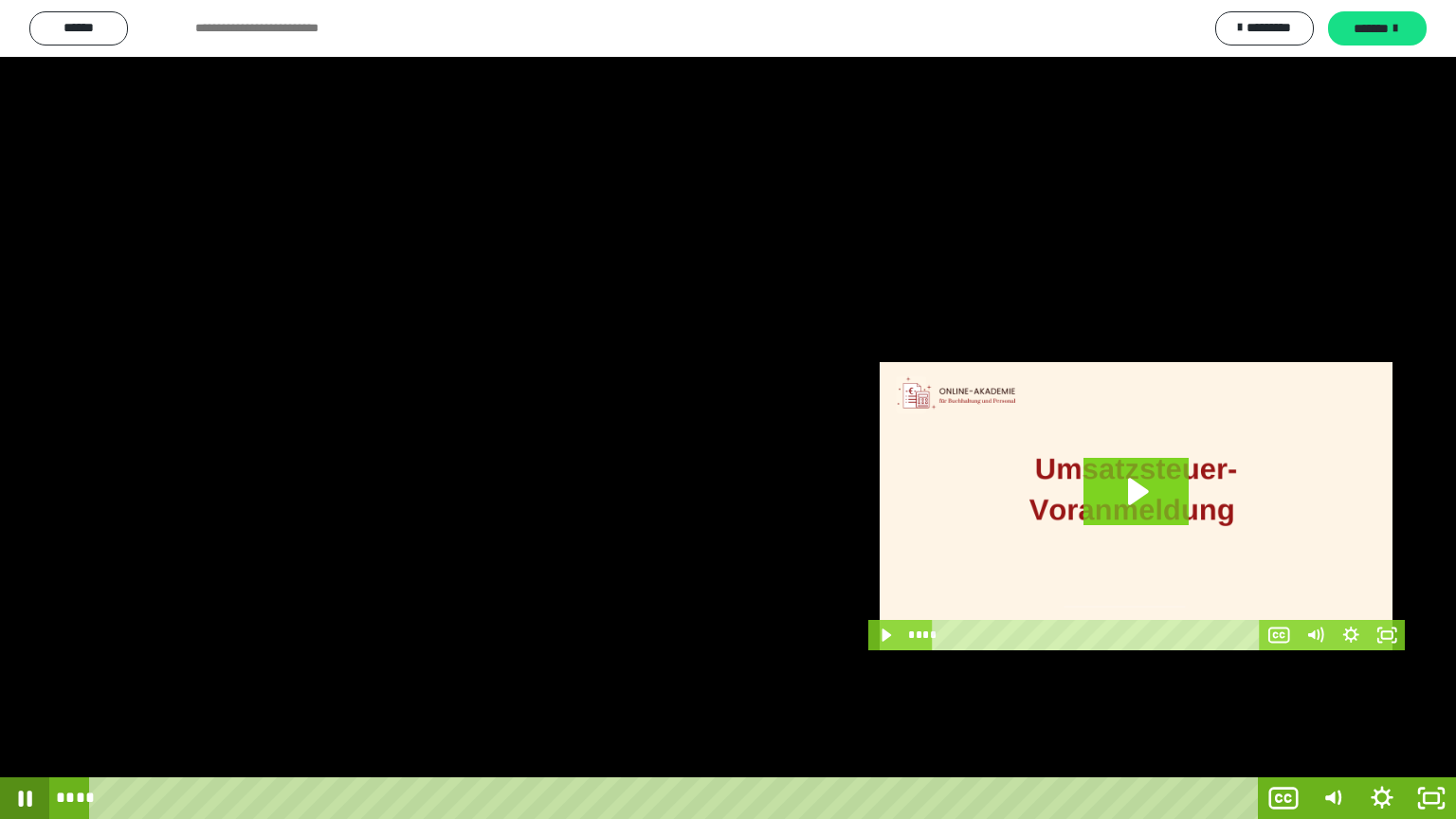 click 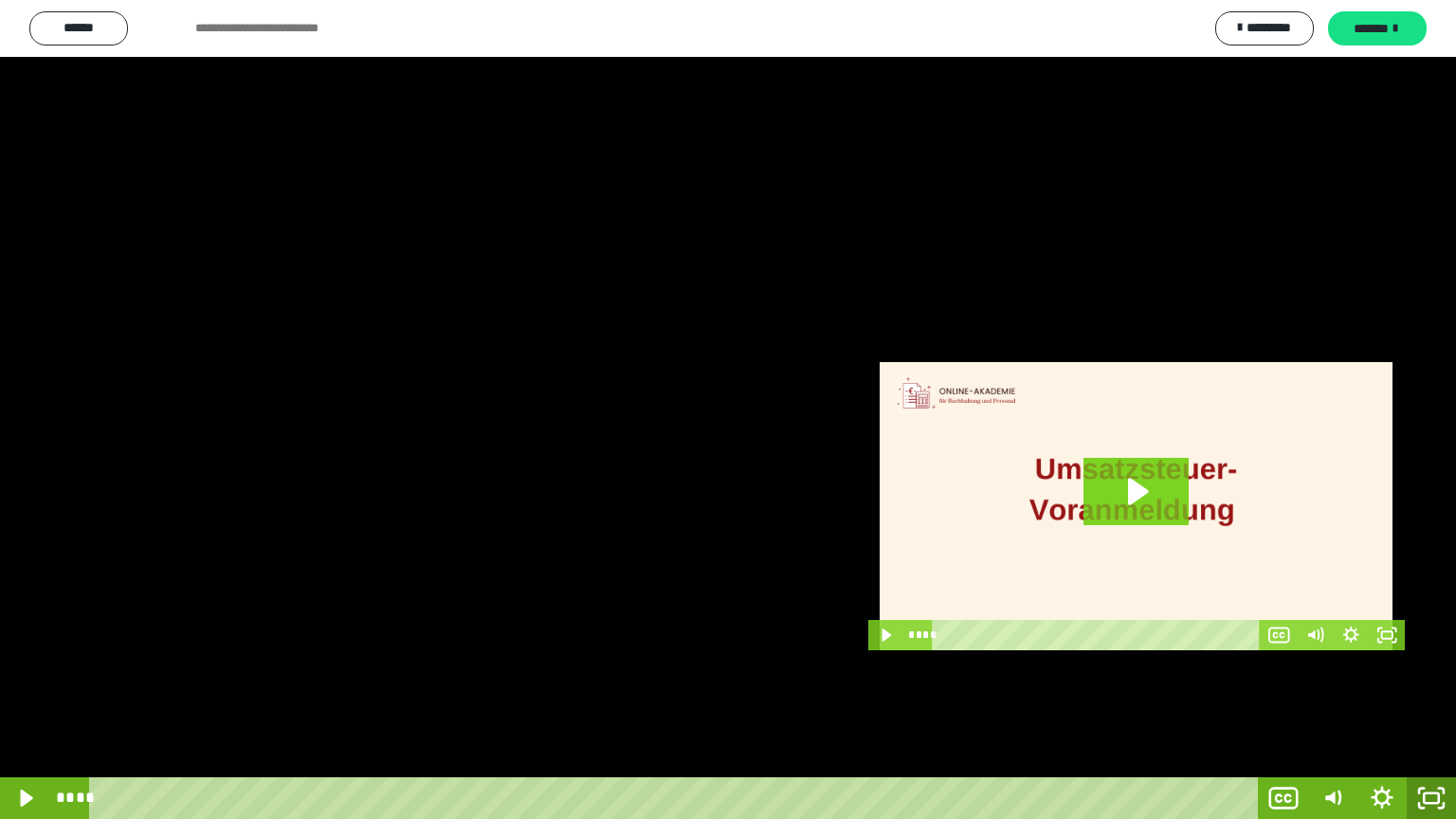 click 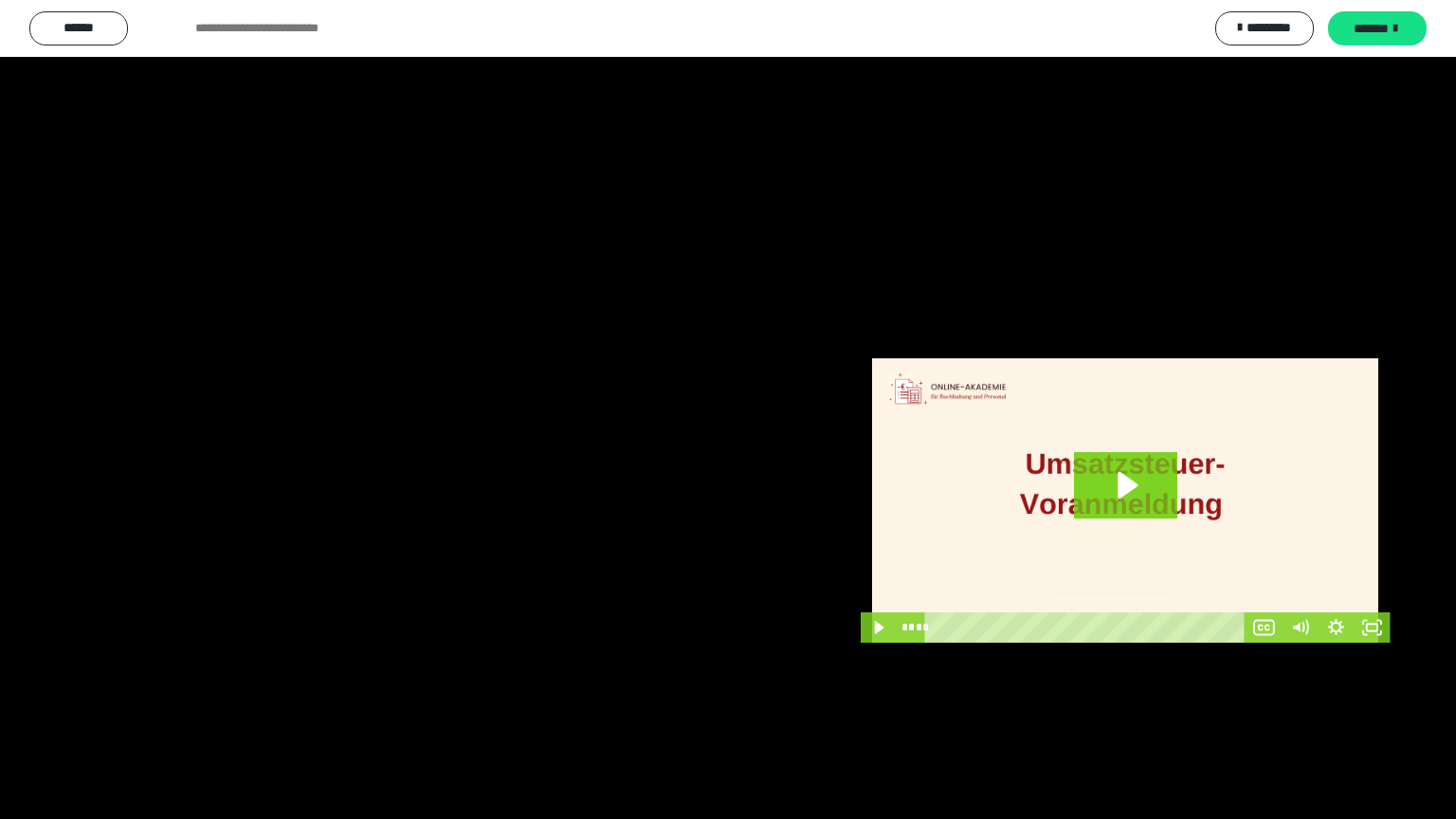 scroll, scrollTop: 3751, scrollLeft: 0, axis: vertical 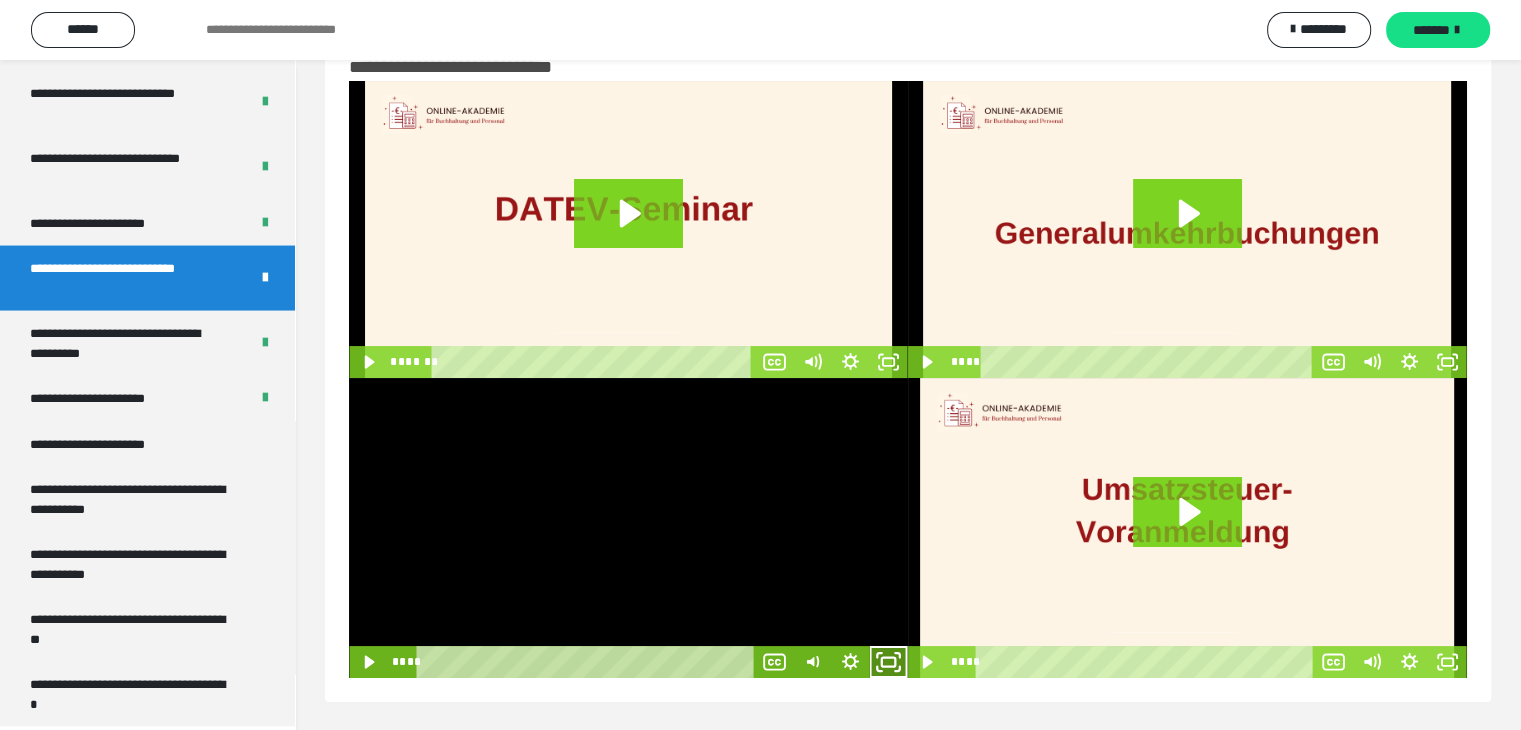 click 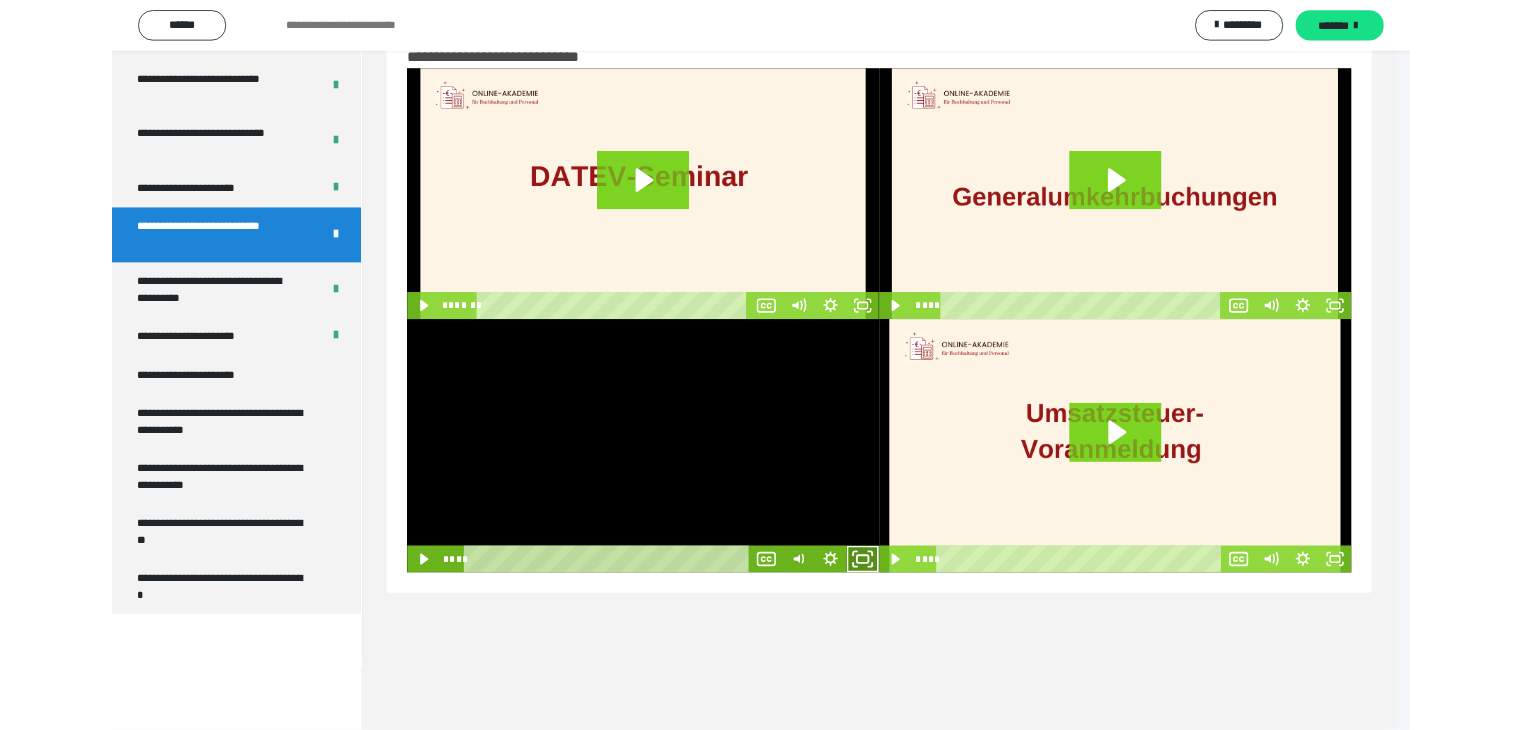 scroll, scrollTop: 3823, scrollLeft: 0, axis: vertical 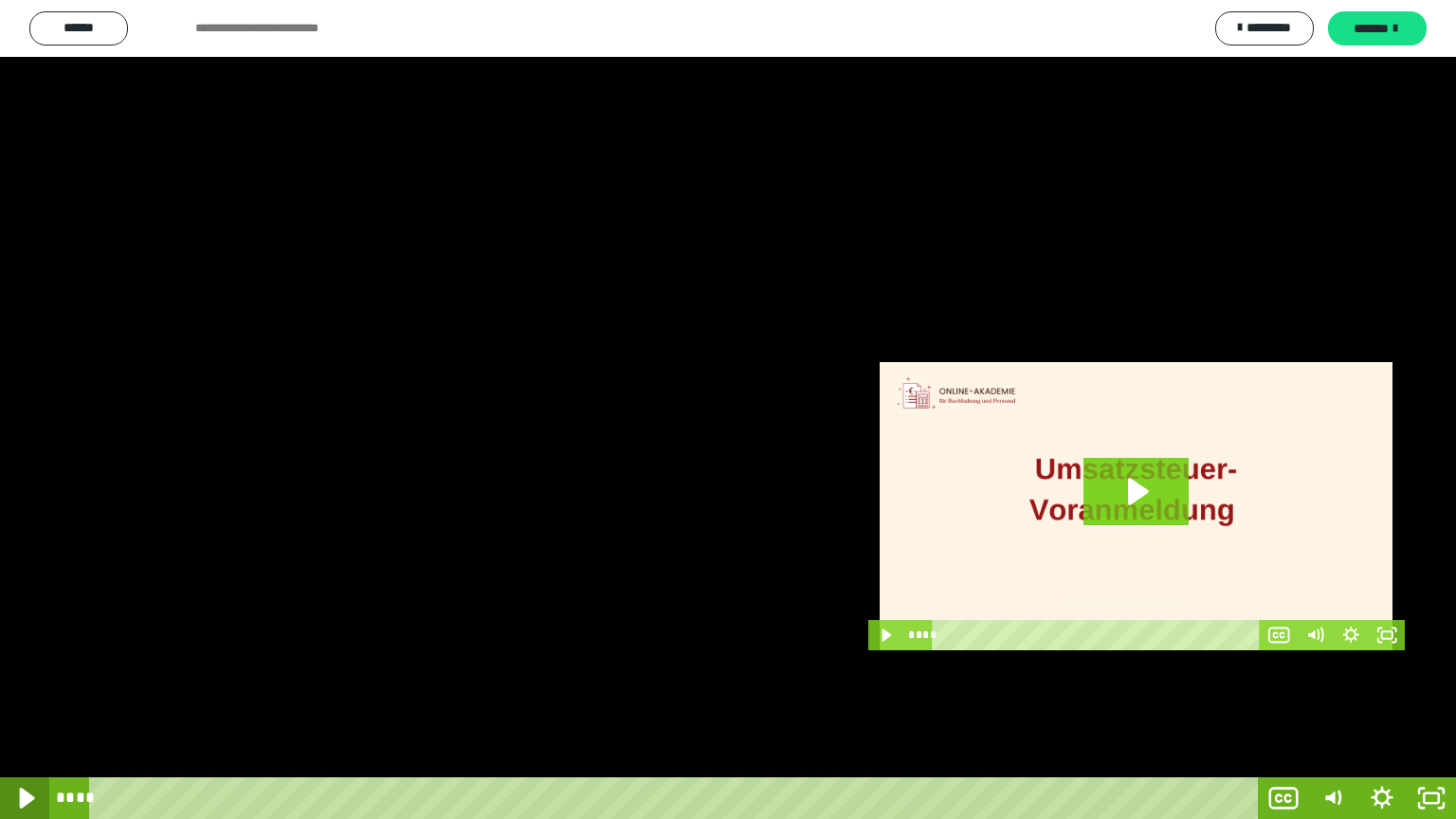 click 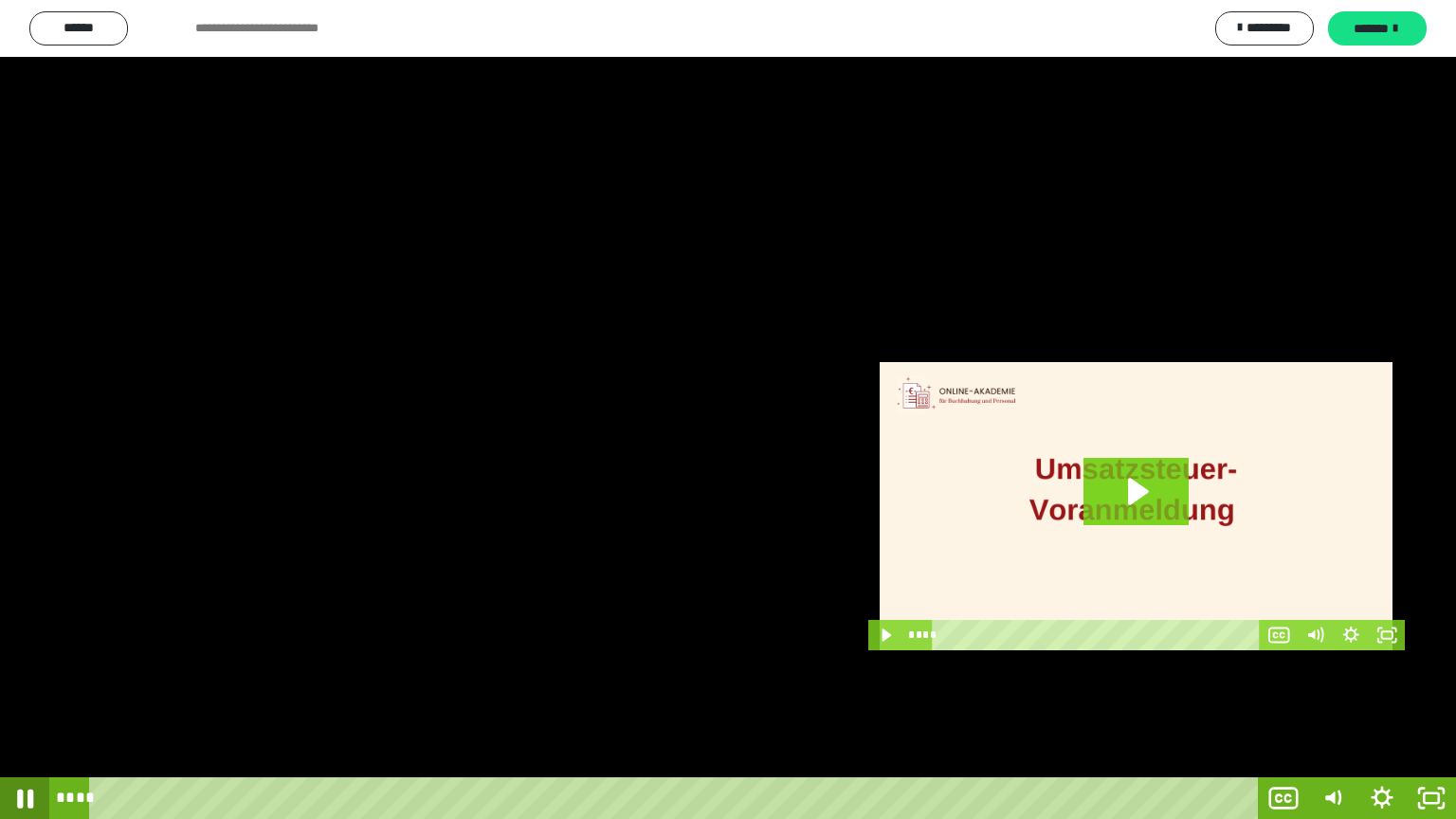 click 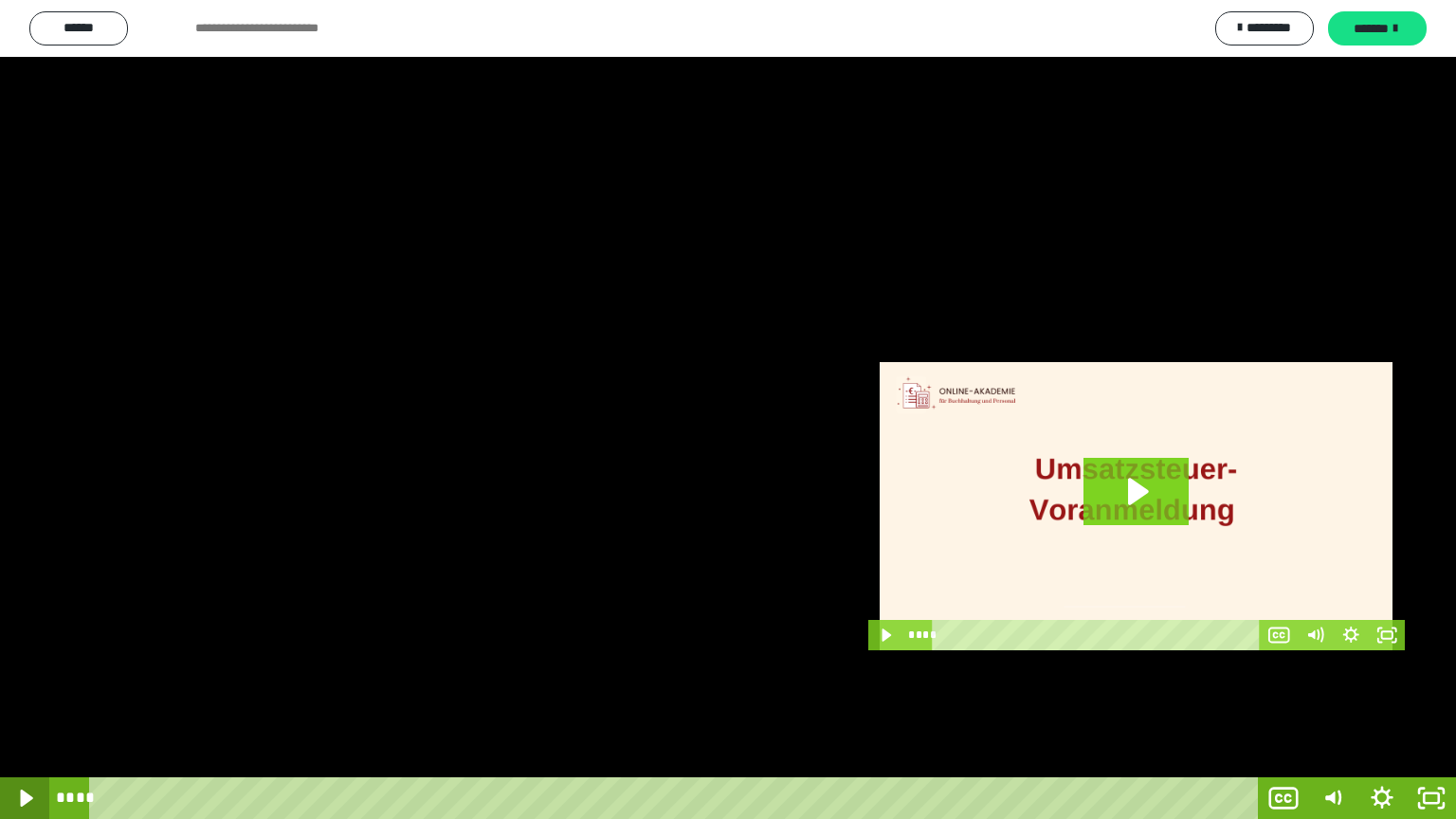 click 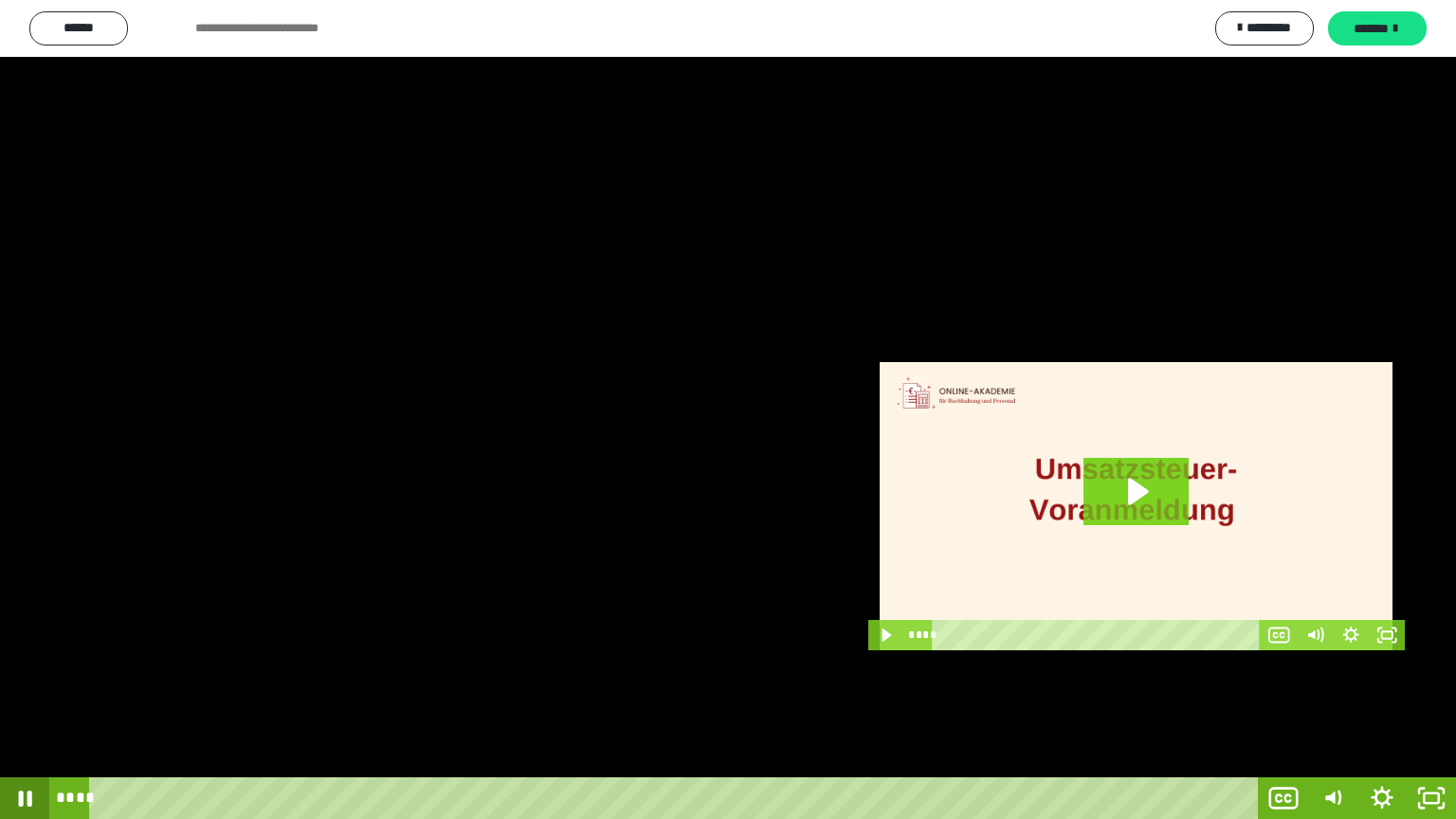 click 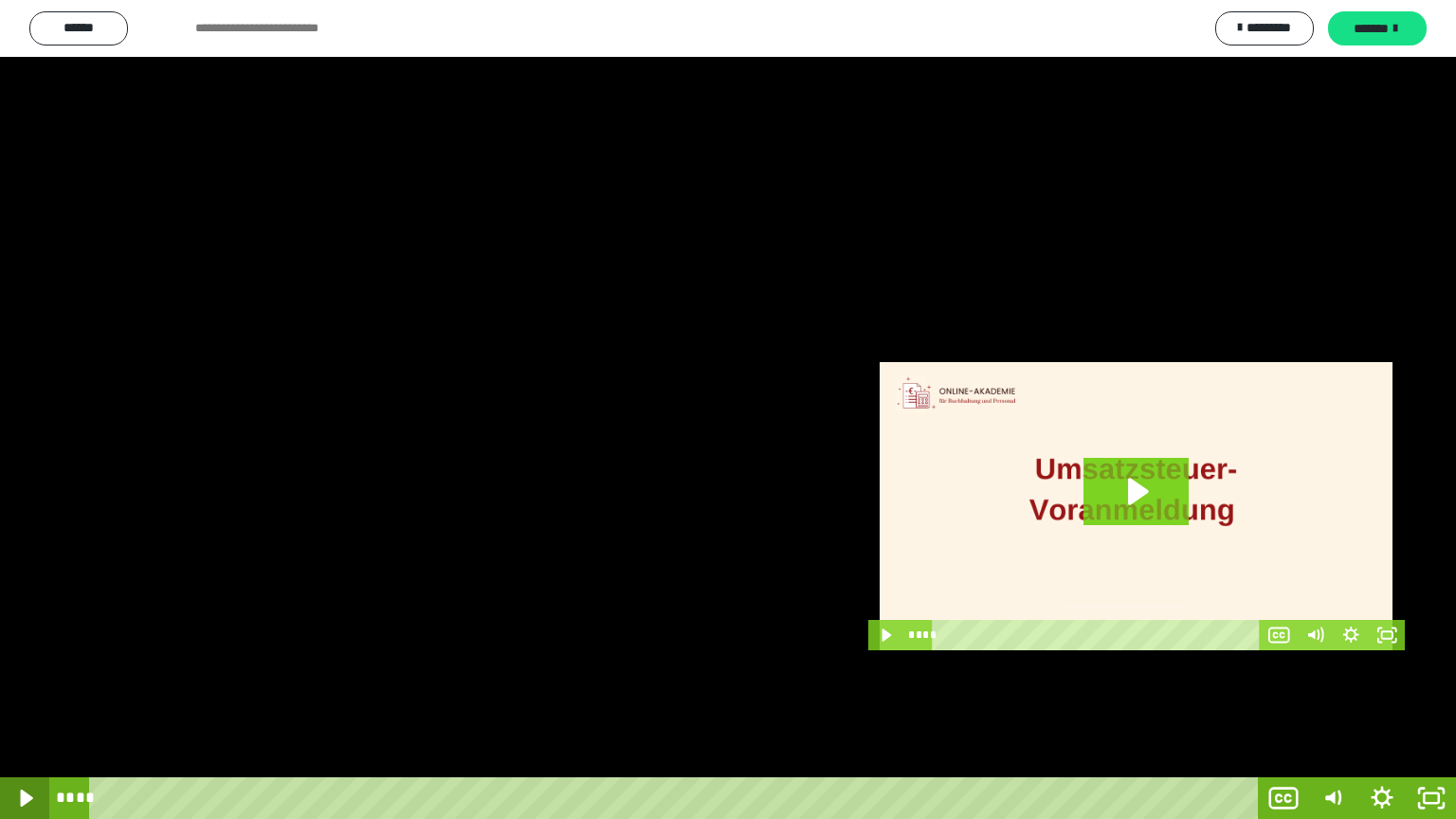 click 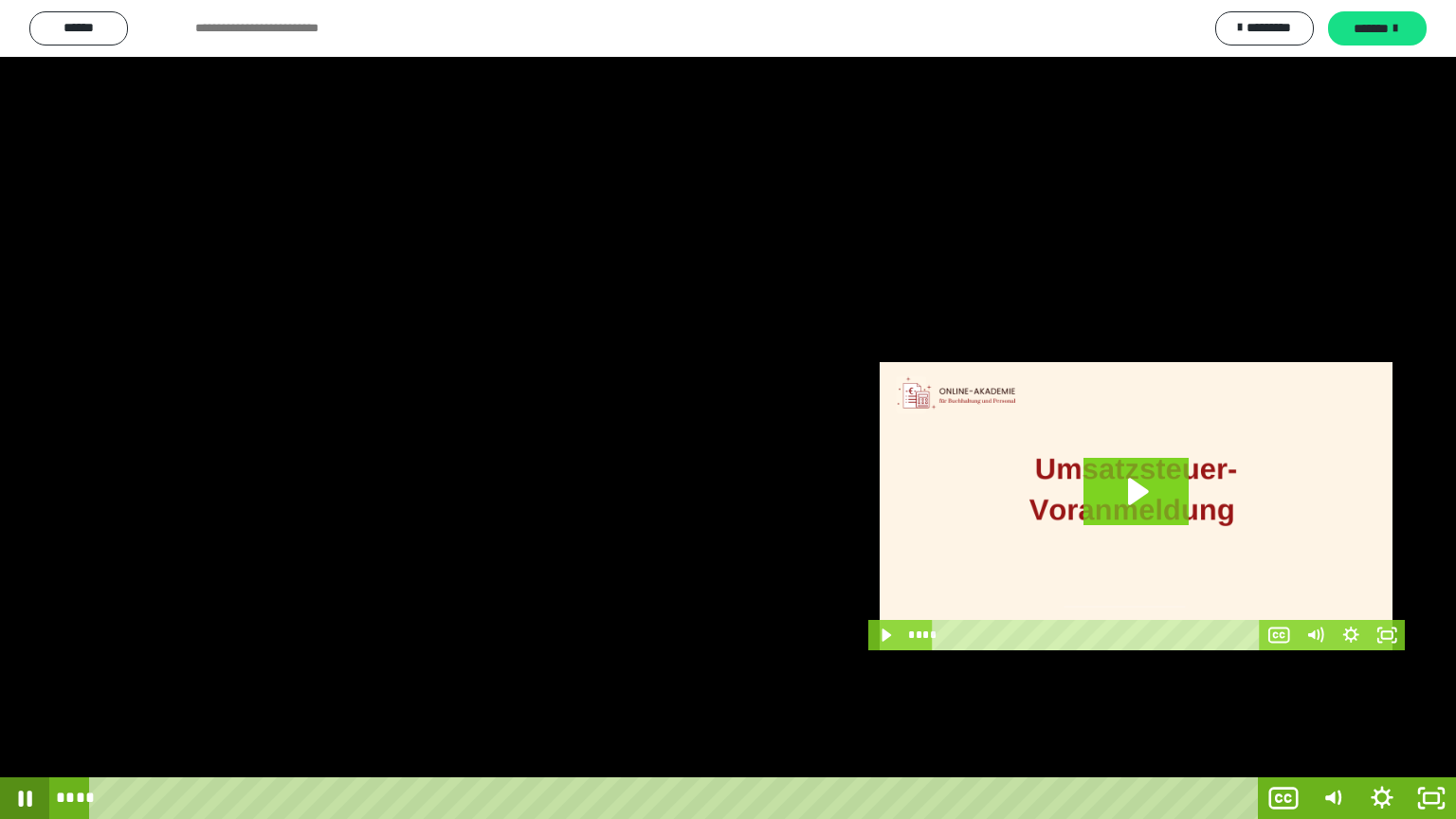 click 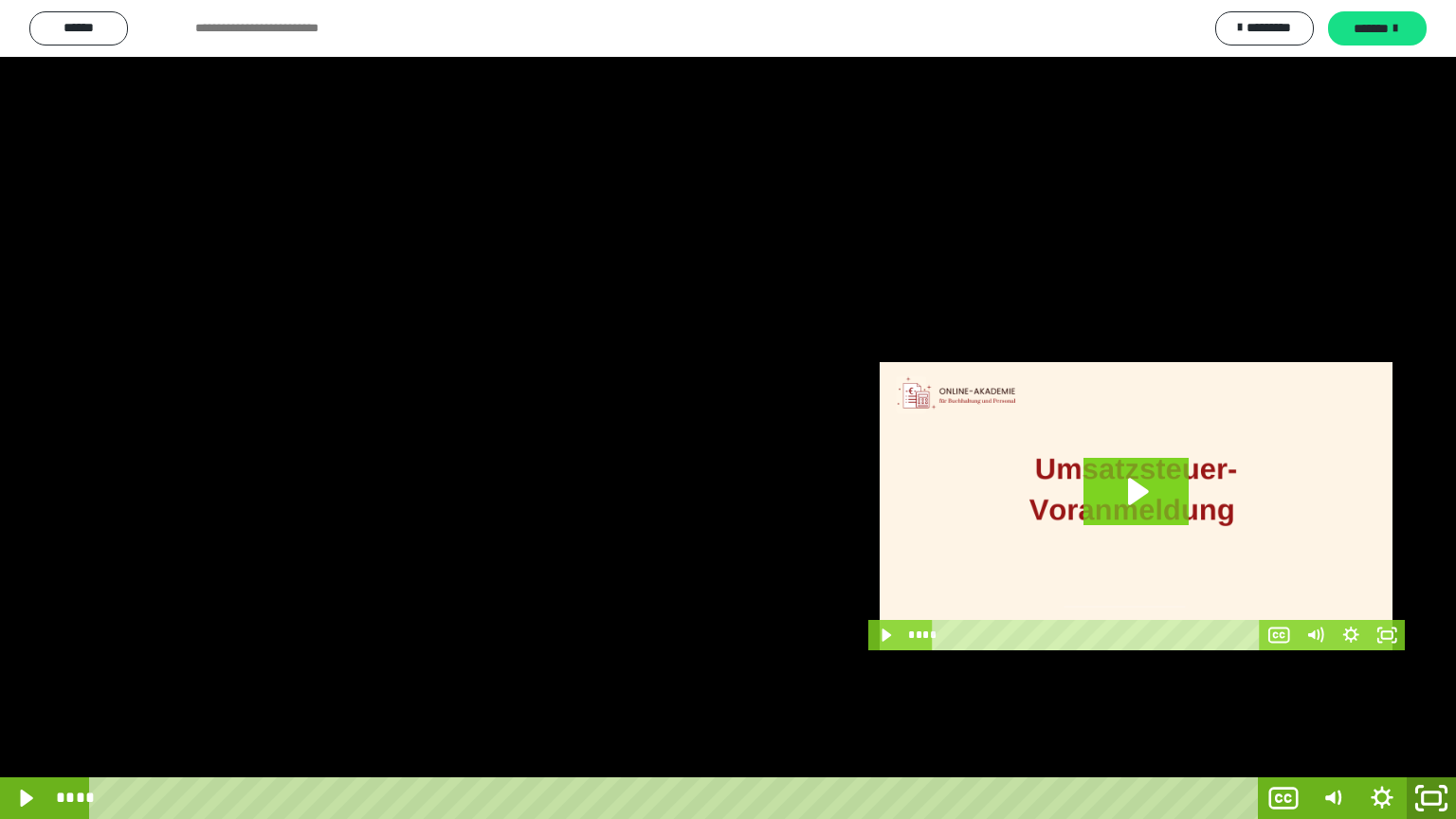 click 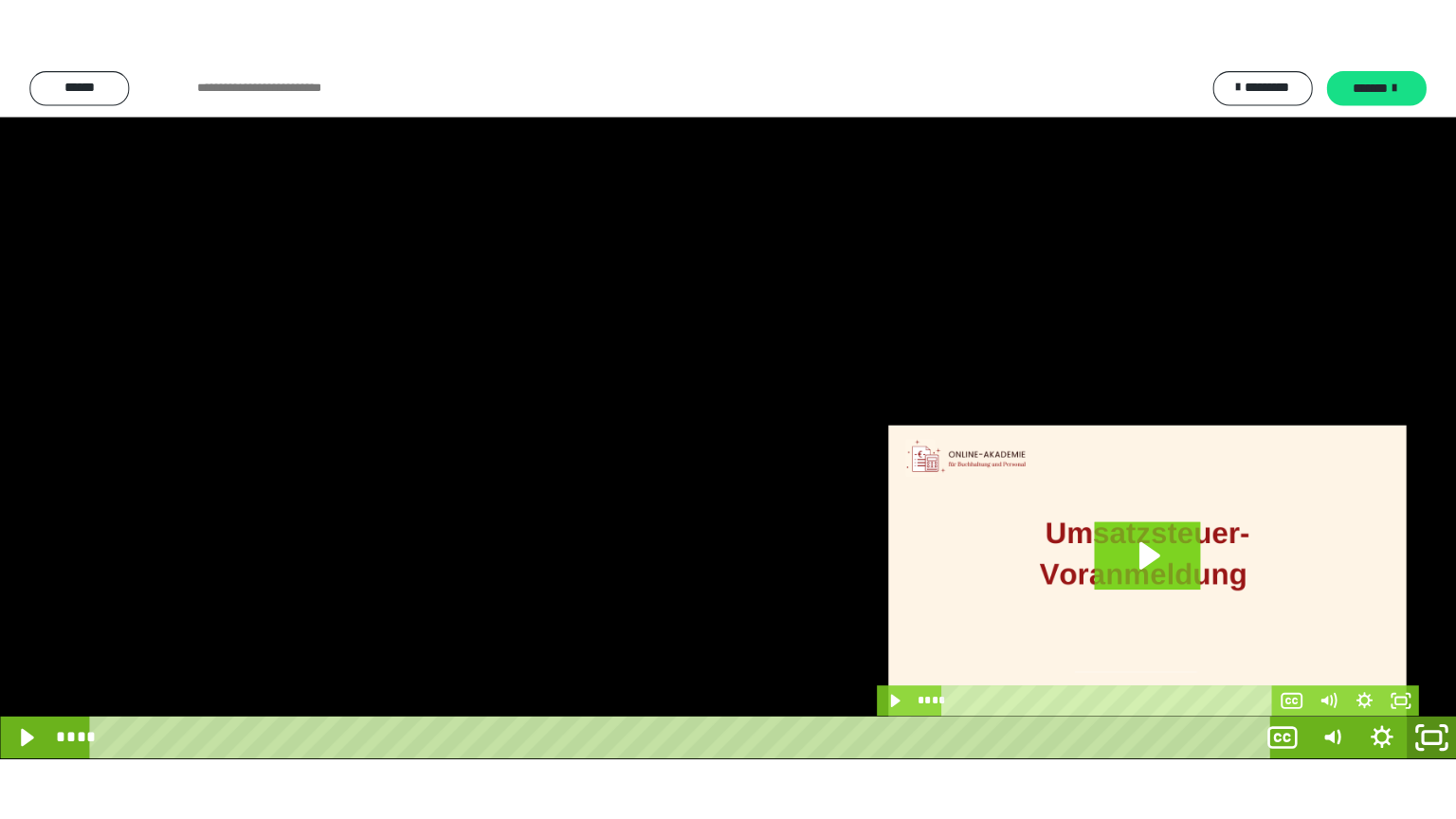 scroll, scrollTop: 3751, scrollLeft: 0, axis: vertical 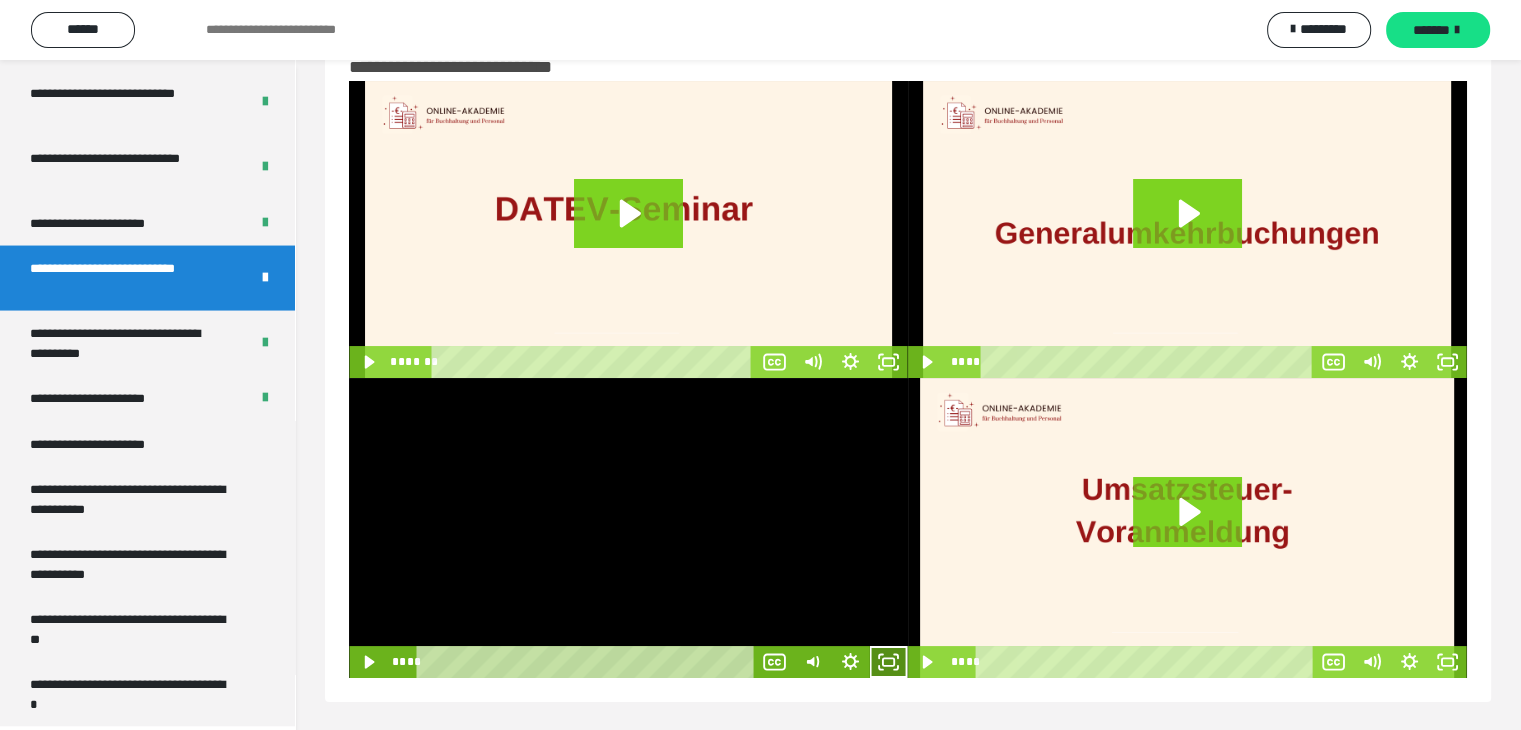 click 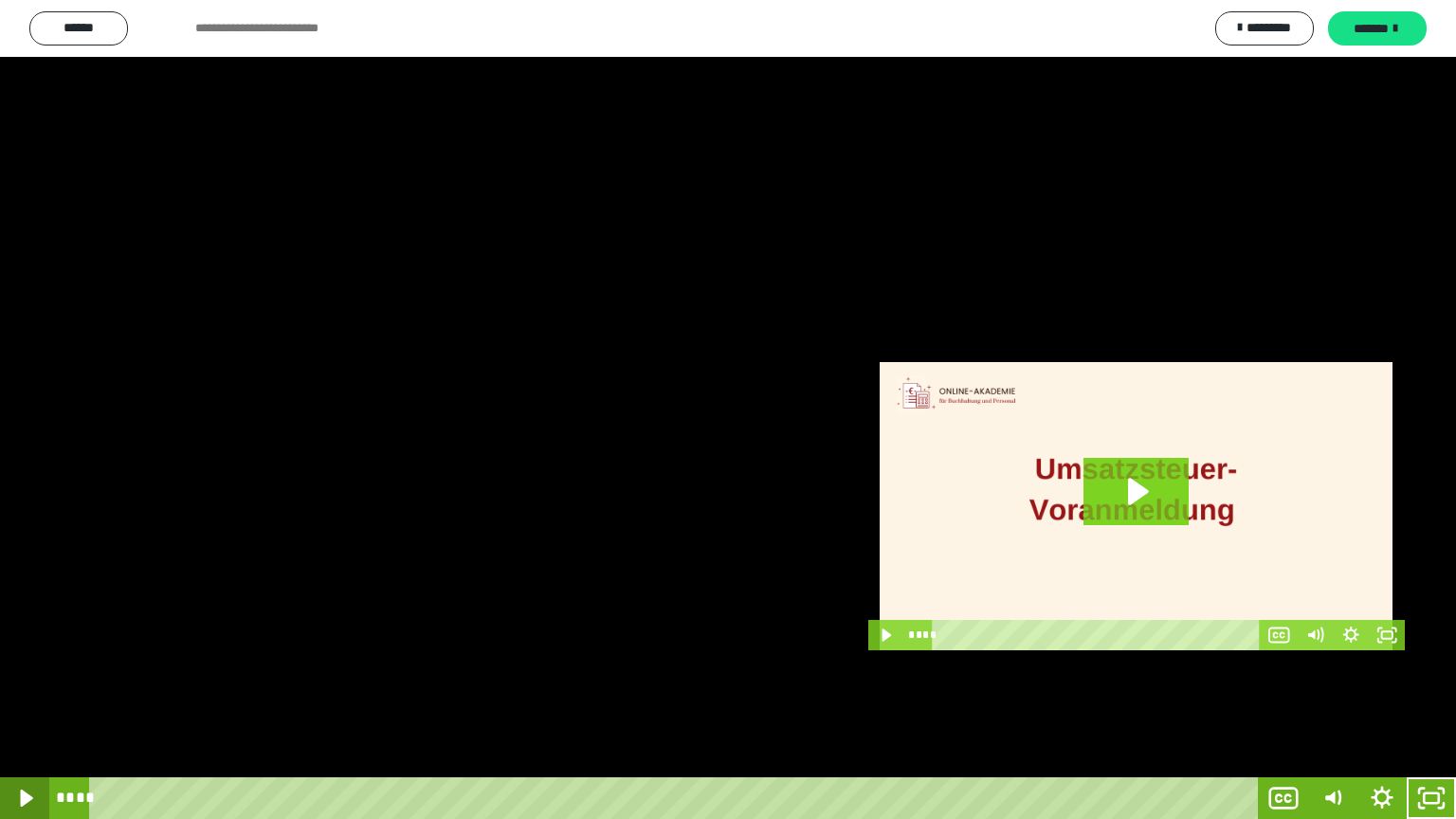 click 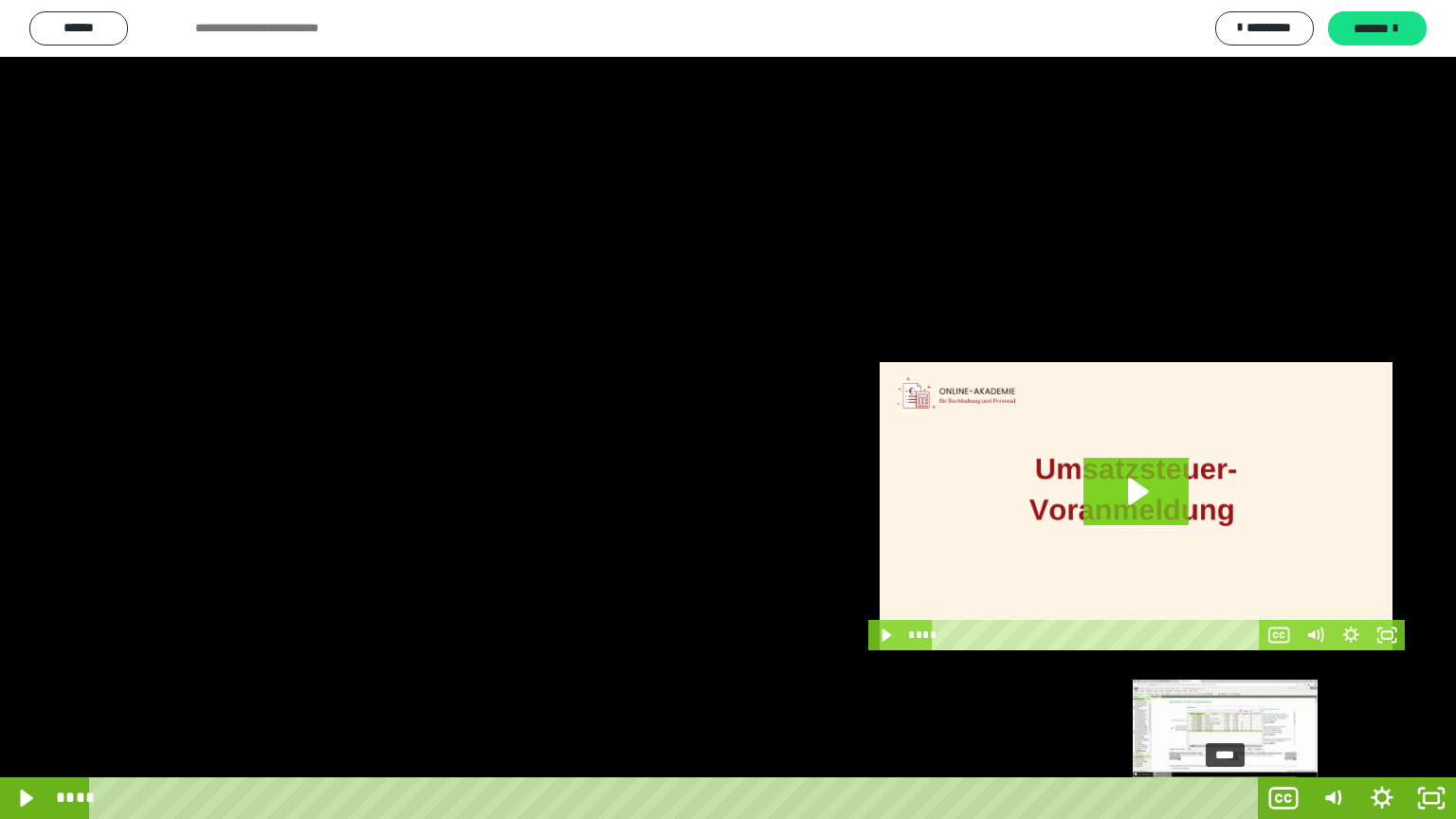 click on "****" at bounding box center (677, 798) 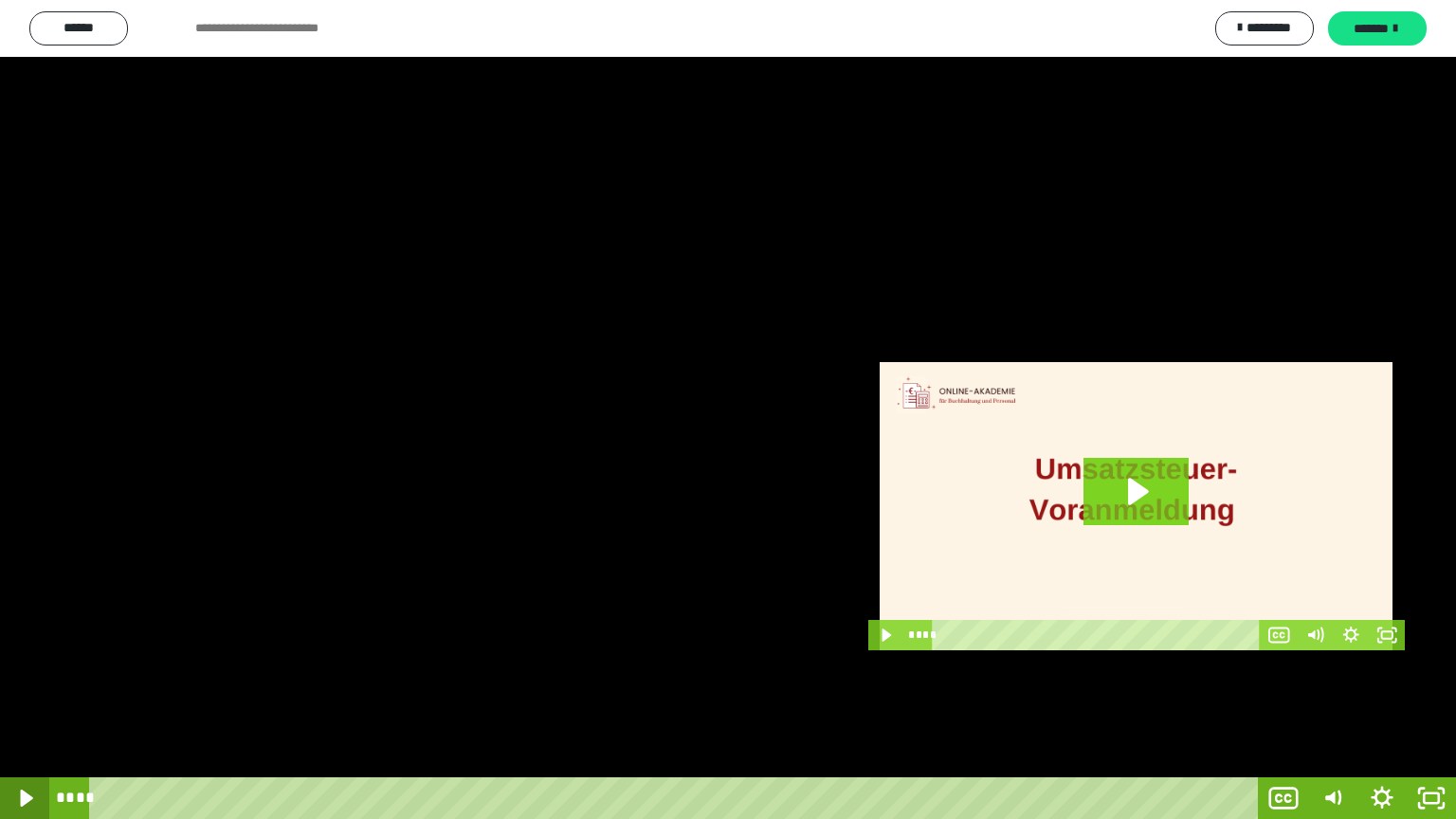 click 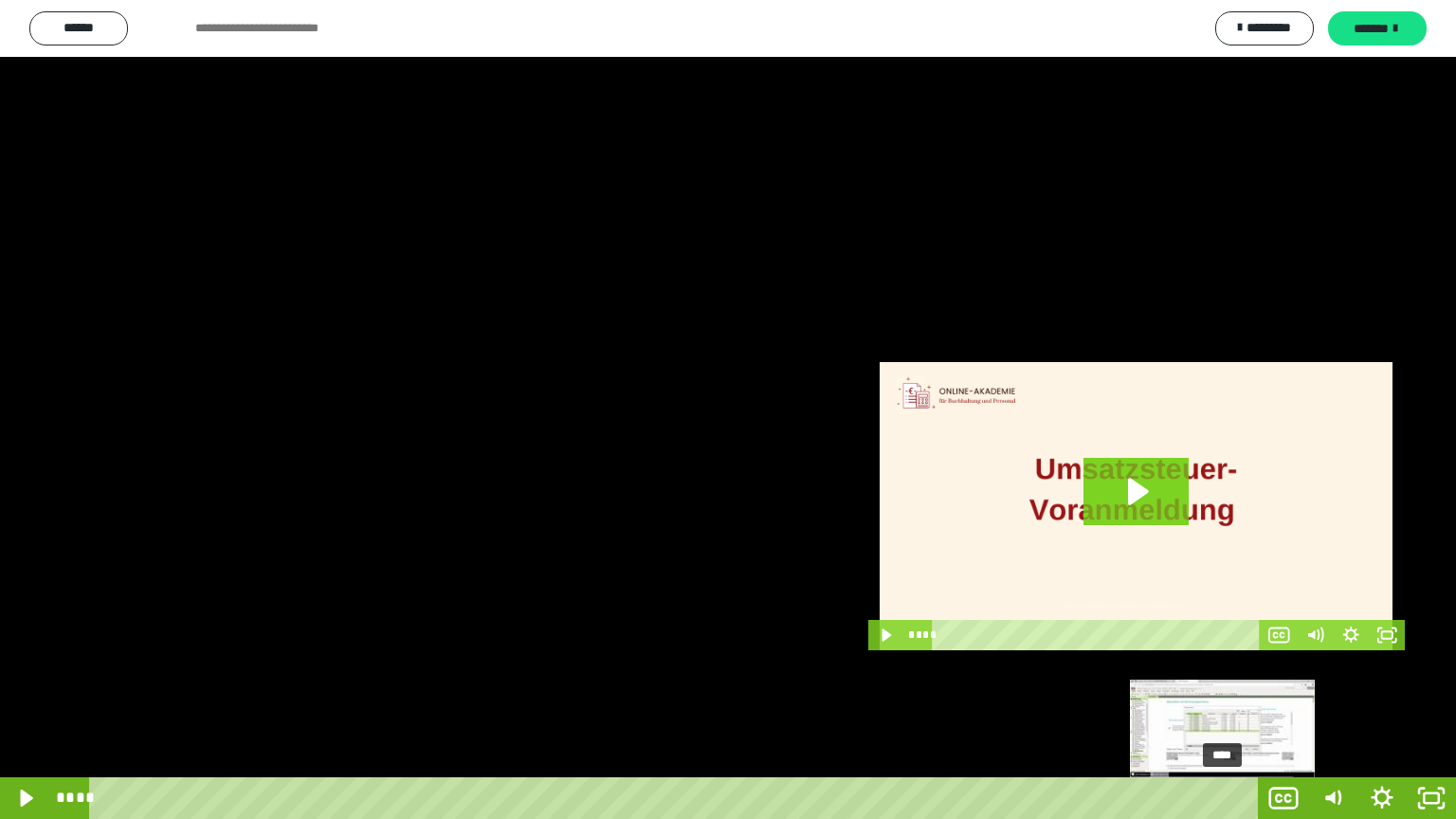 click on "****" at bounding box center [677, 798] 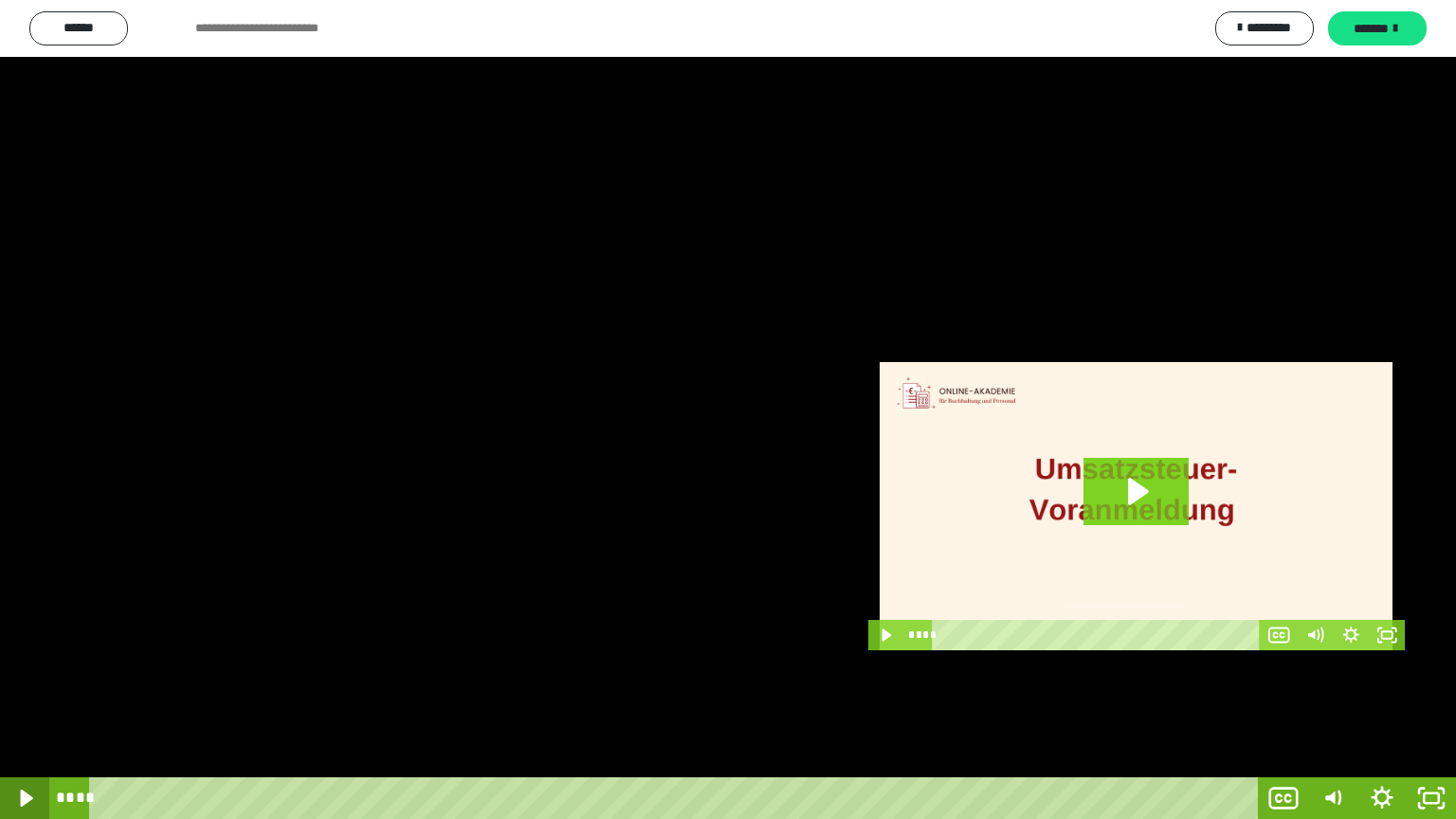 click 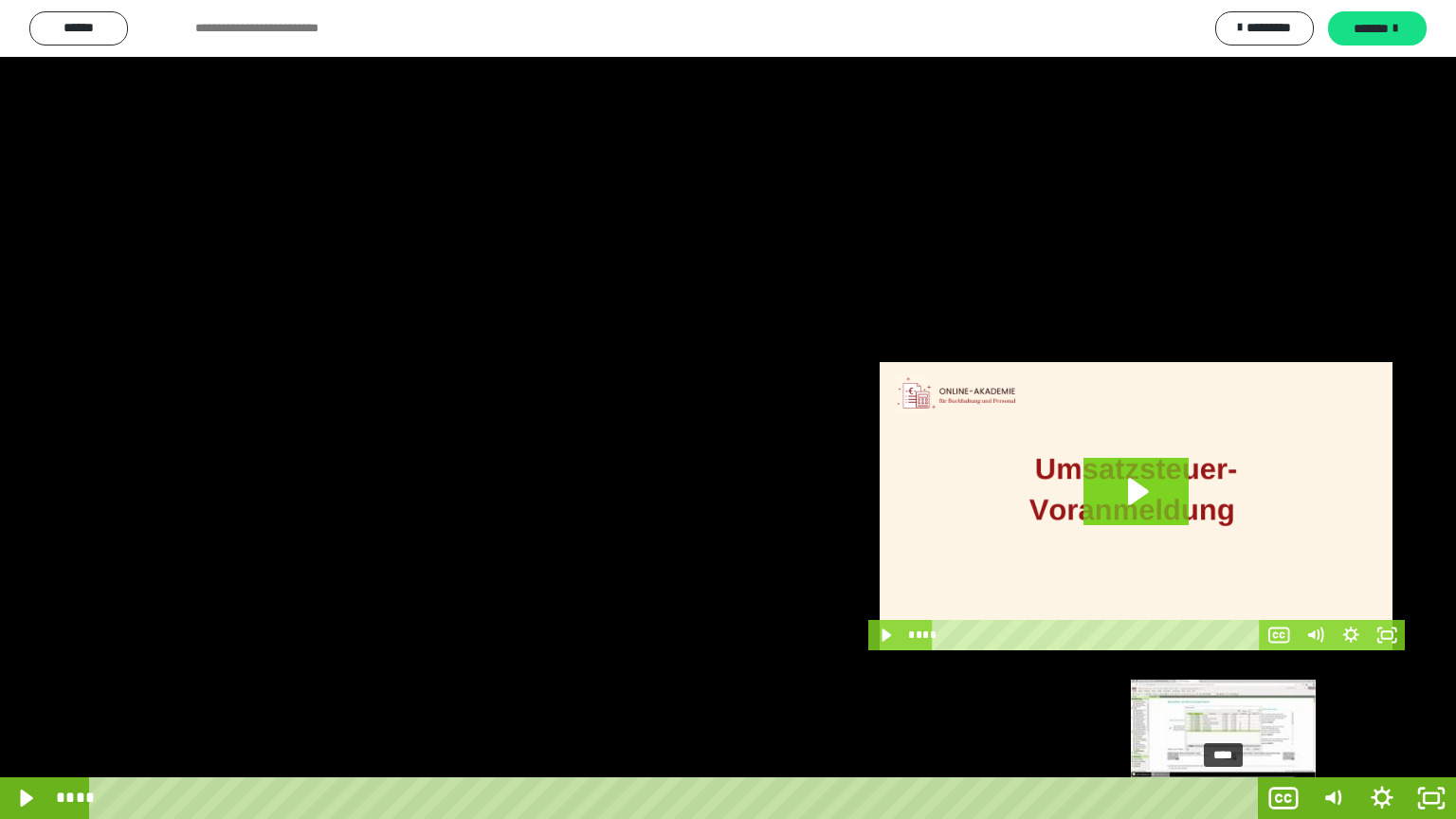 click on "****" at bounding box center (677, 798) 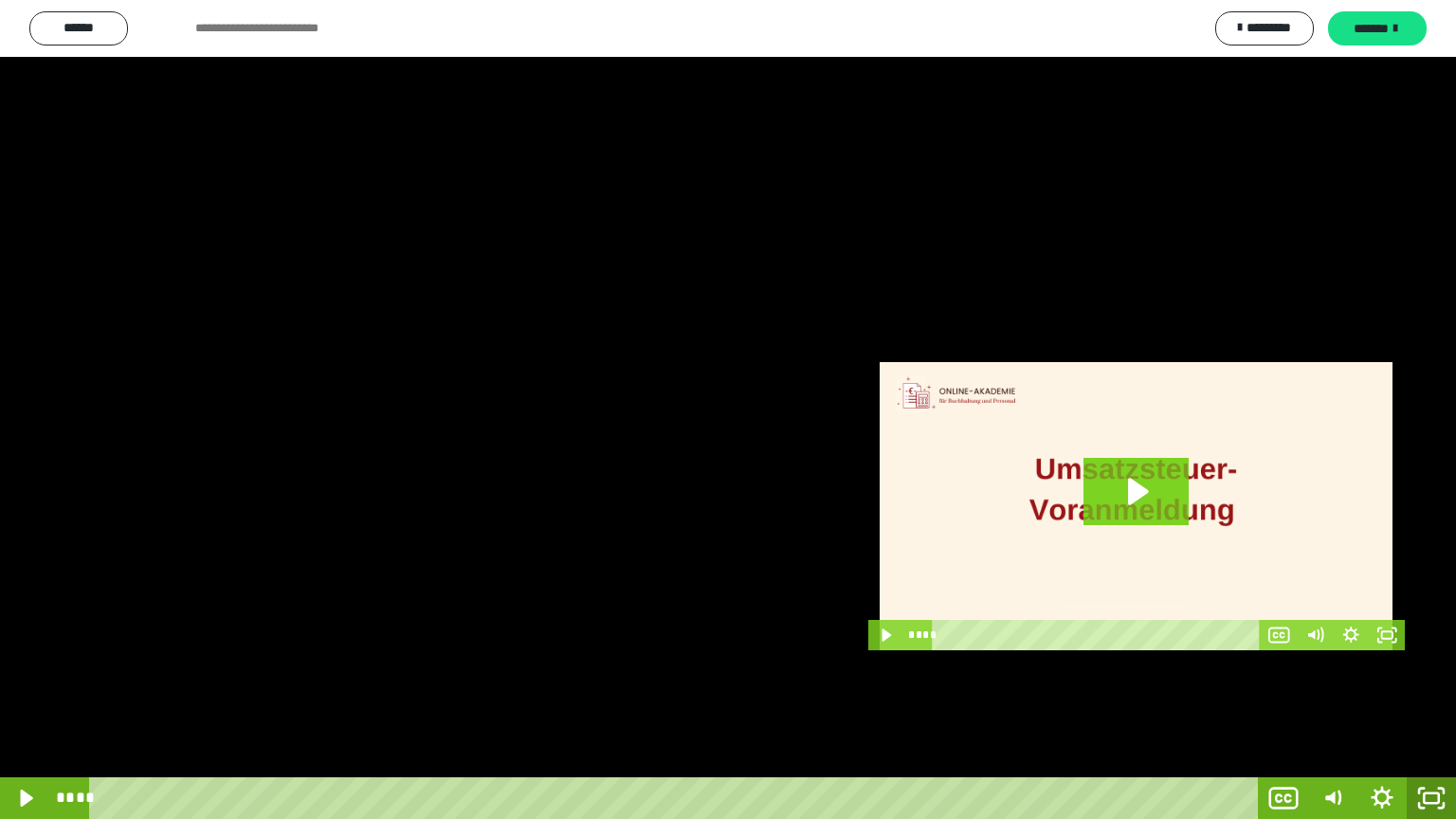 click 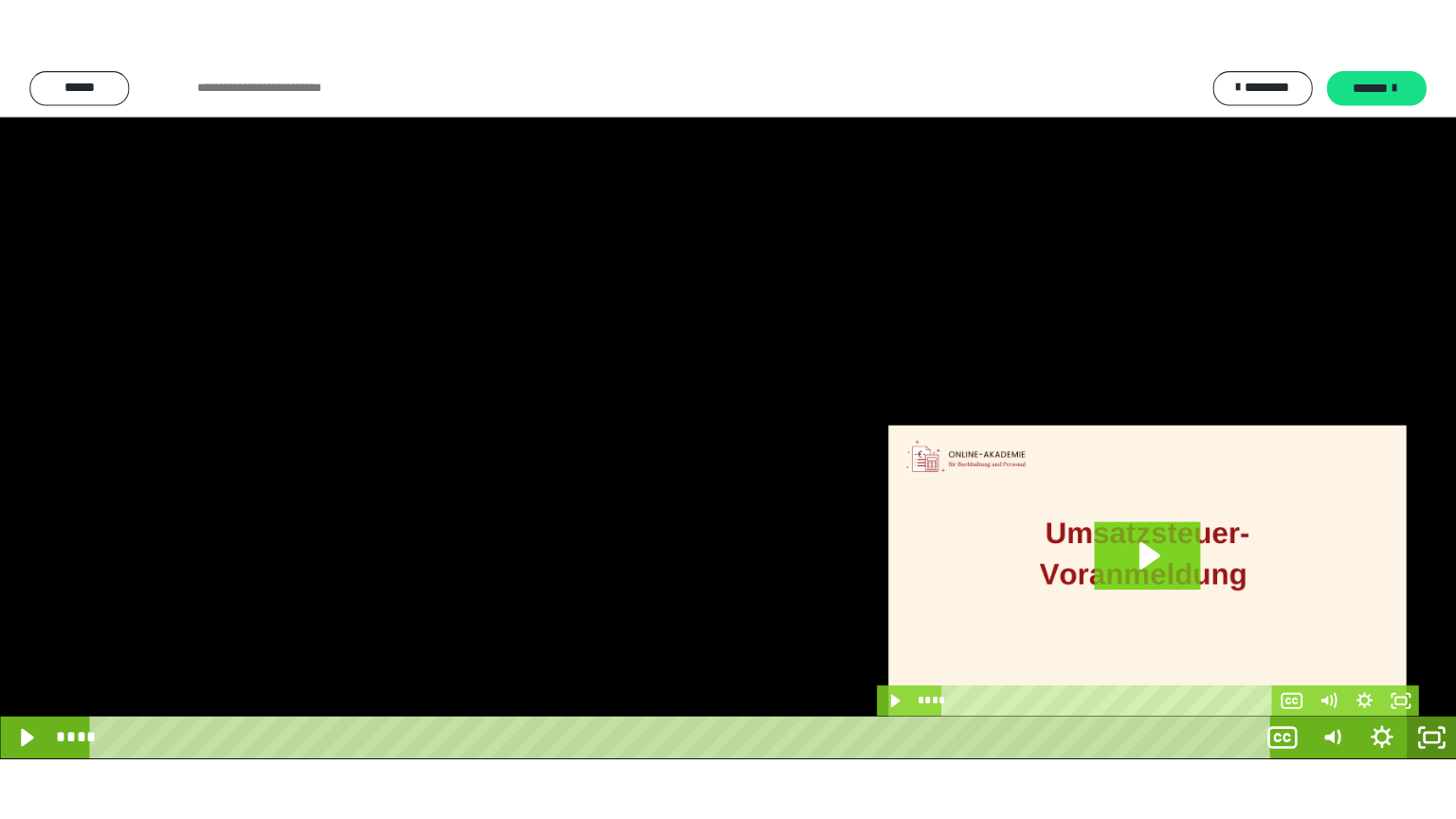 scroll, scrollTop: 3751, scrollLeft: 0, axis: vertical 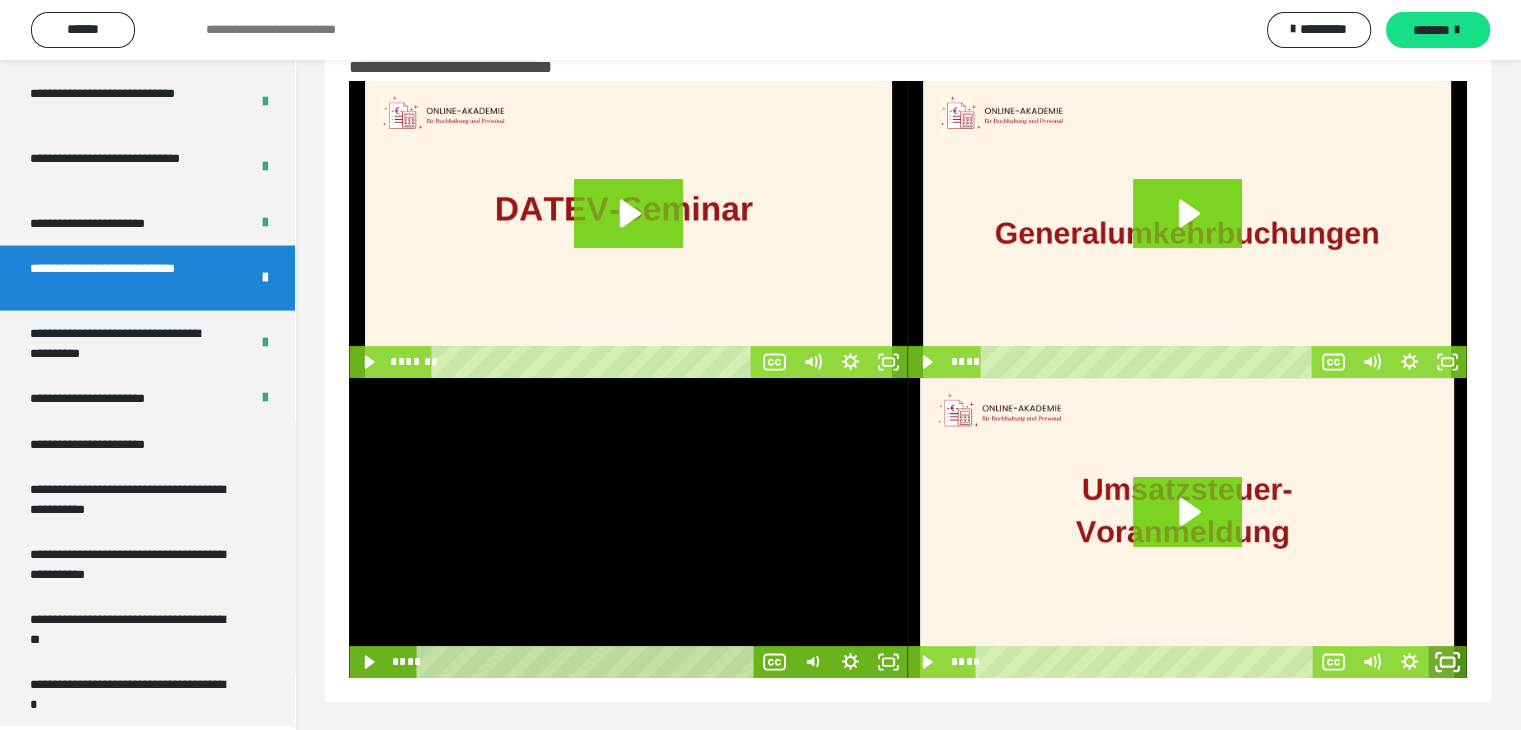 click 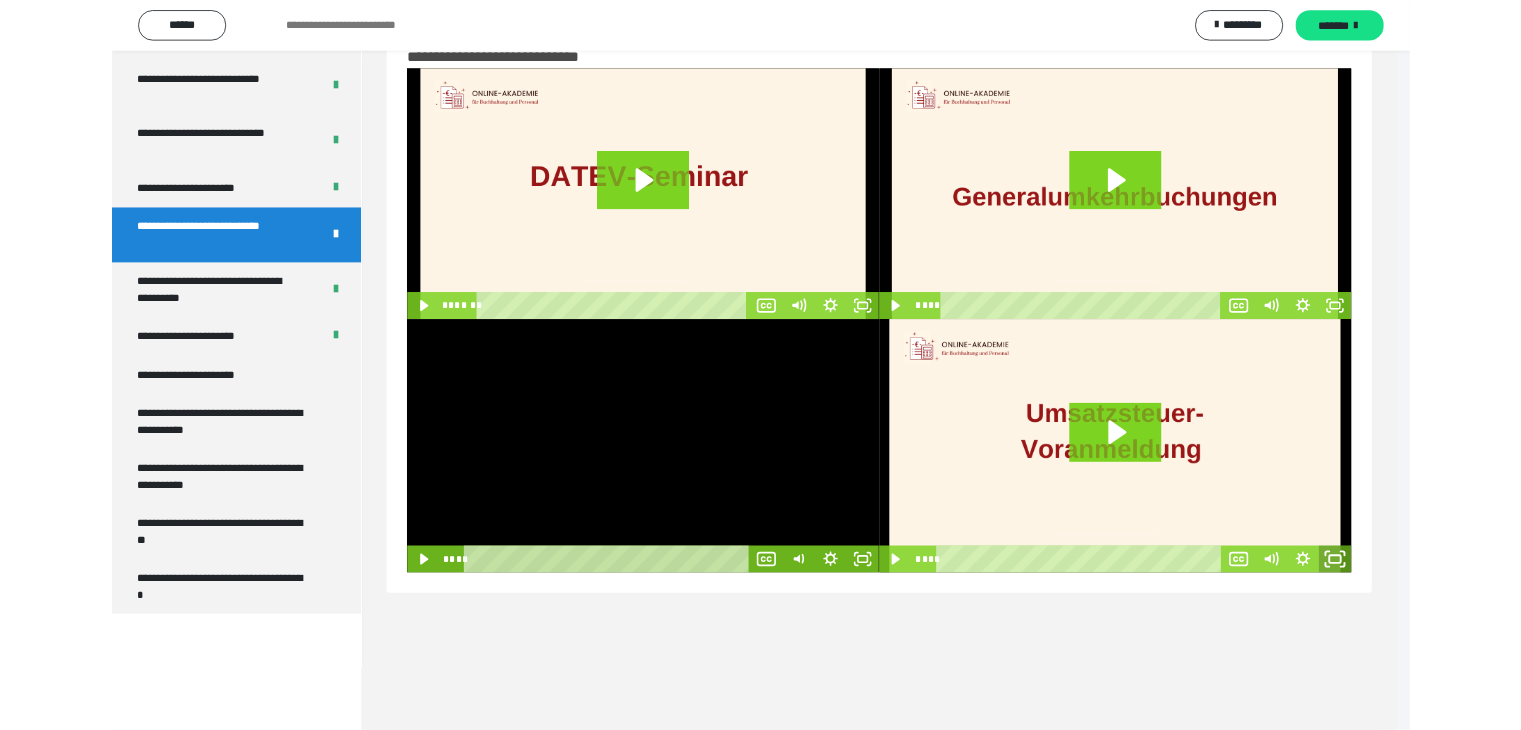 scroll, scrollTop: 3823, scrollLeft: 0, axis: vertical 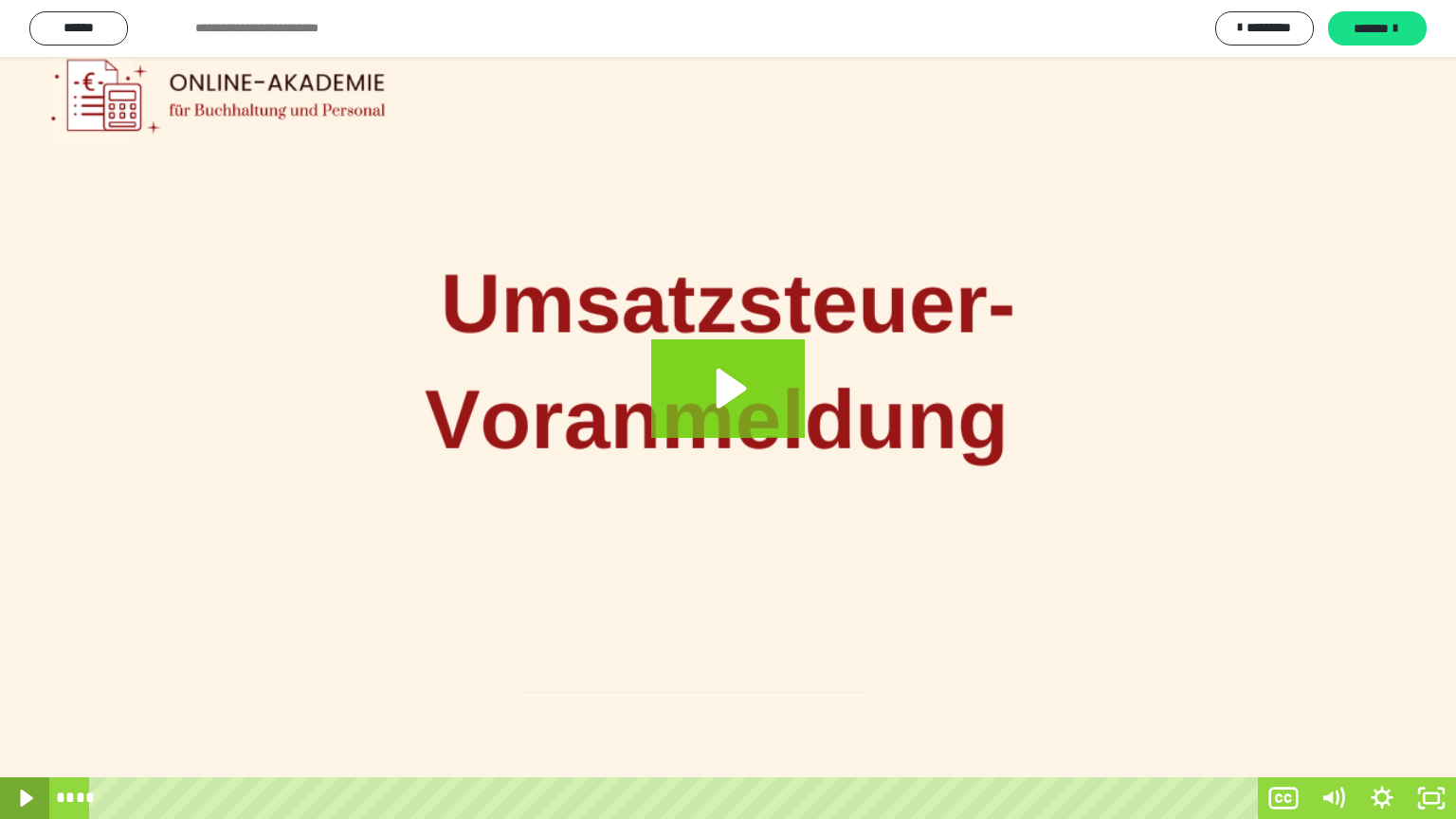 click 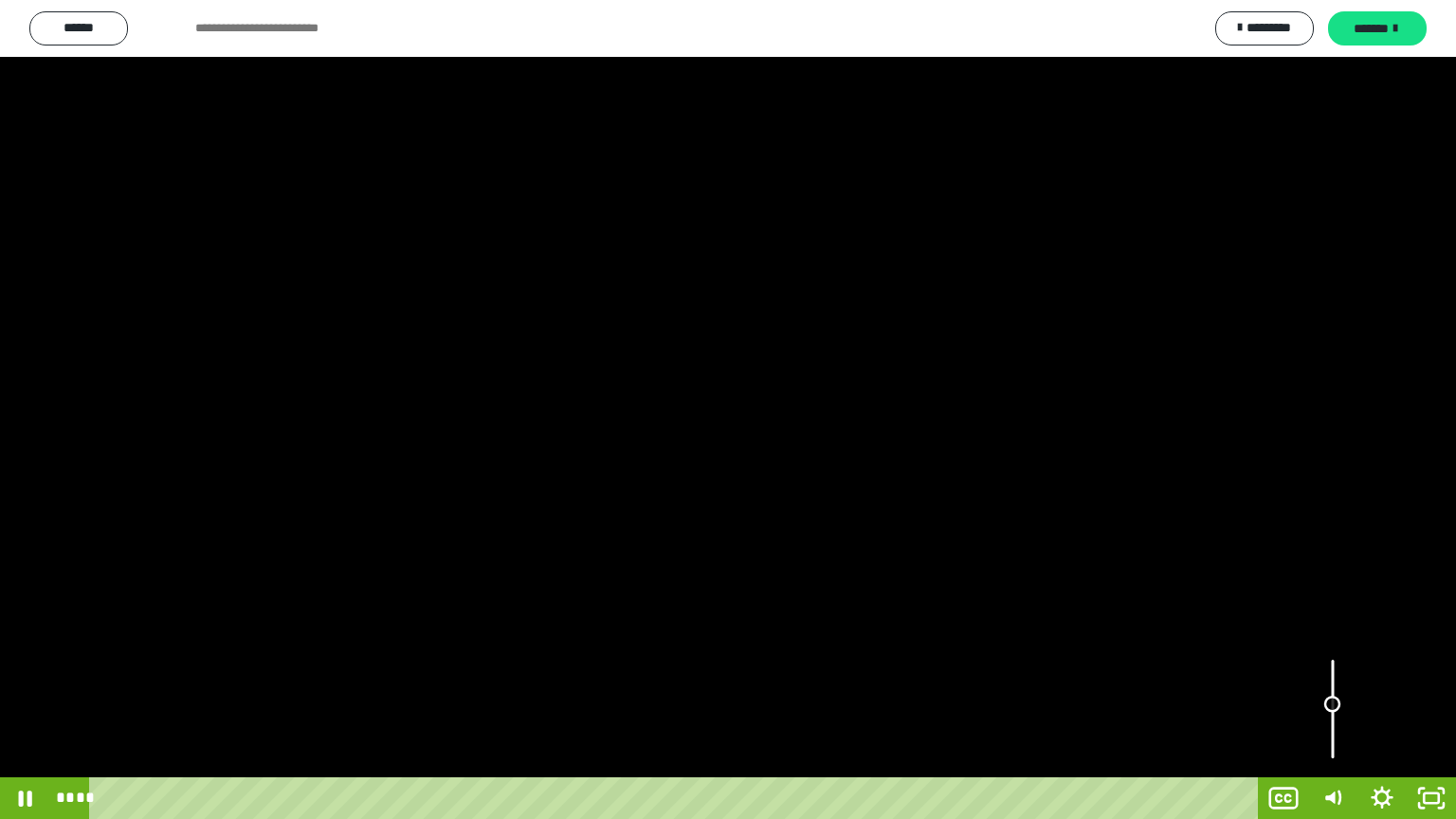 click at bounding box center [1333, 709] 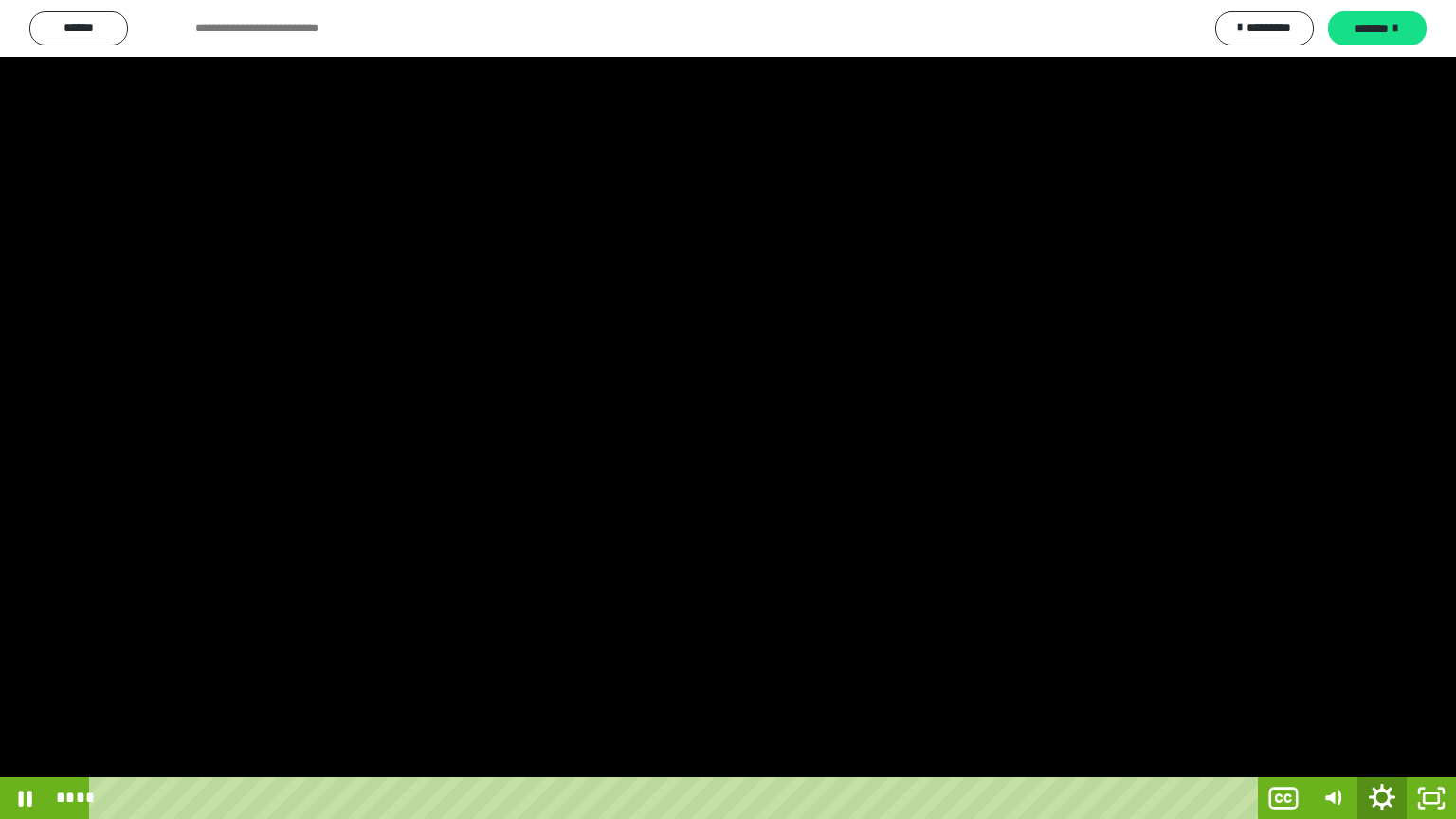 click 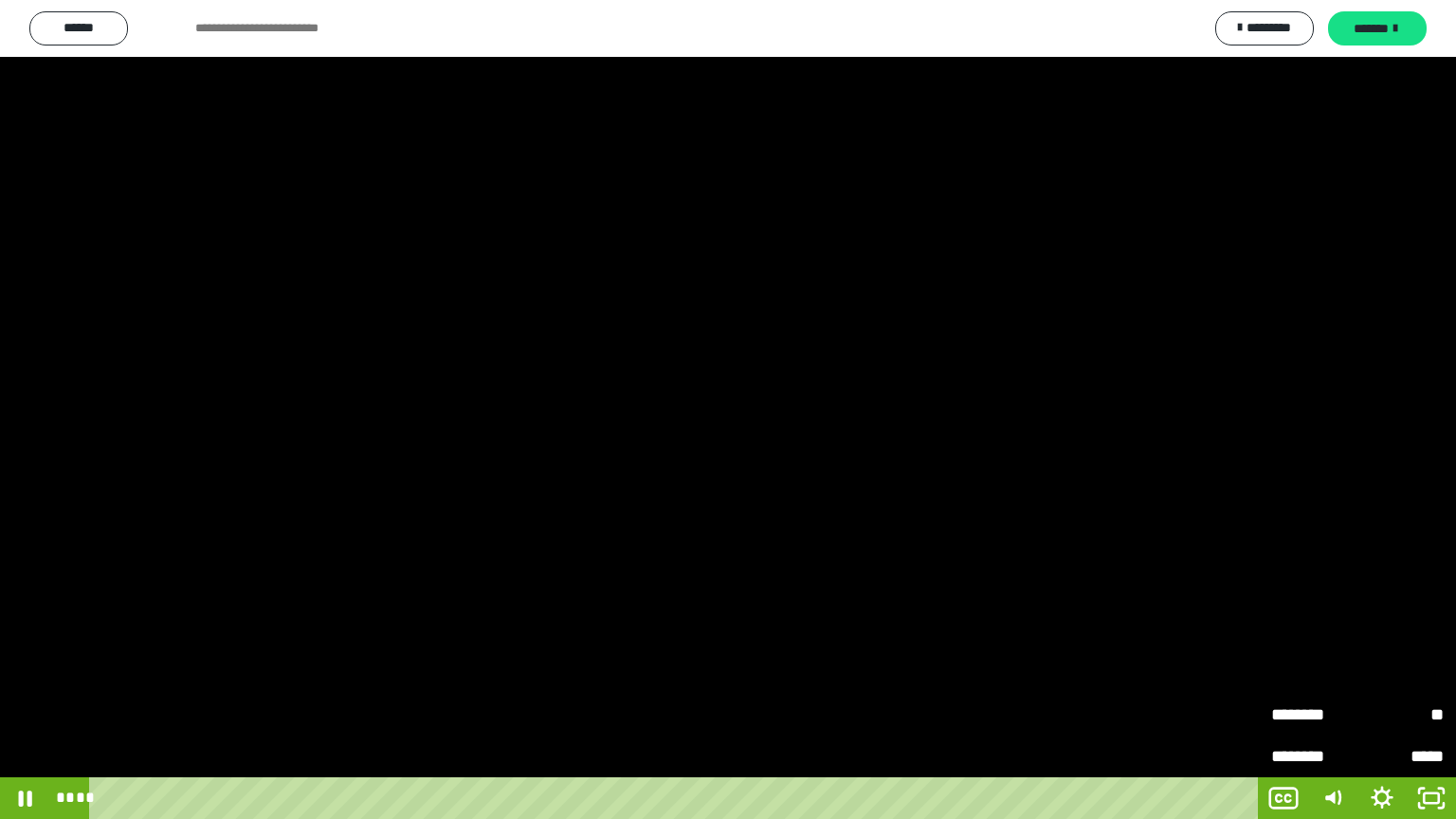 click on "********" at bounding box center [1314, 715] 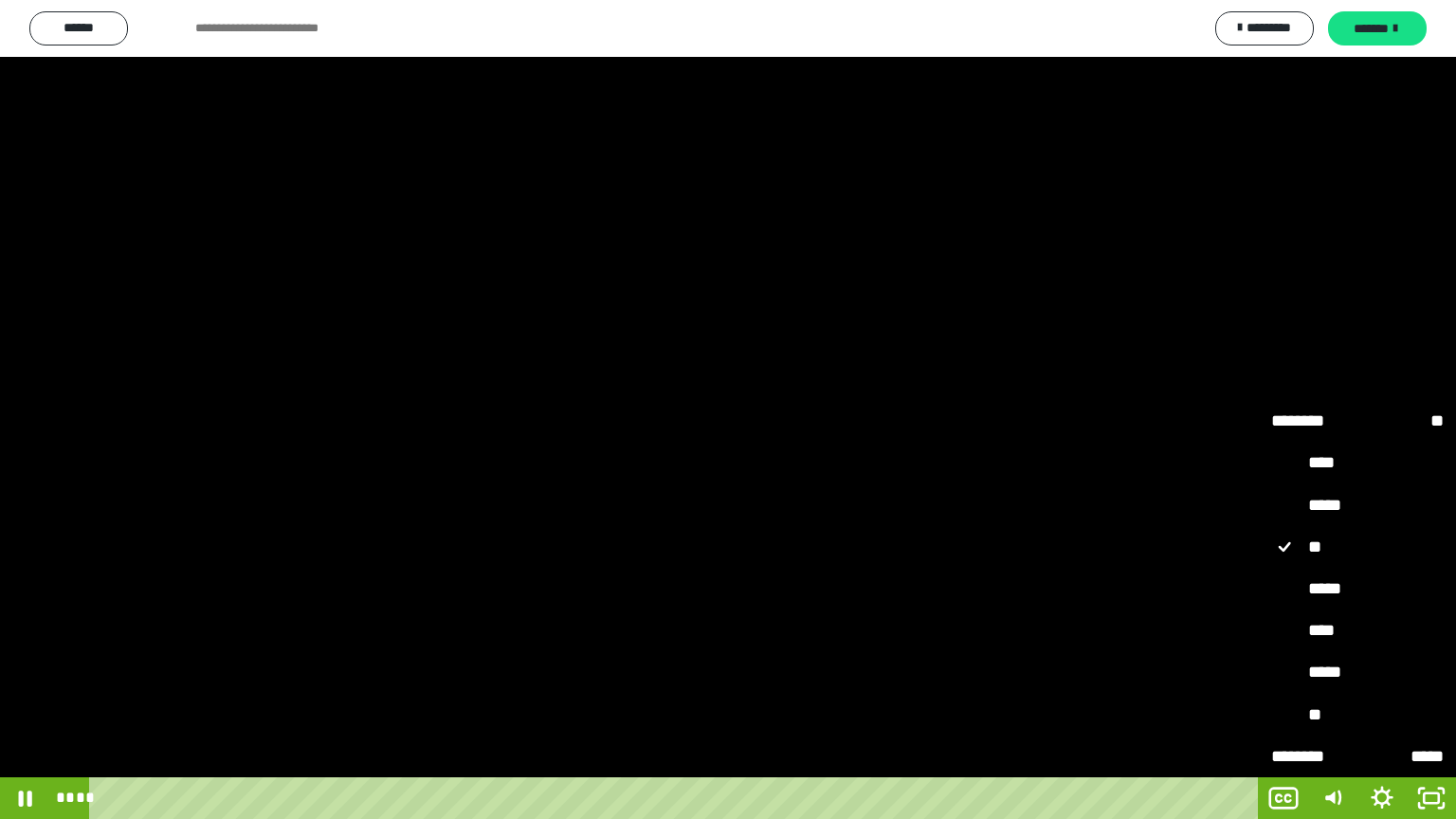 click on "*****" at bounding box center (1357, 590) 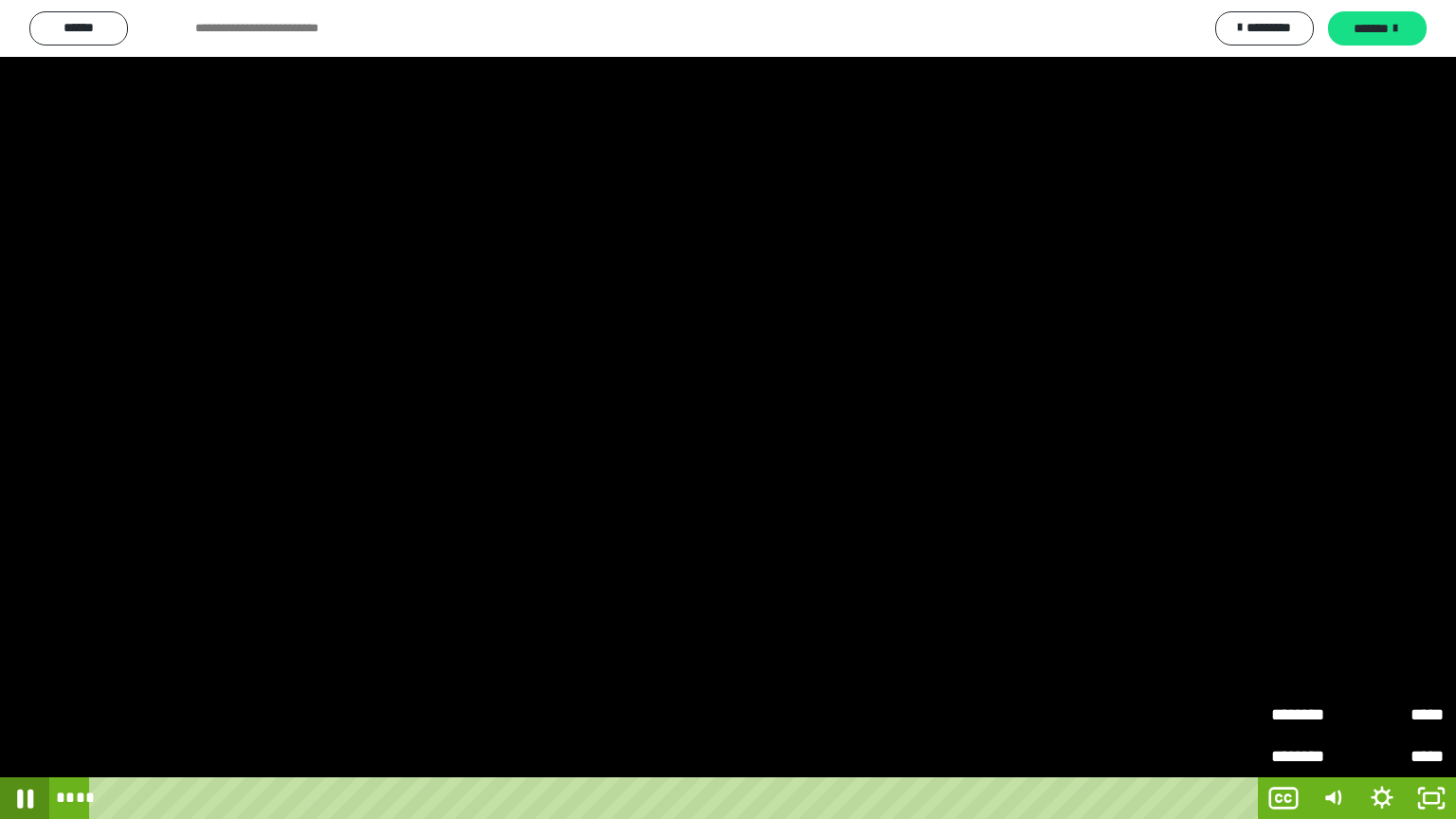 click 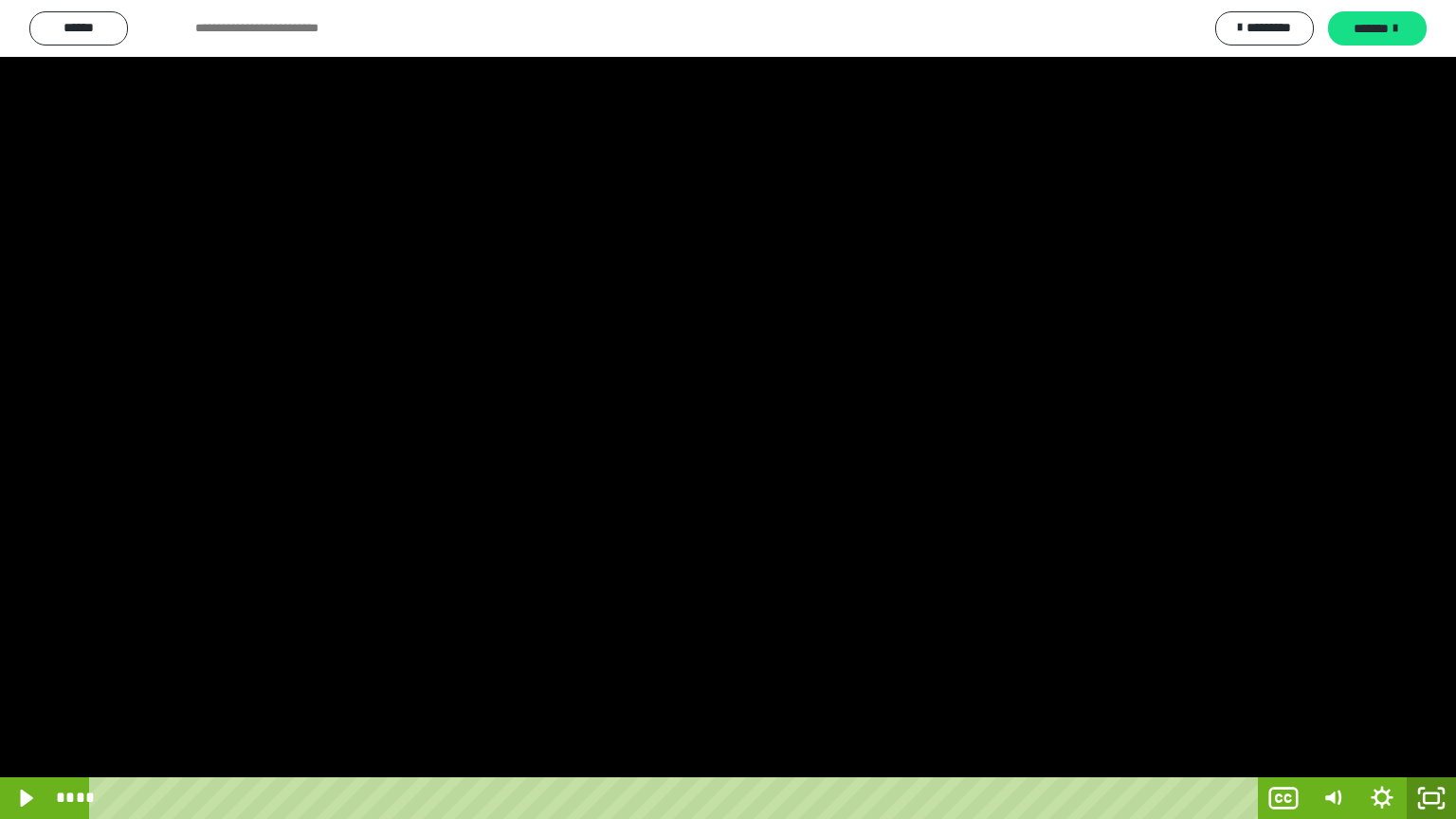 click 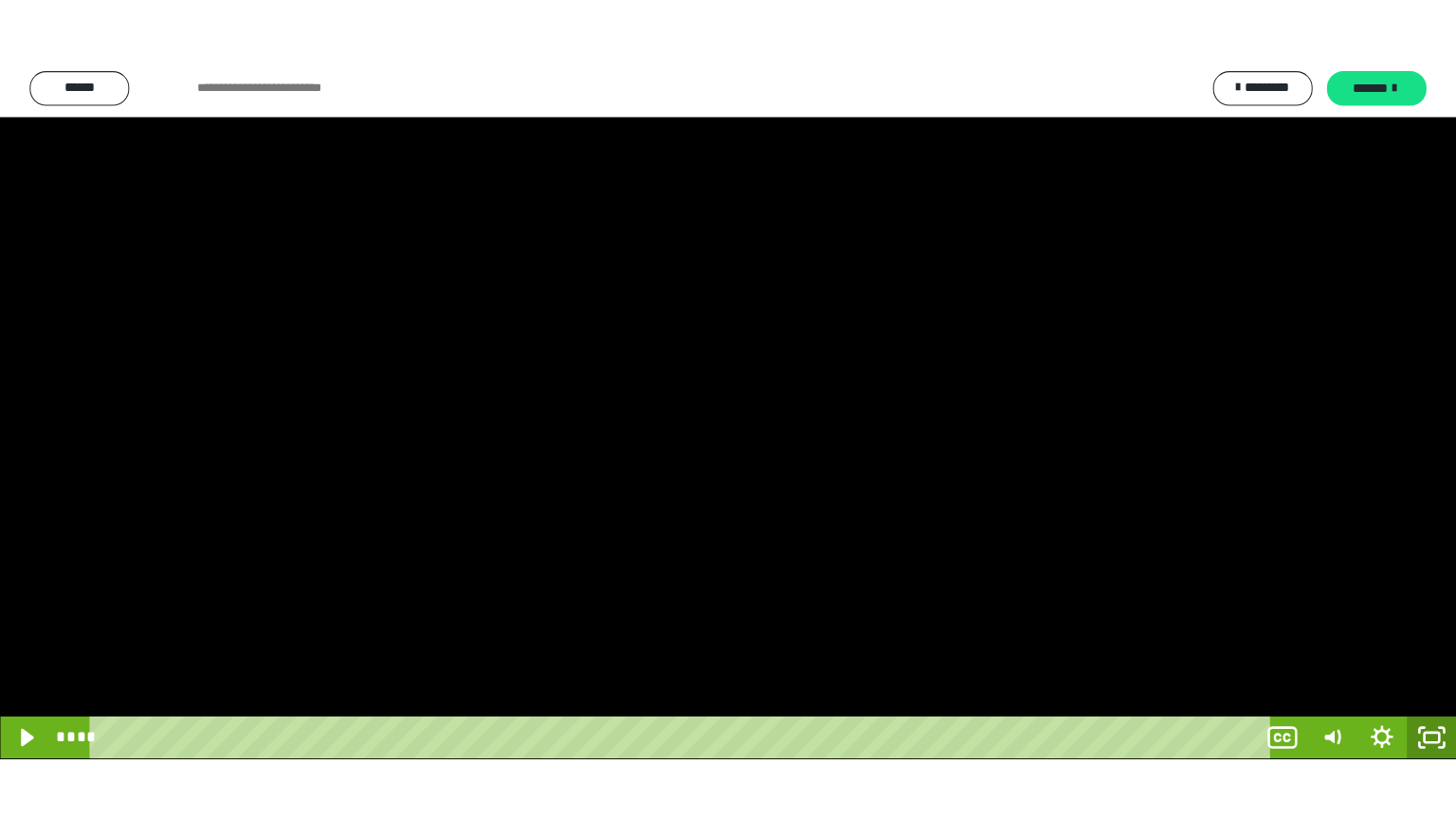 scroll, scrollTop: 3751, scrollLeft: 0, axis: vertical 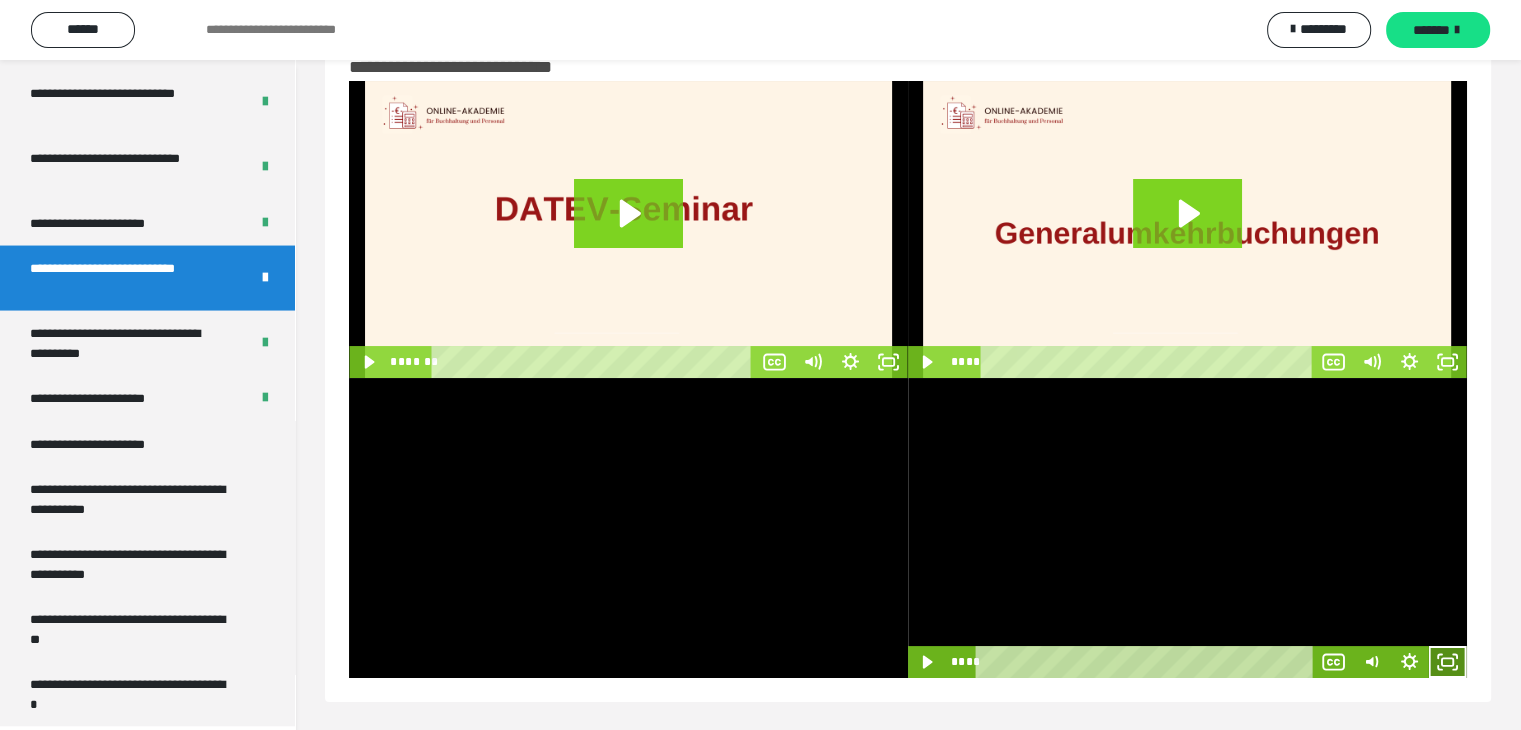 click 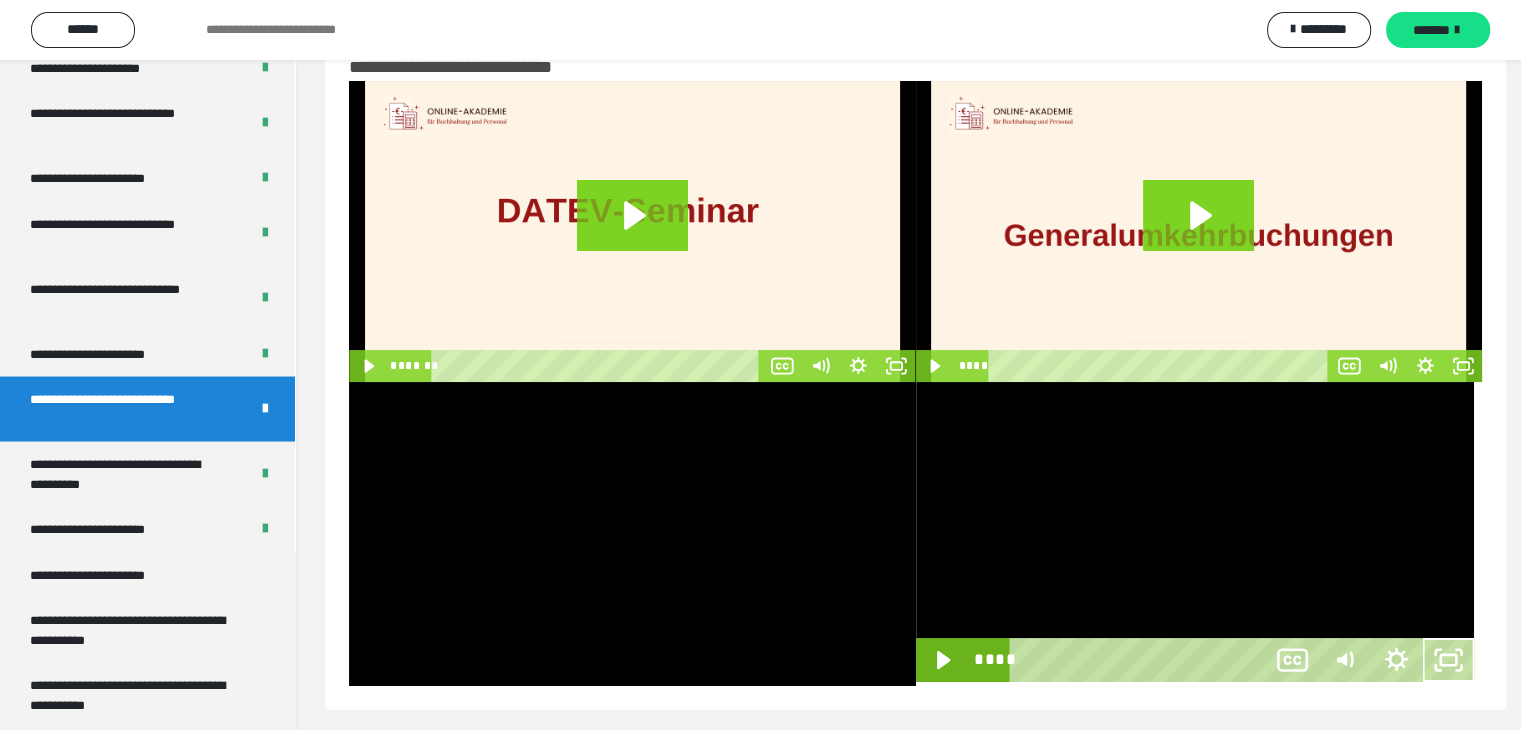 scroll, scrollTop: 3823, scrollLeft: 0, axis: vertical 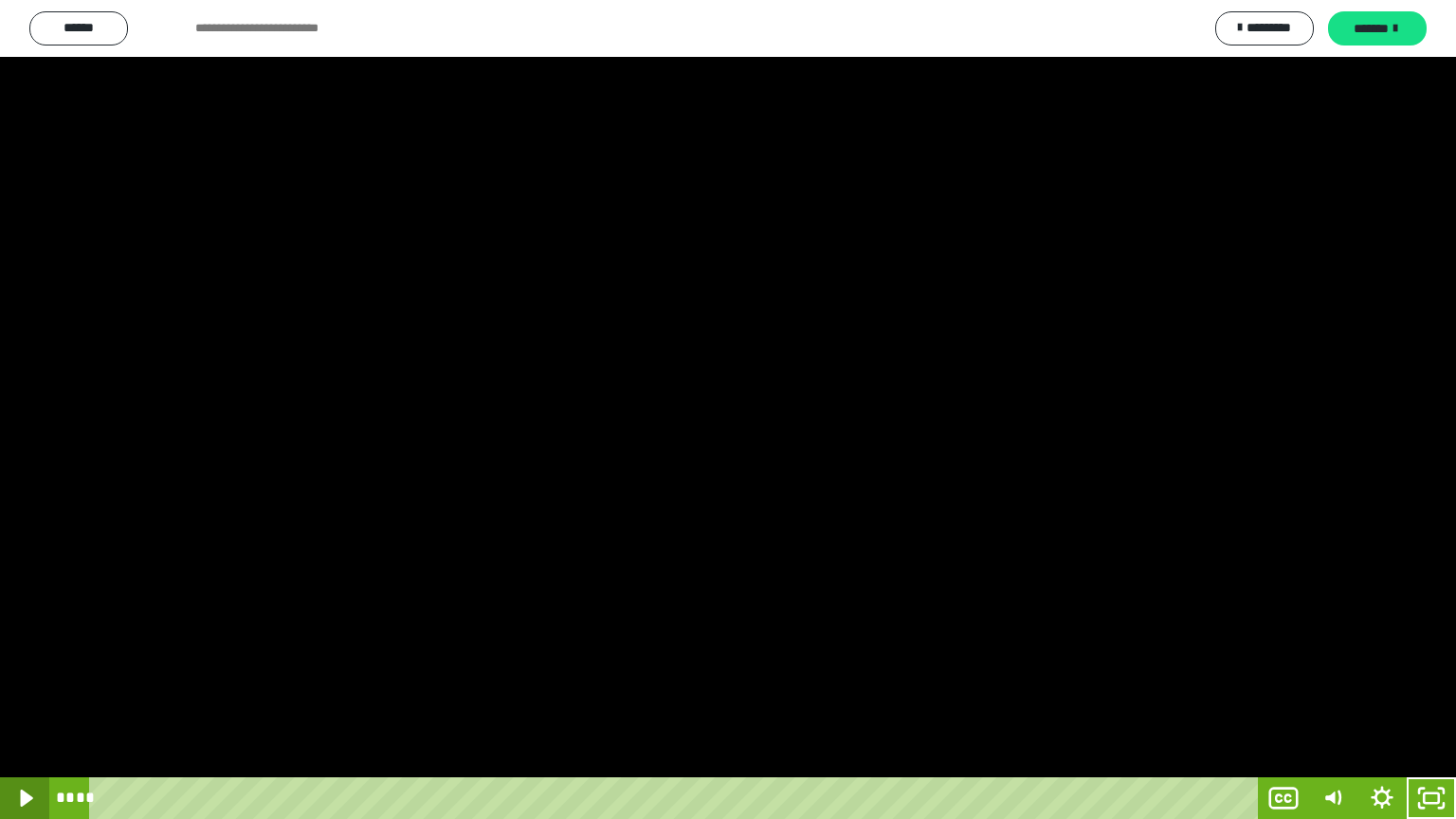 click 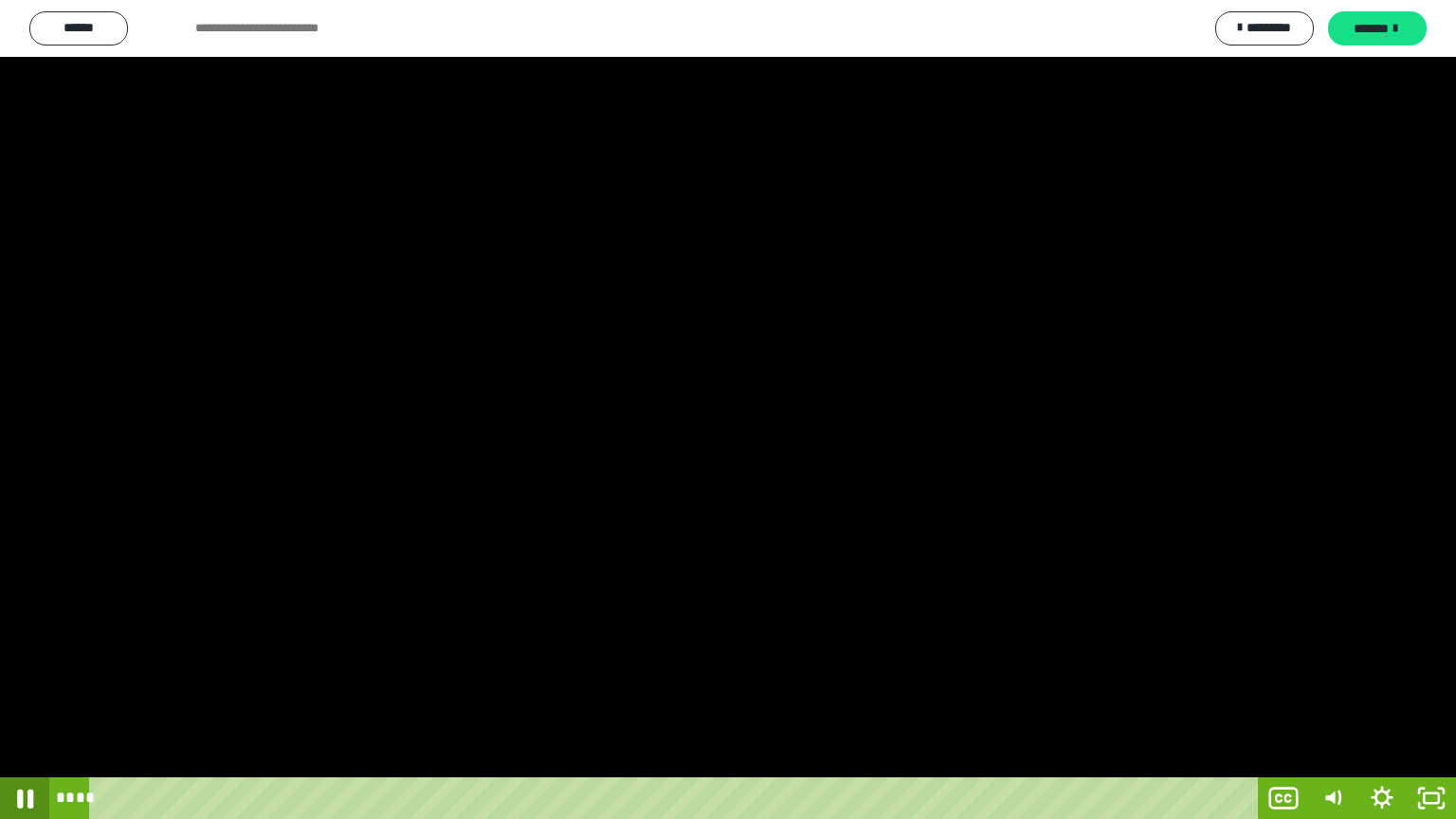 click 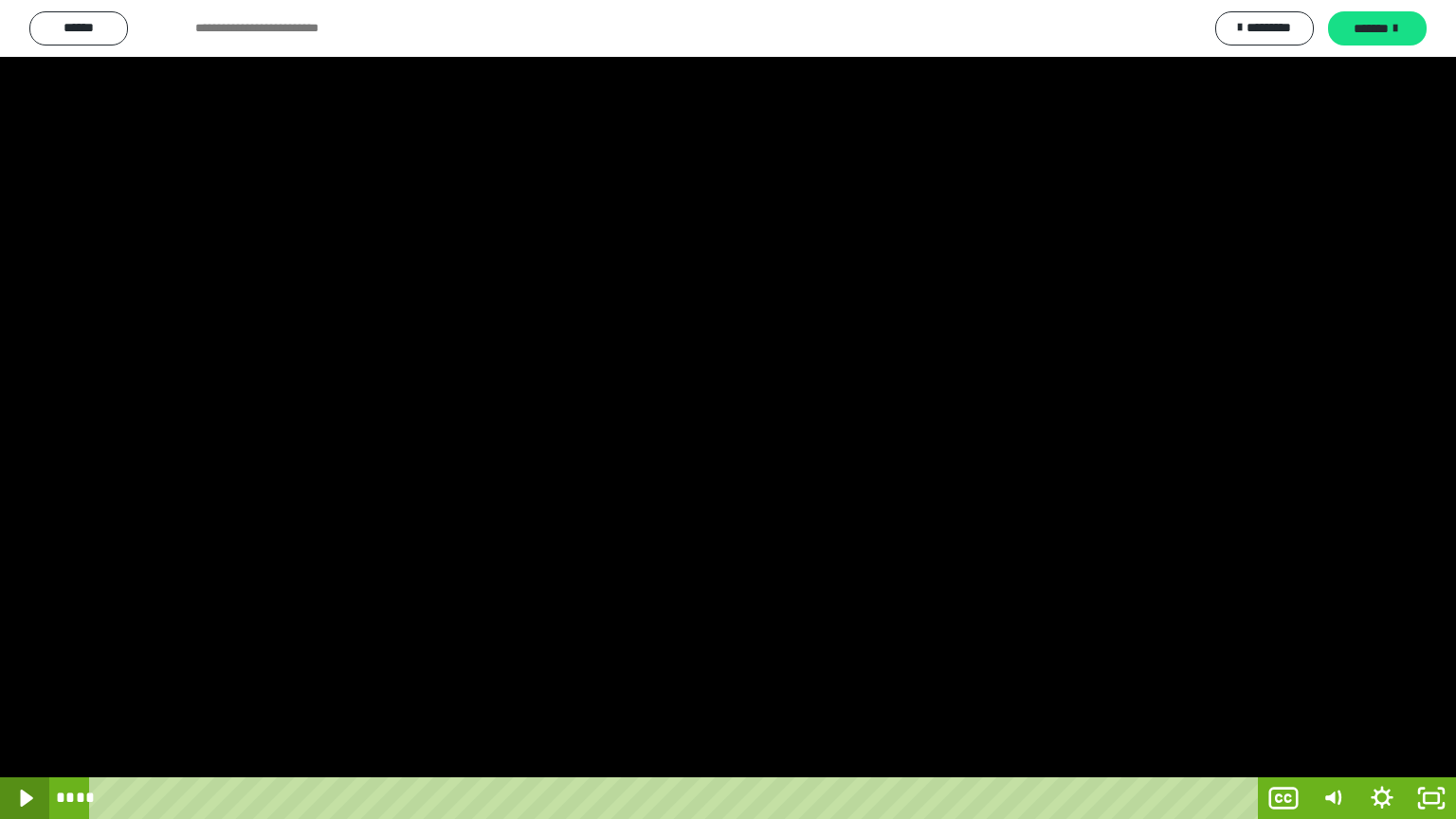 click 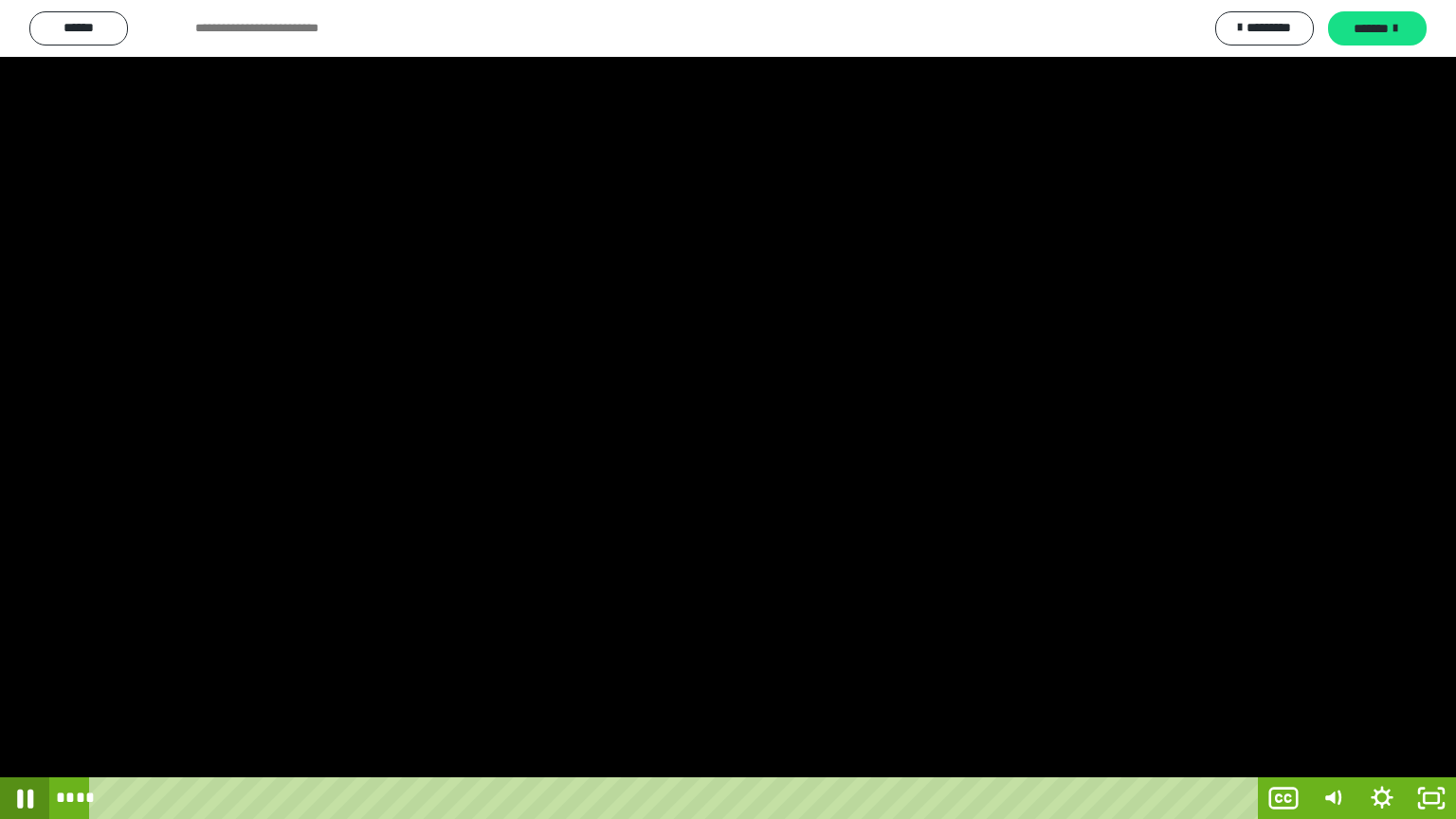 click 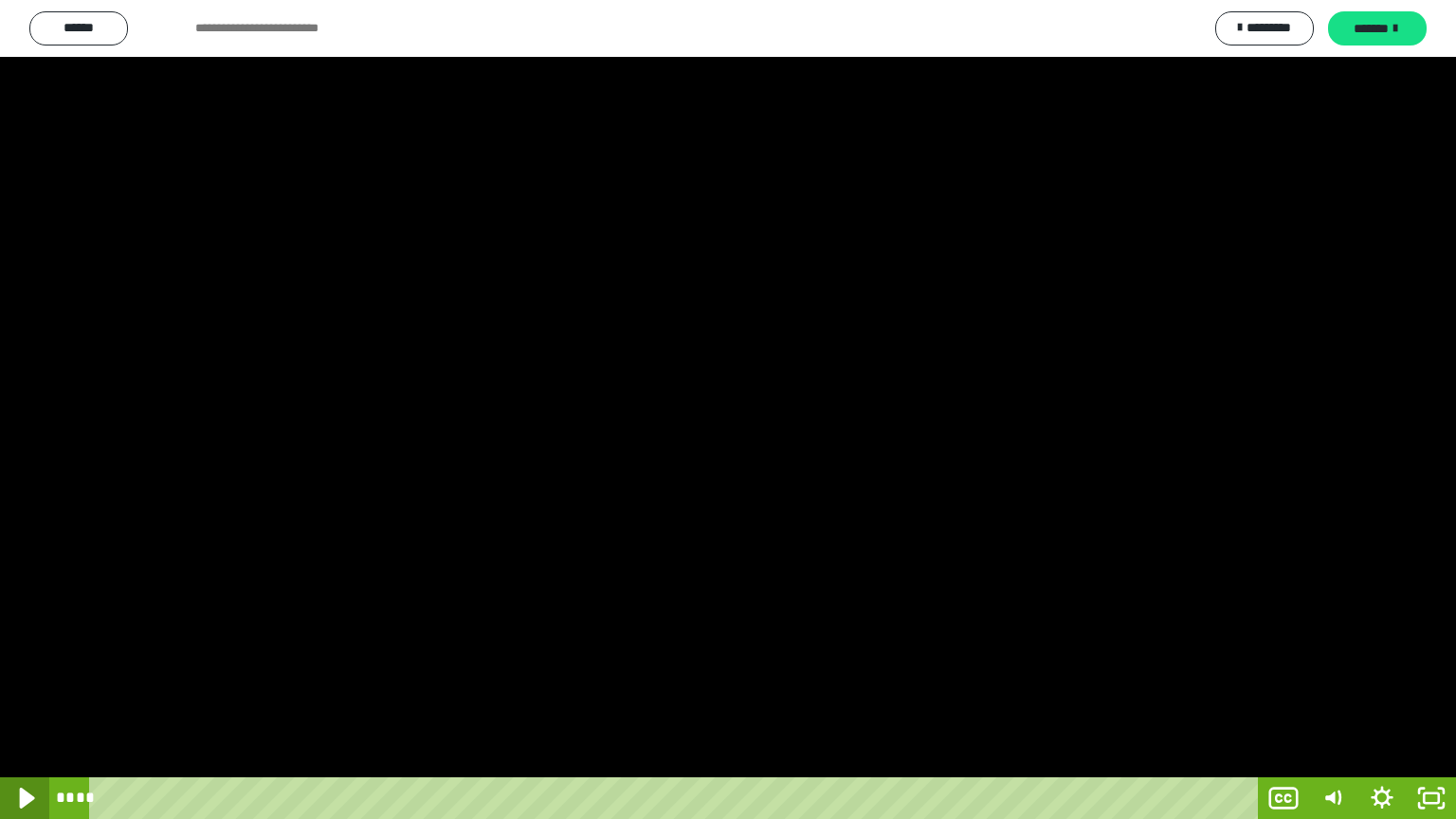 click 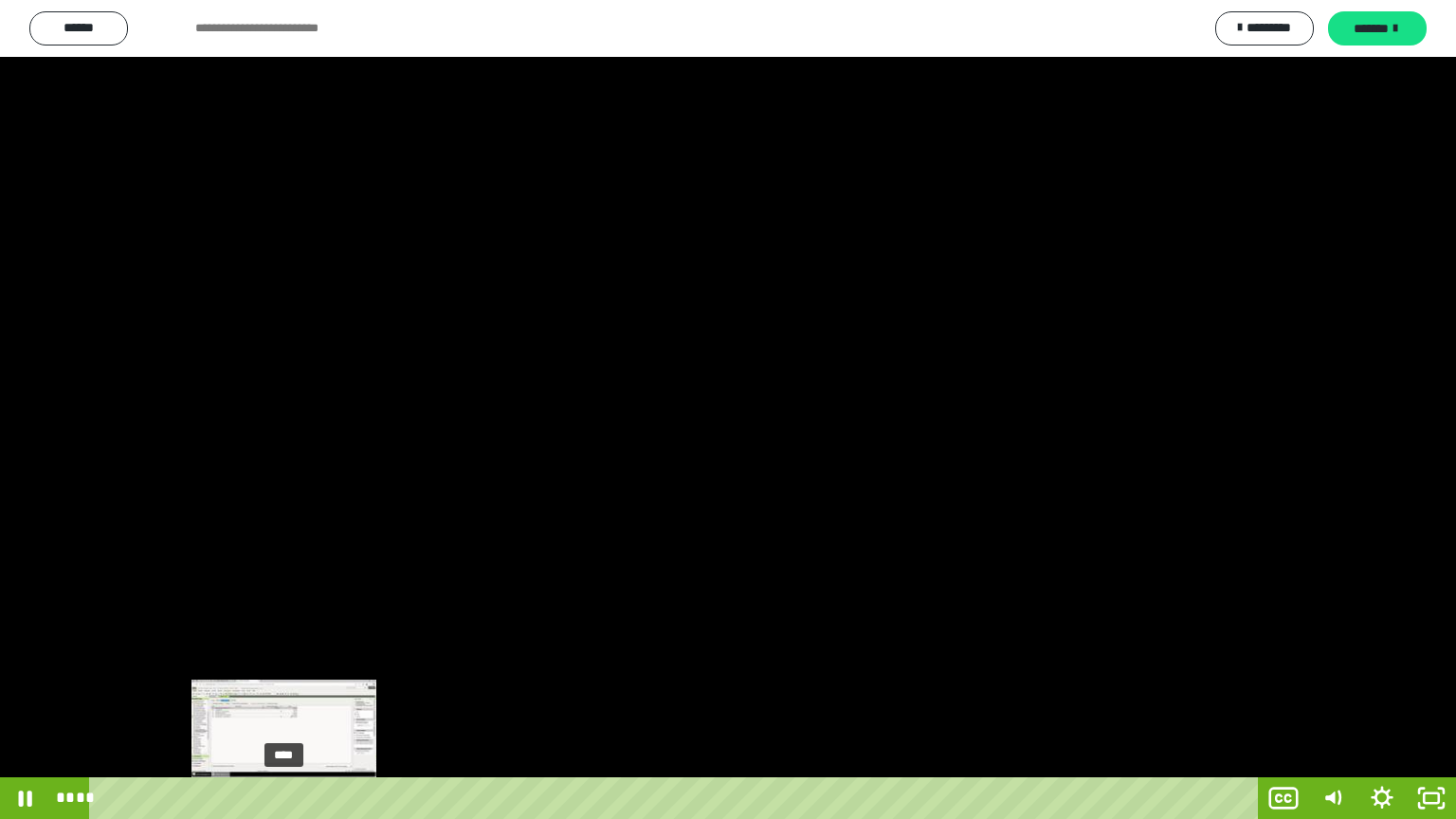 click on "****" at bounding box center [677, 798] 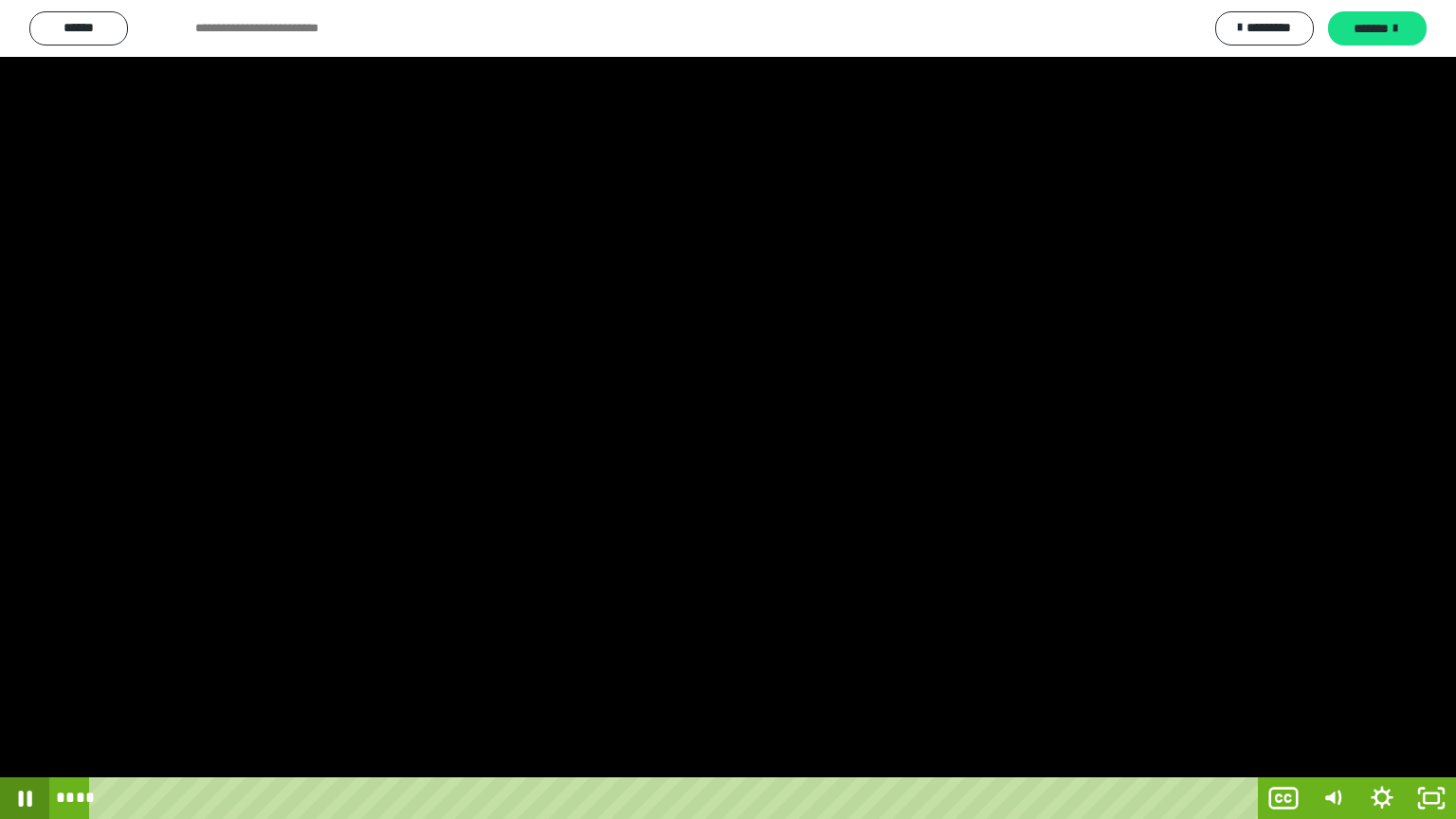 click 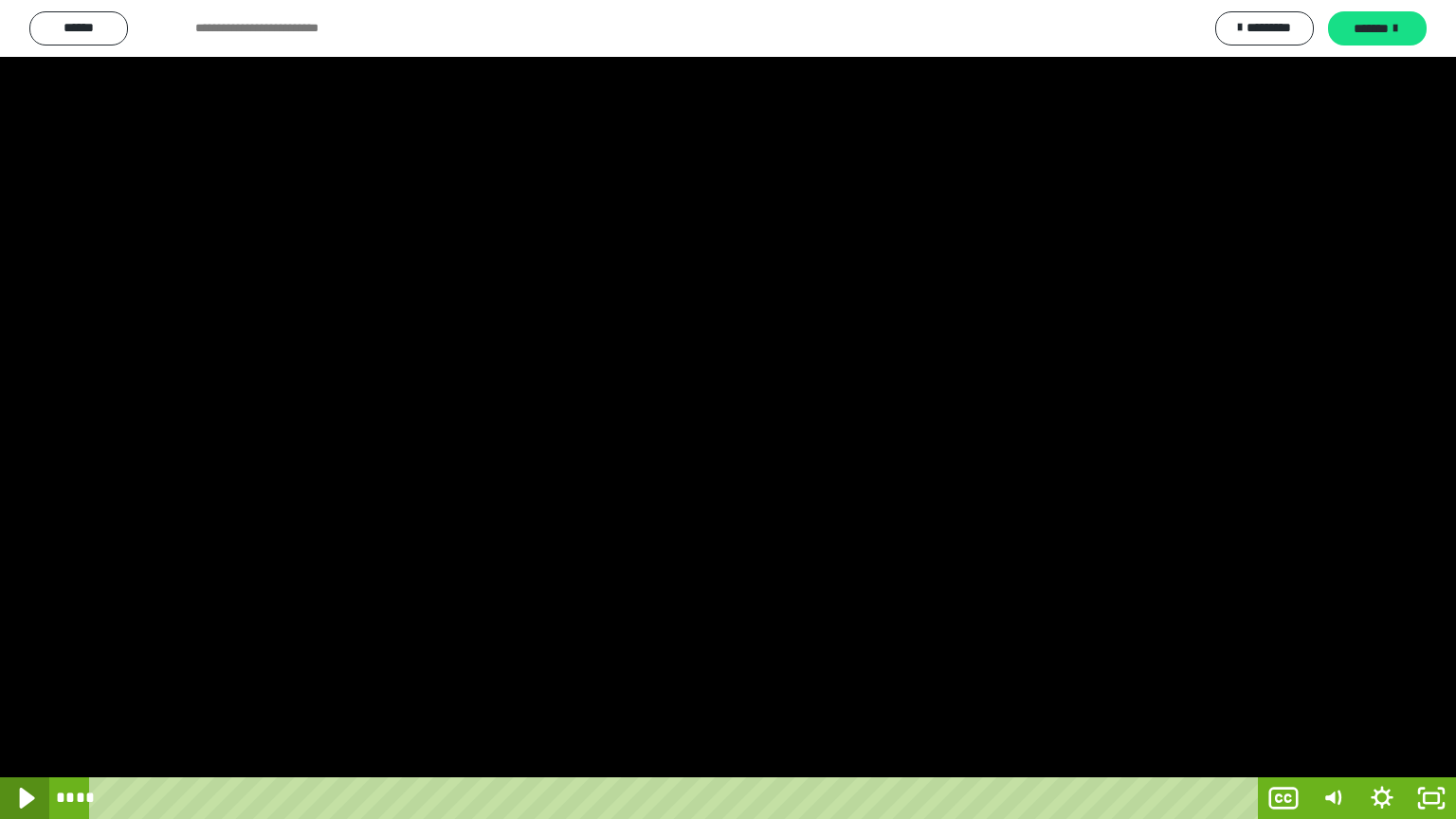 click 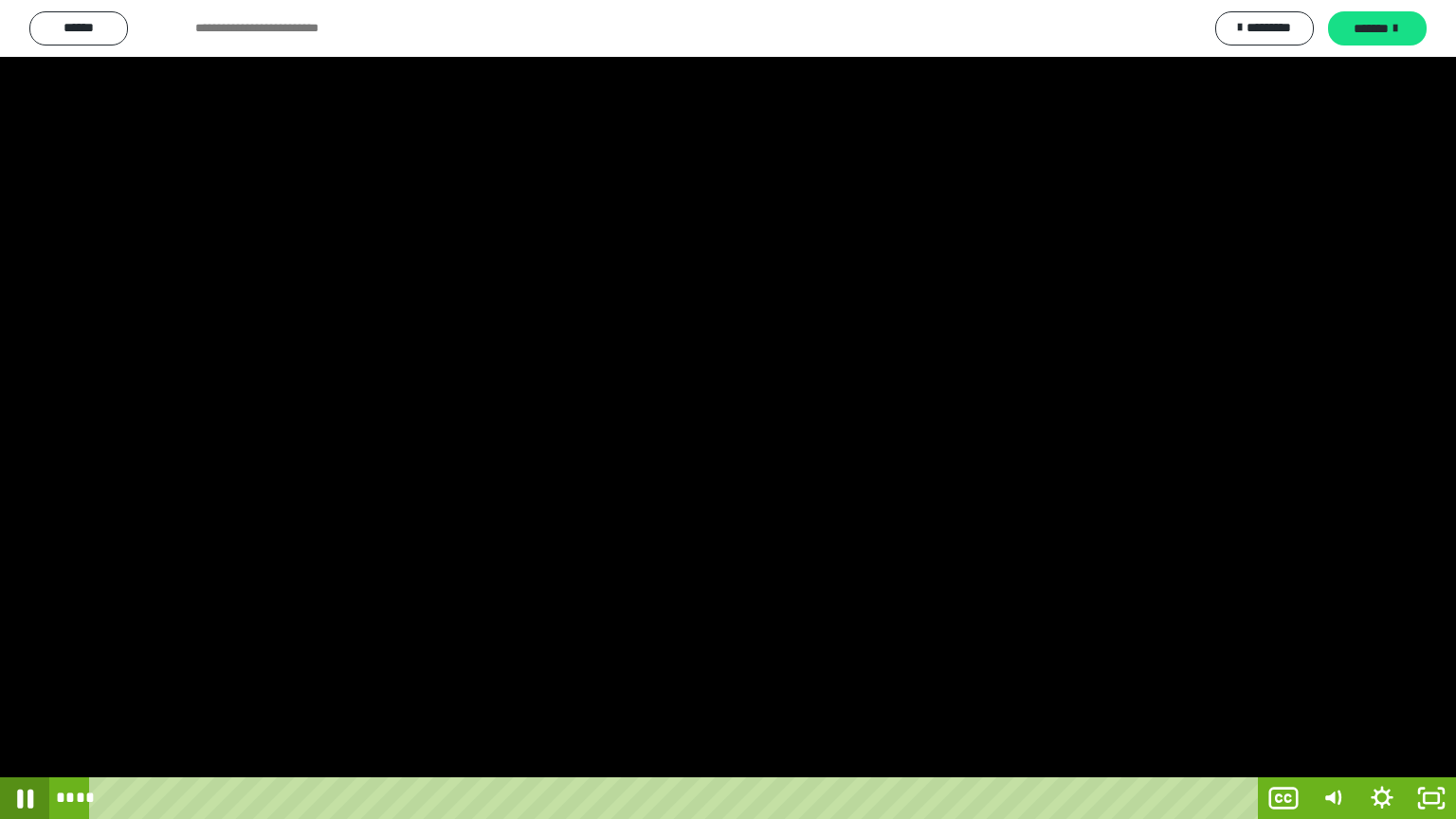 click 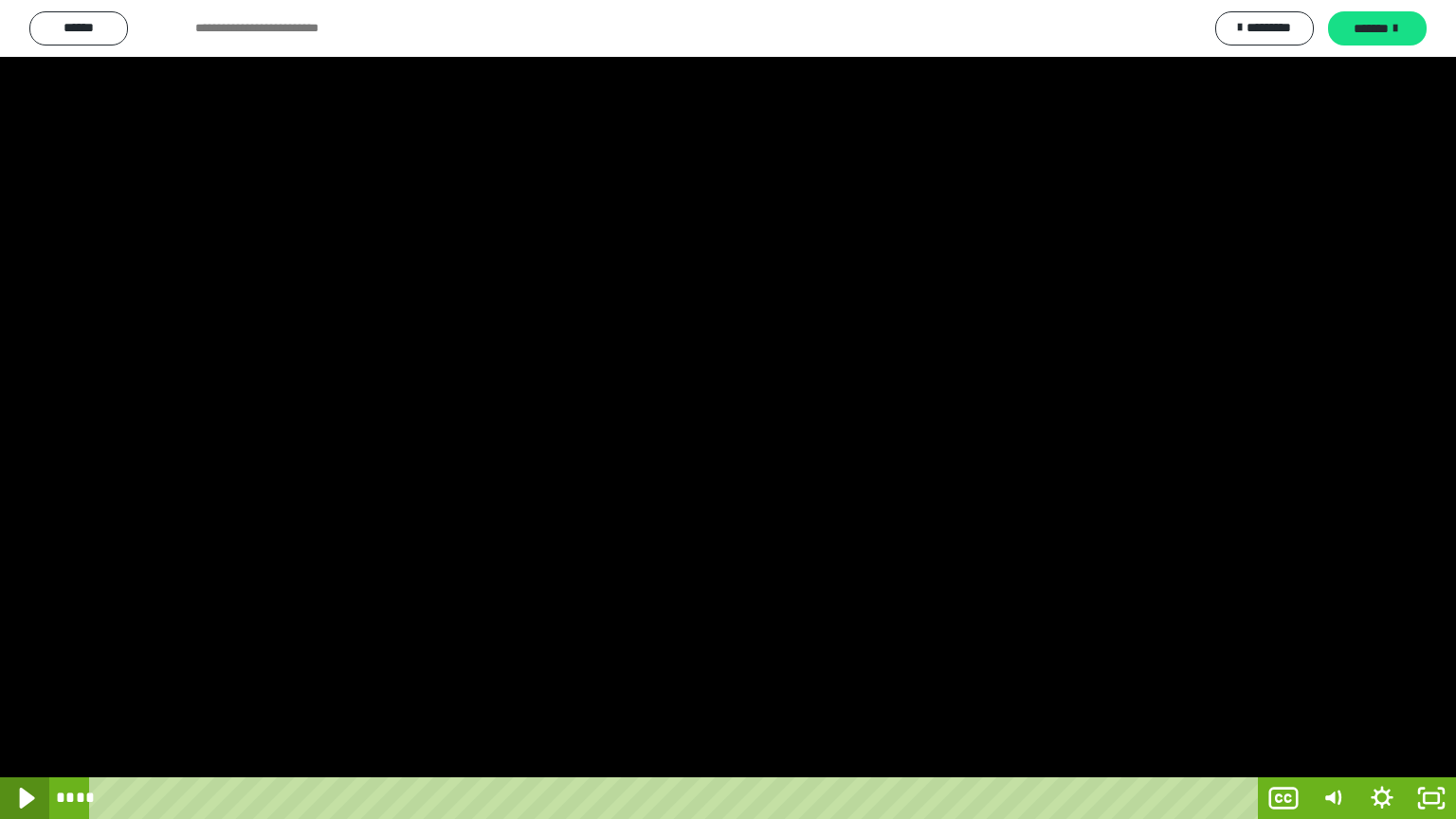 click 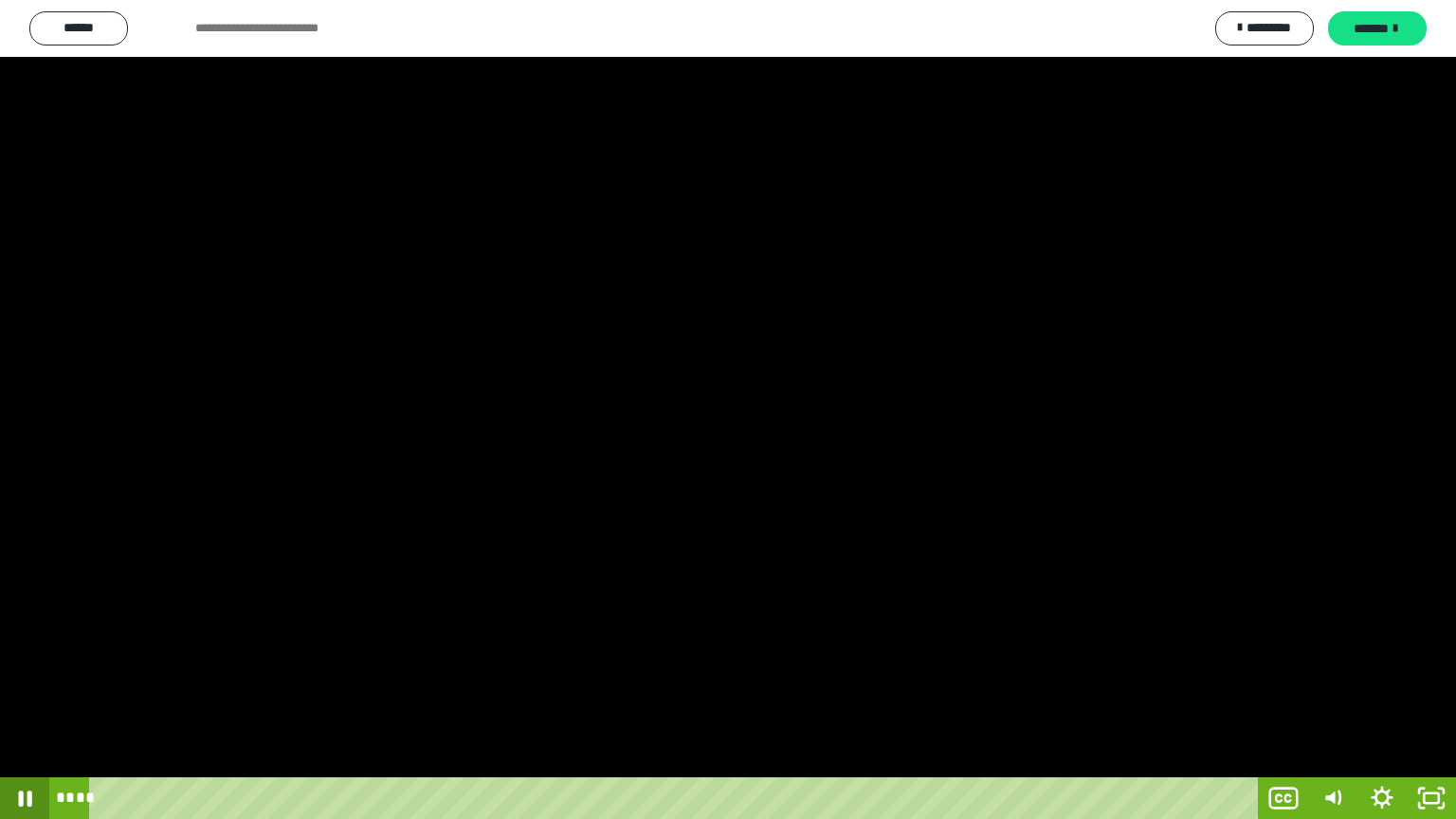 click 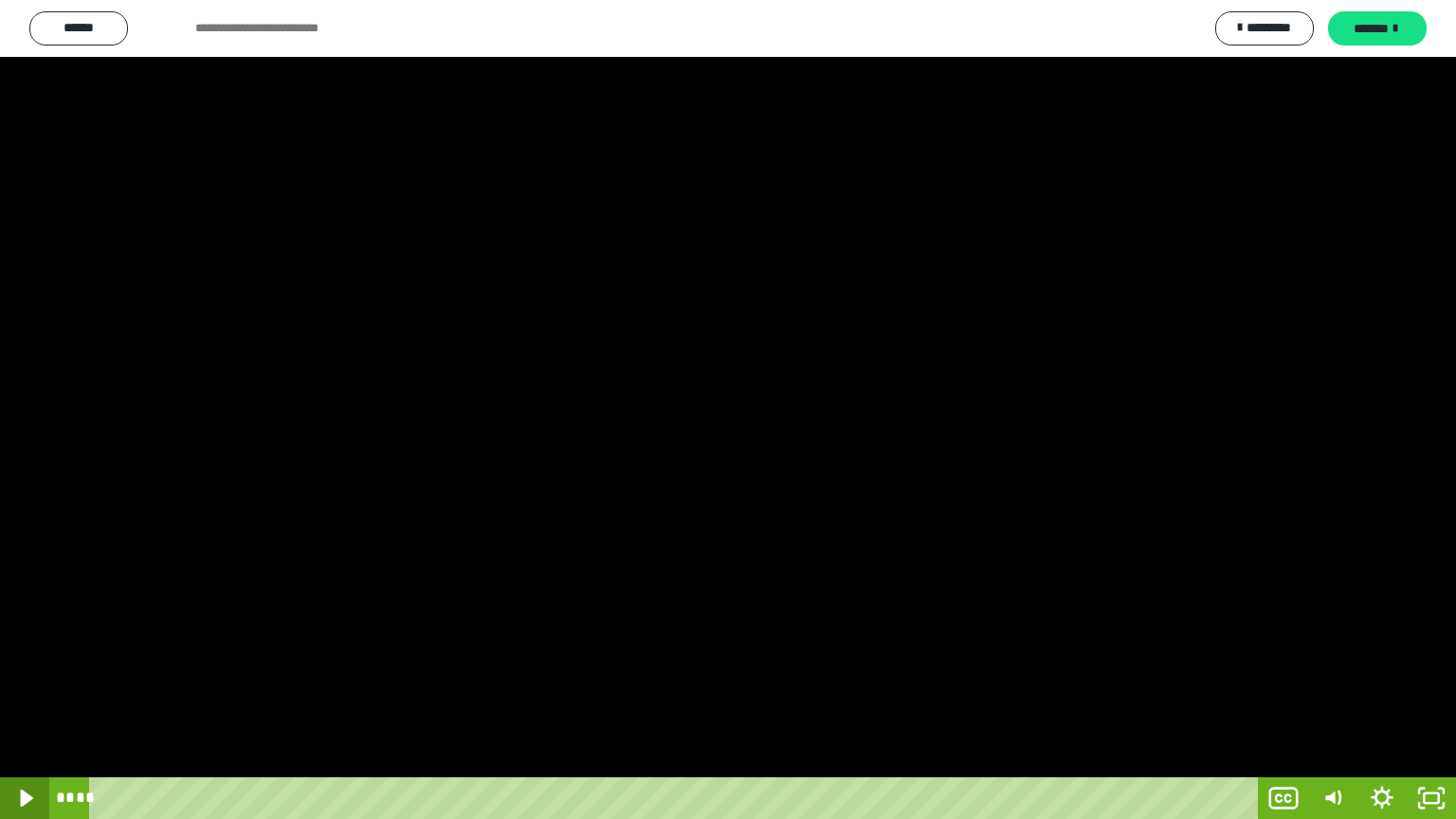 click 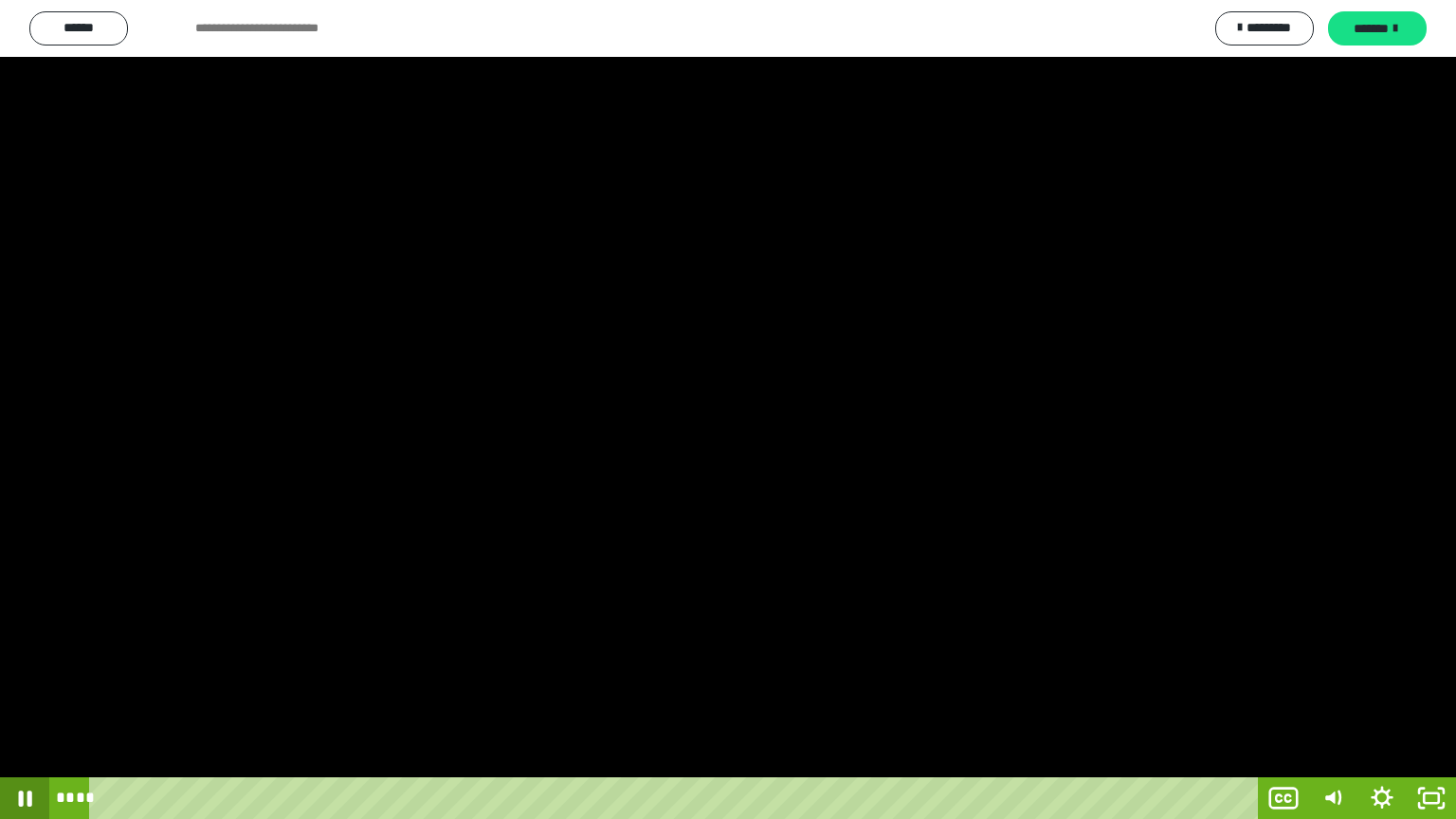 click 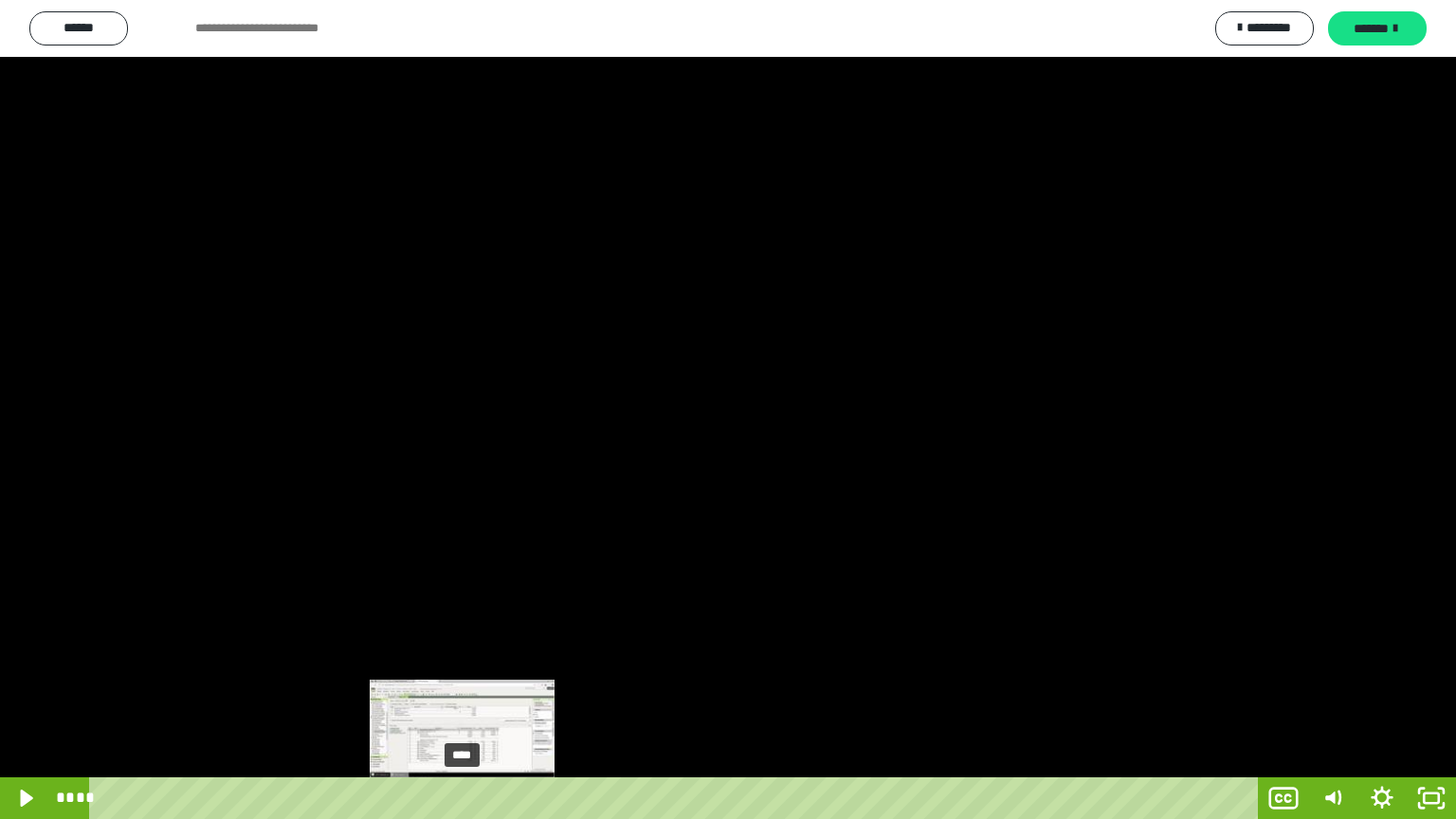 click on "****" at bounding box center (677, 798) 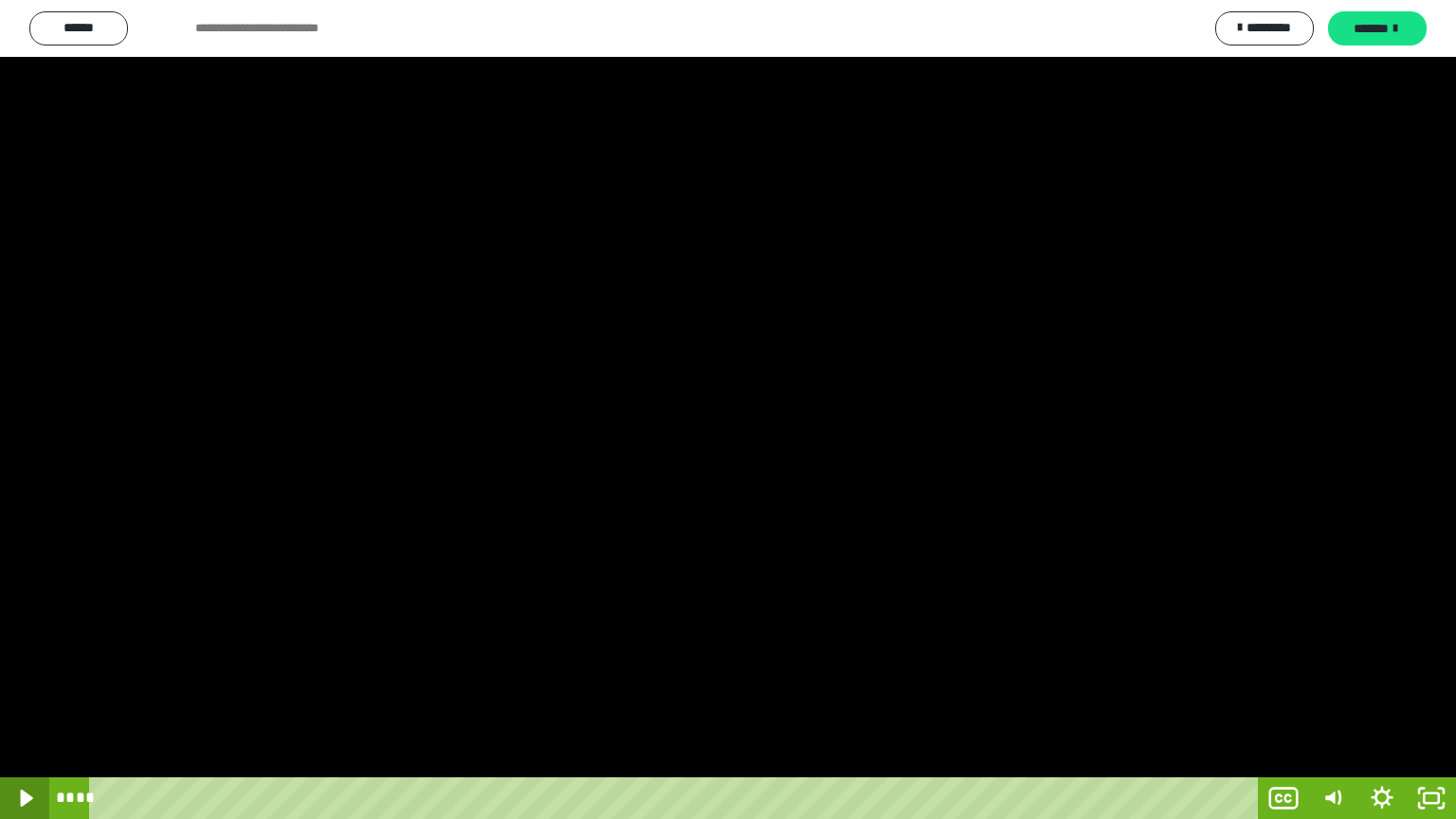 click 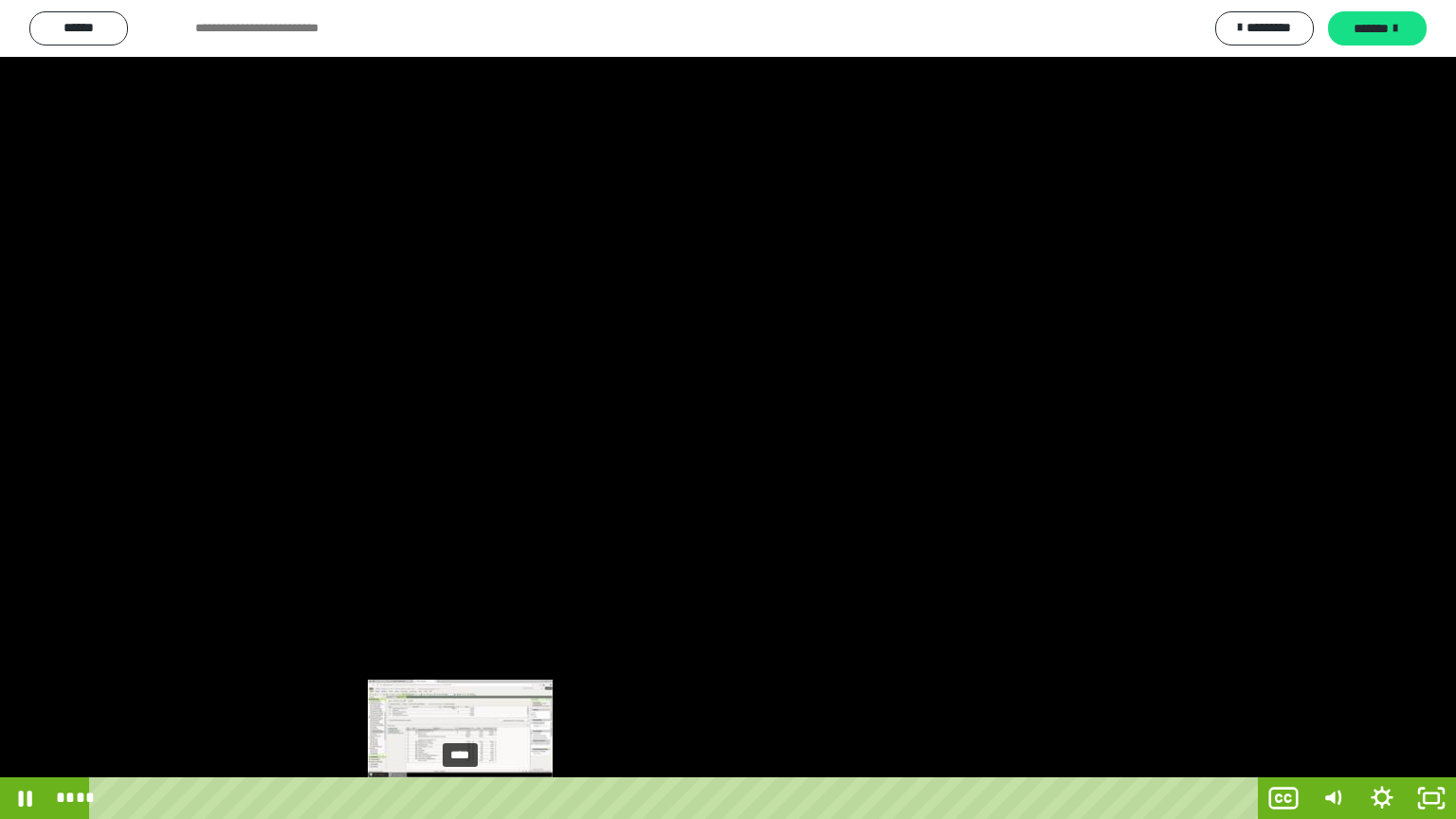 click on "****" at bounding box center [677, 798] 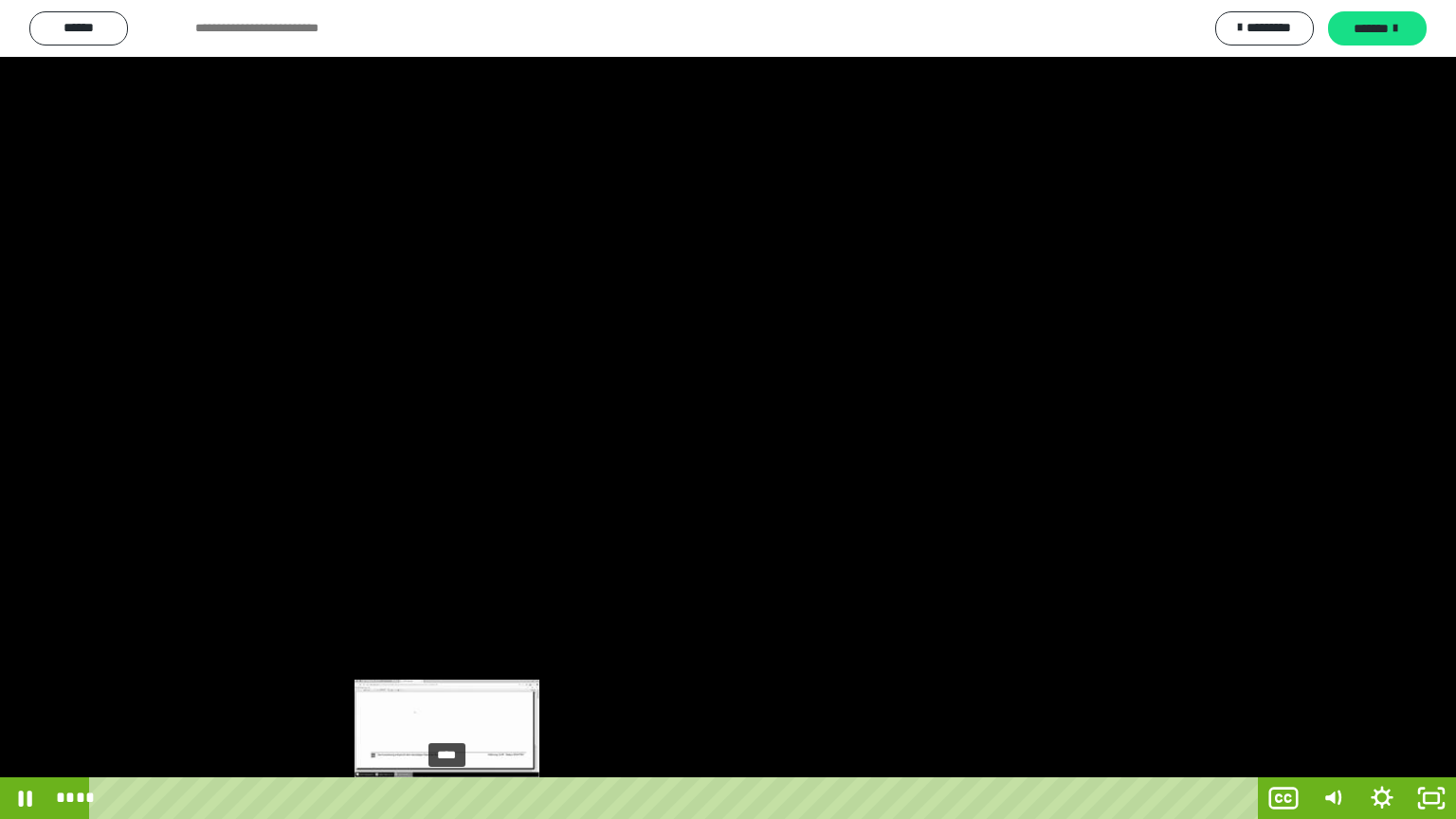 click on "****" at bounding box center (677, 798) 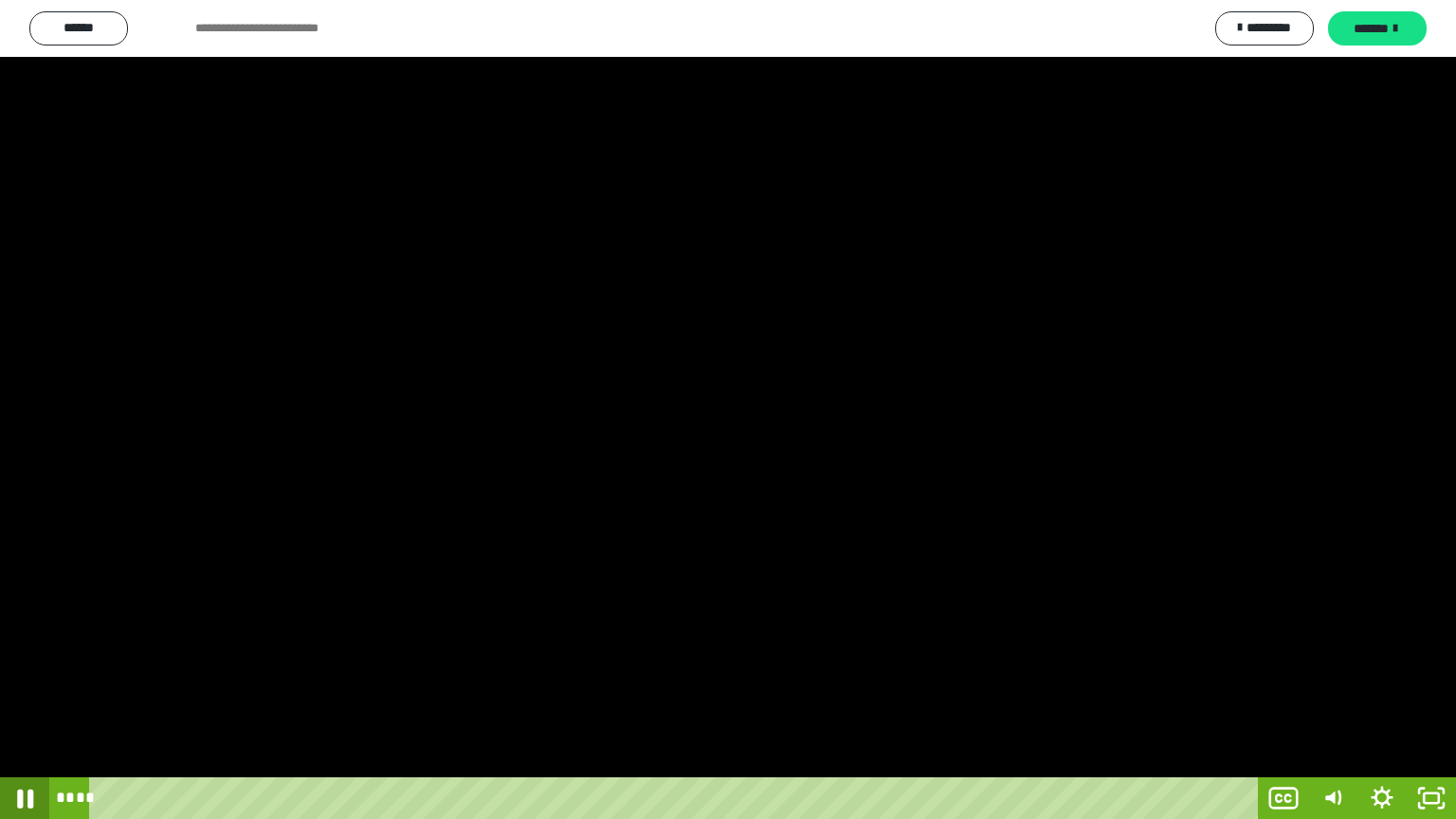 click 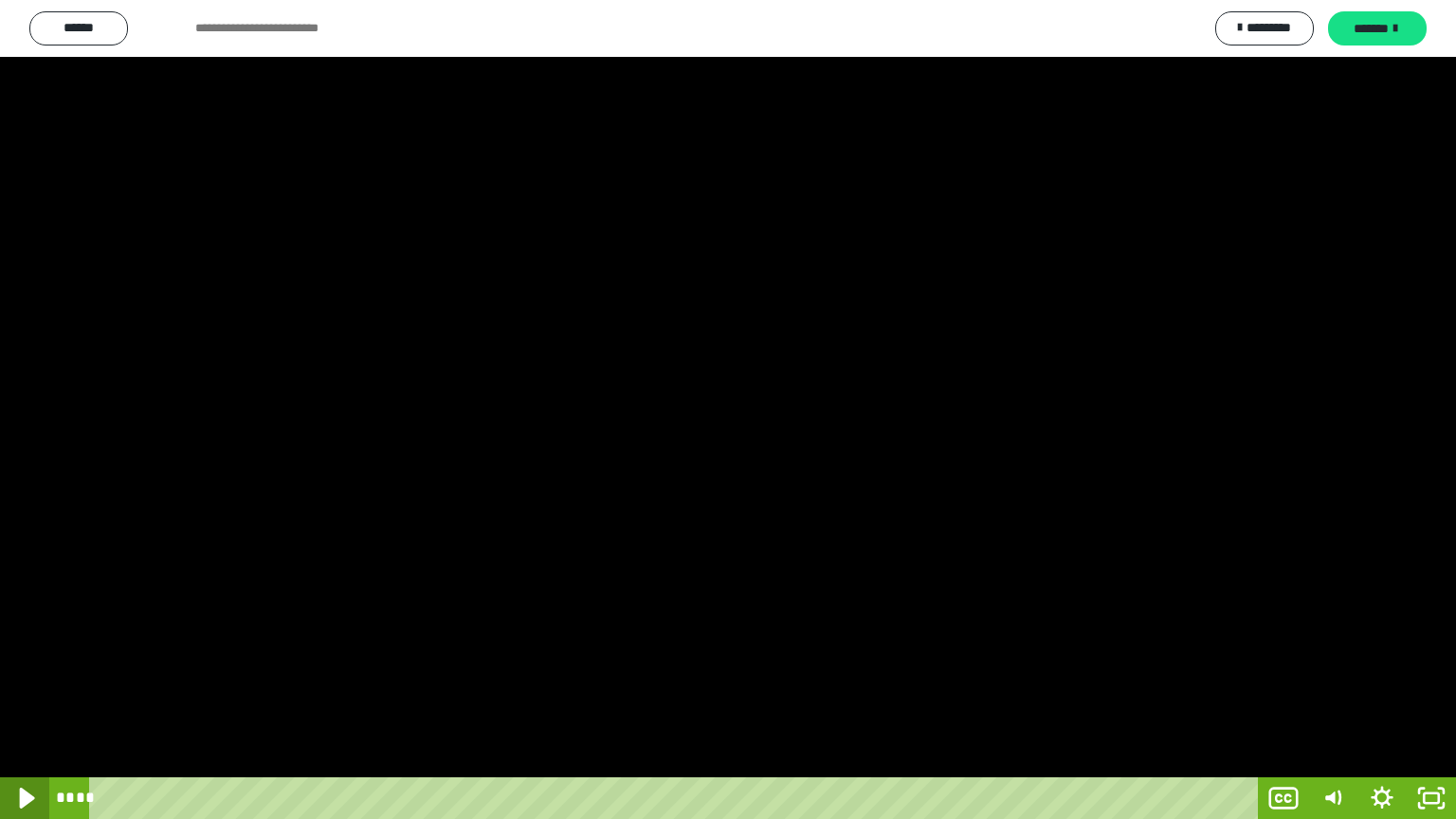 click 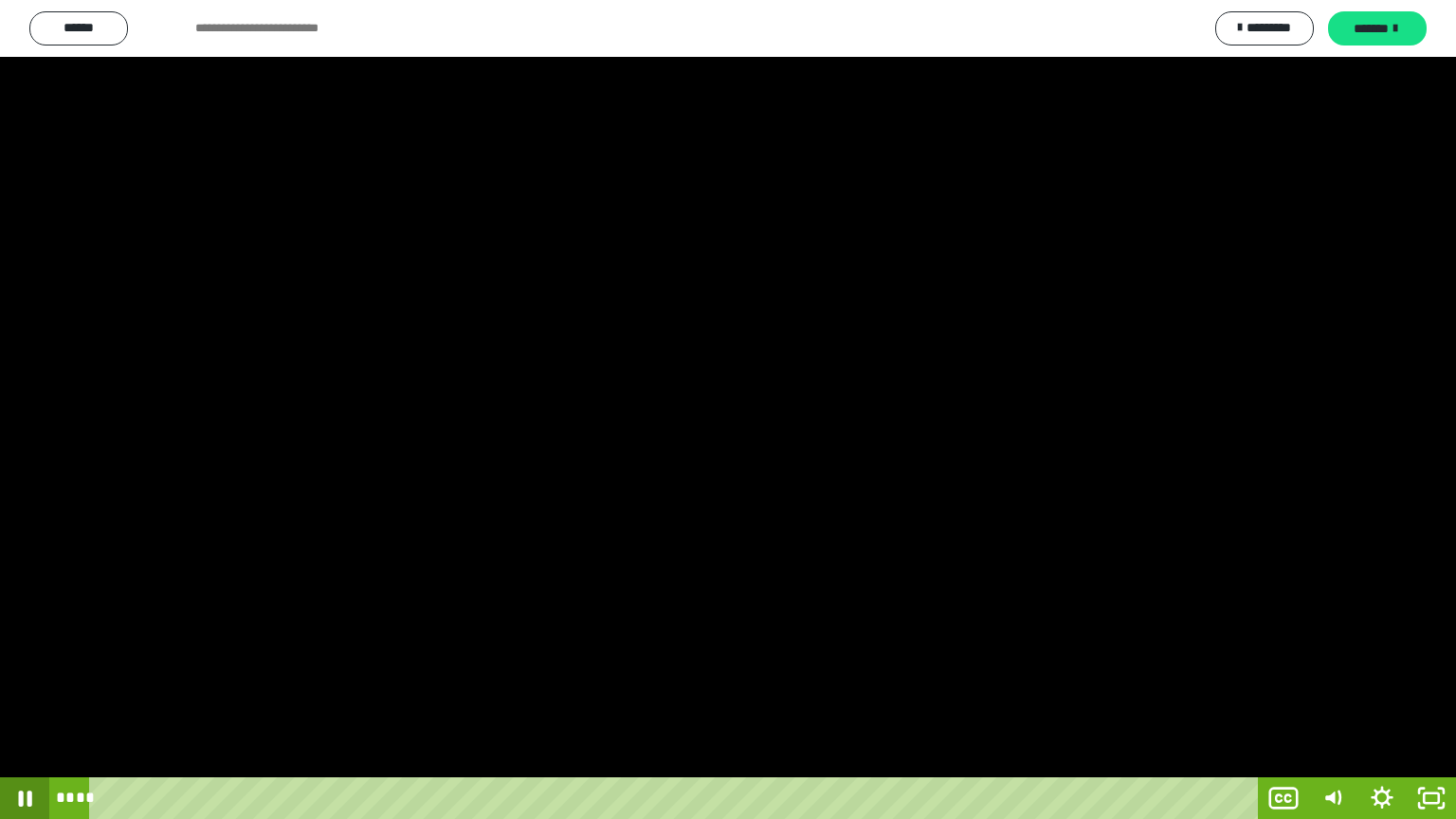click 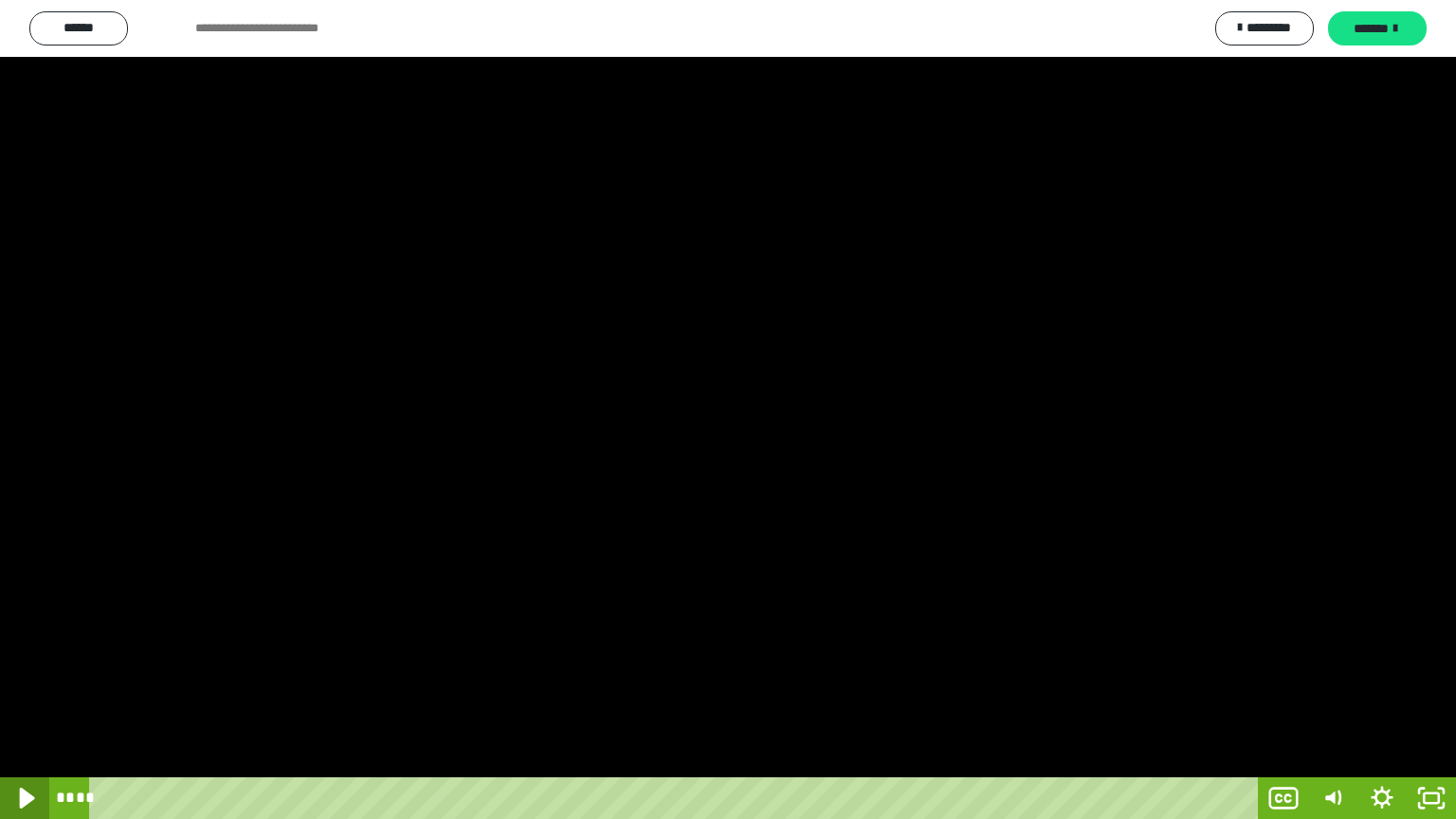 click 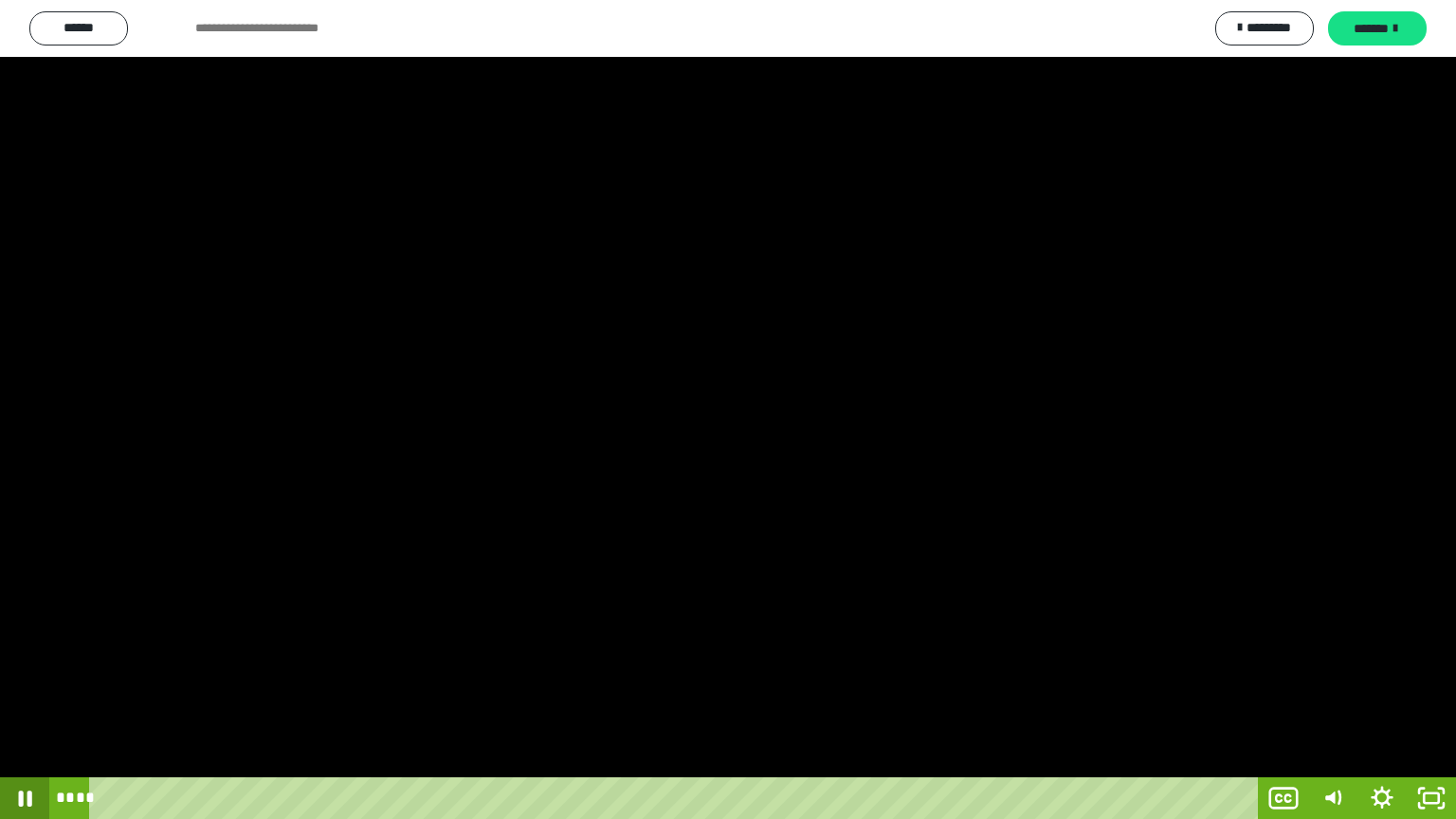 click 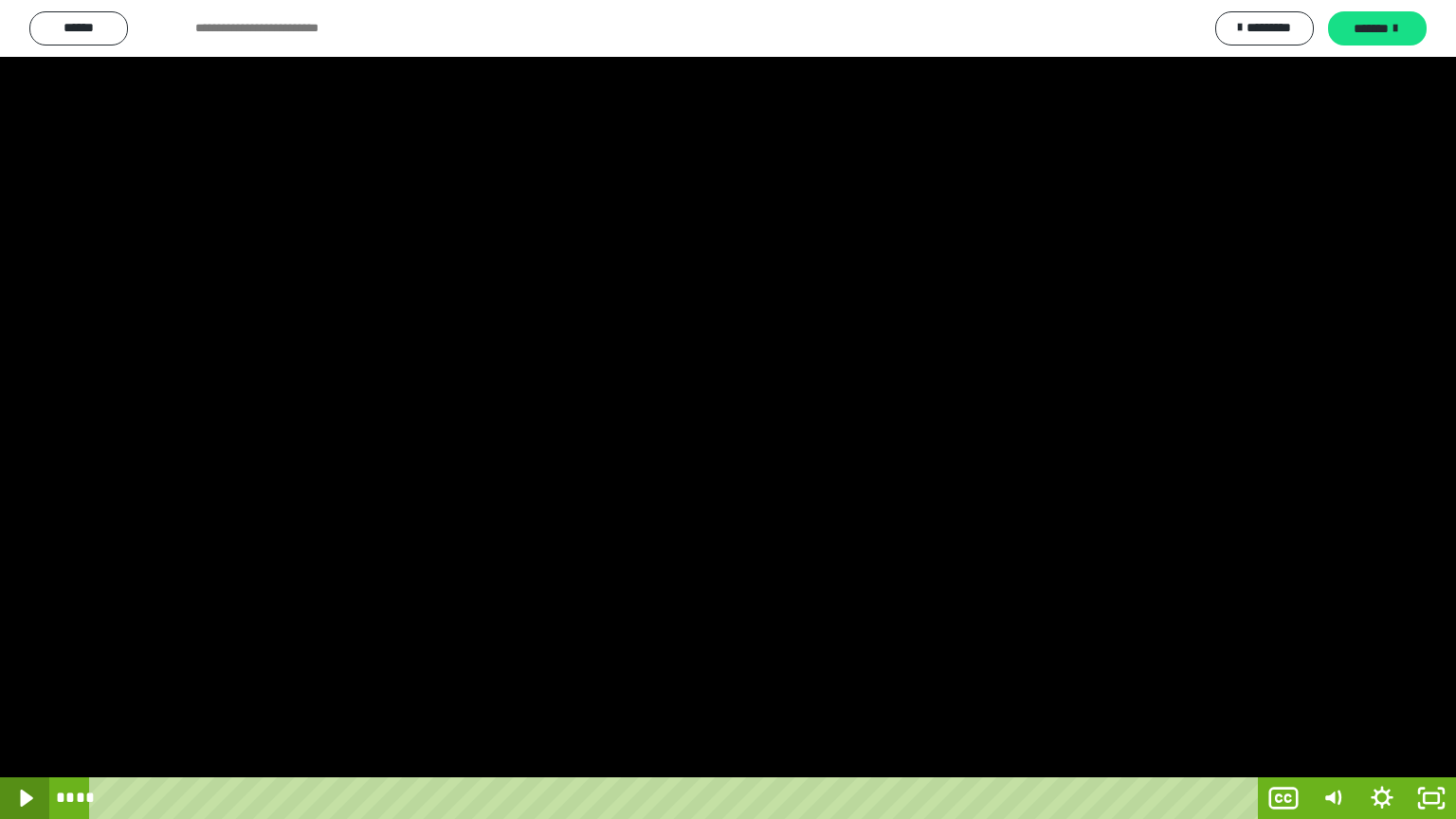 click 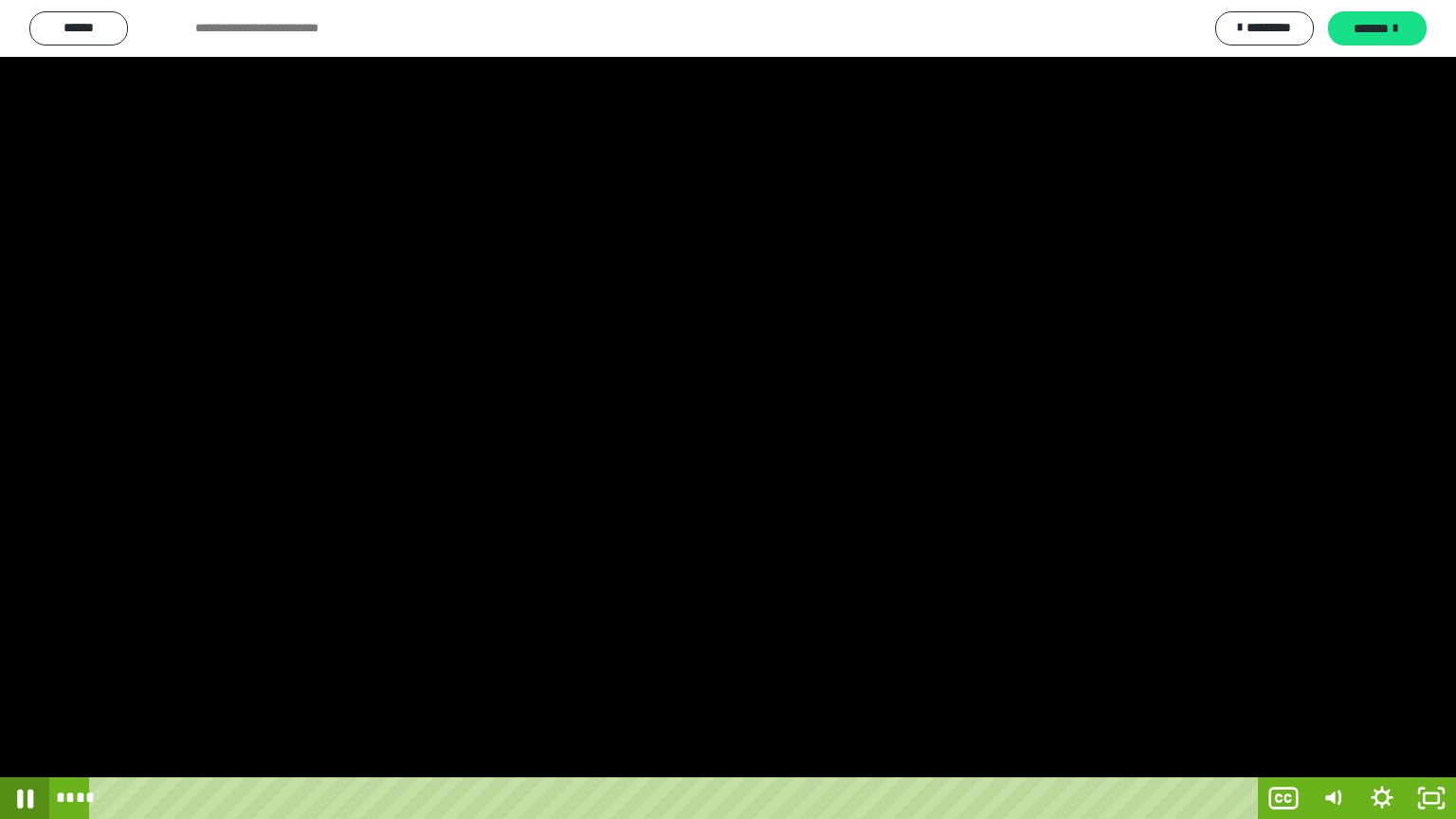 click 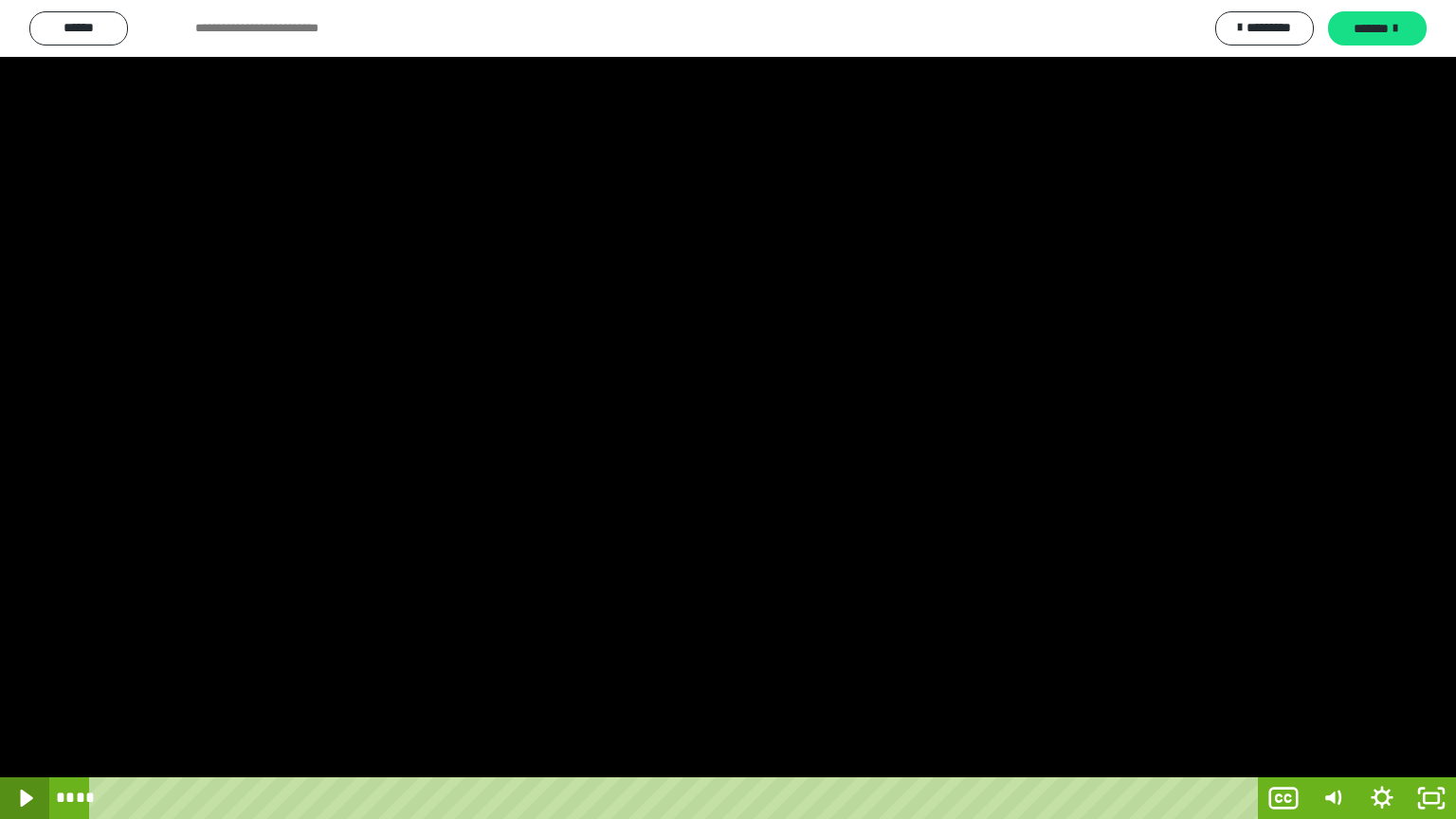 click 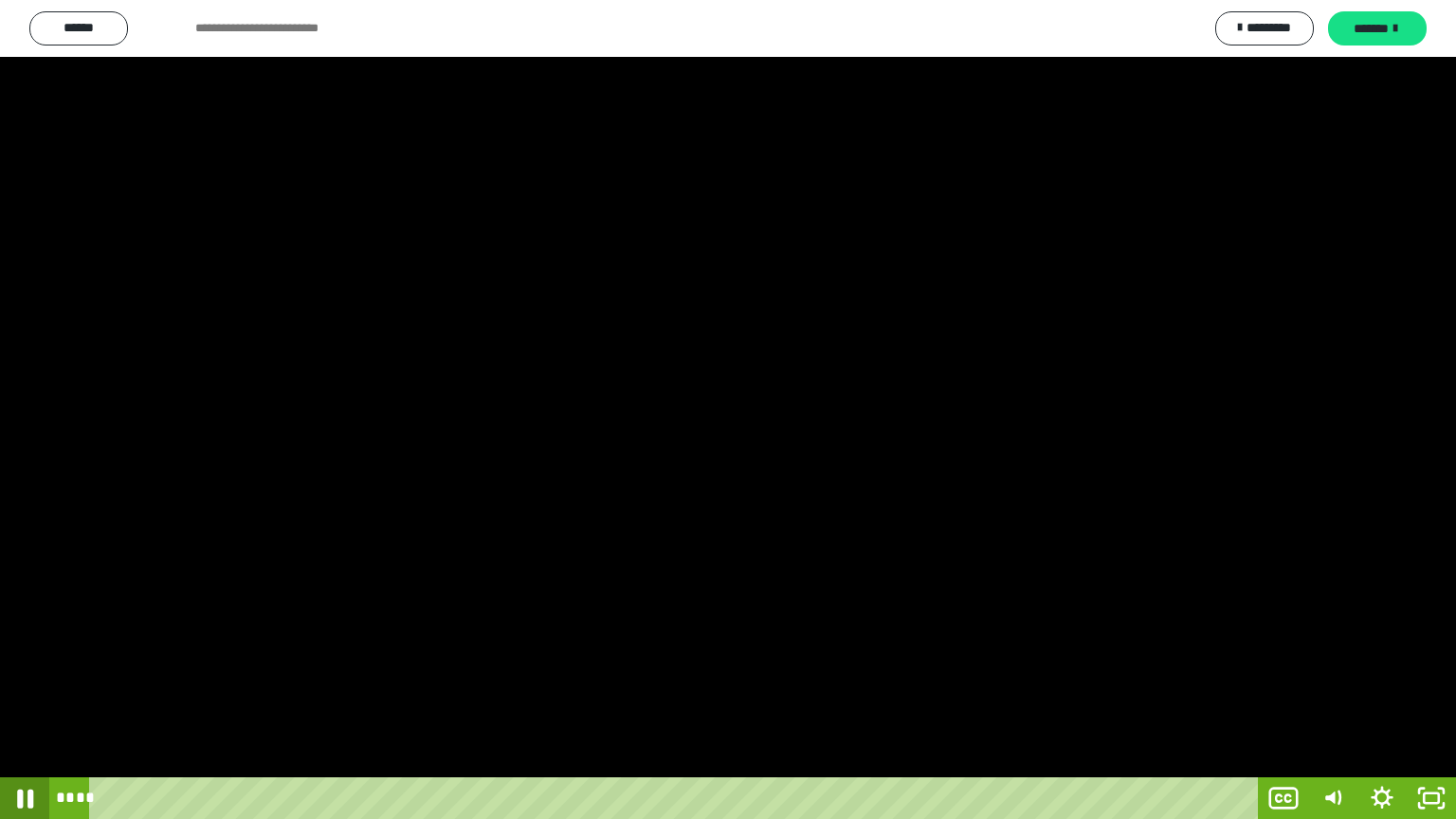 click 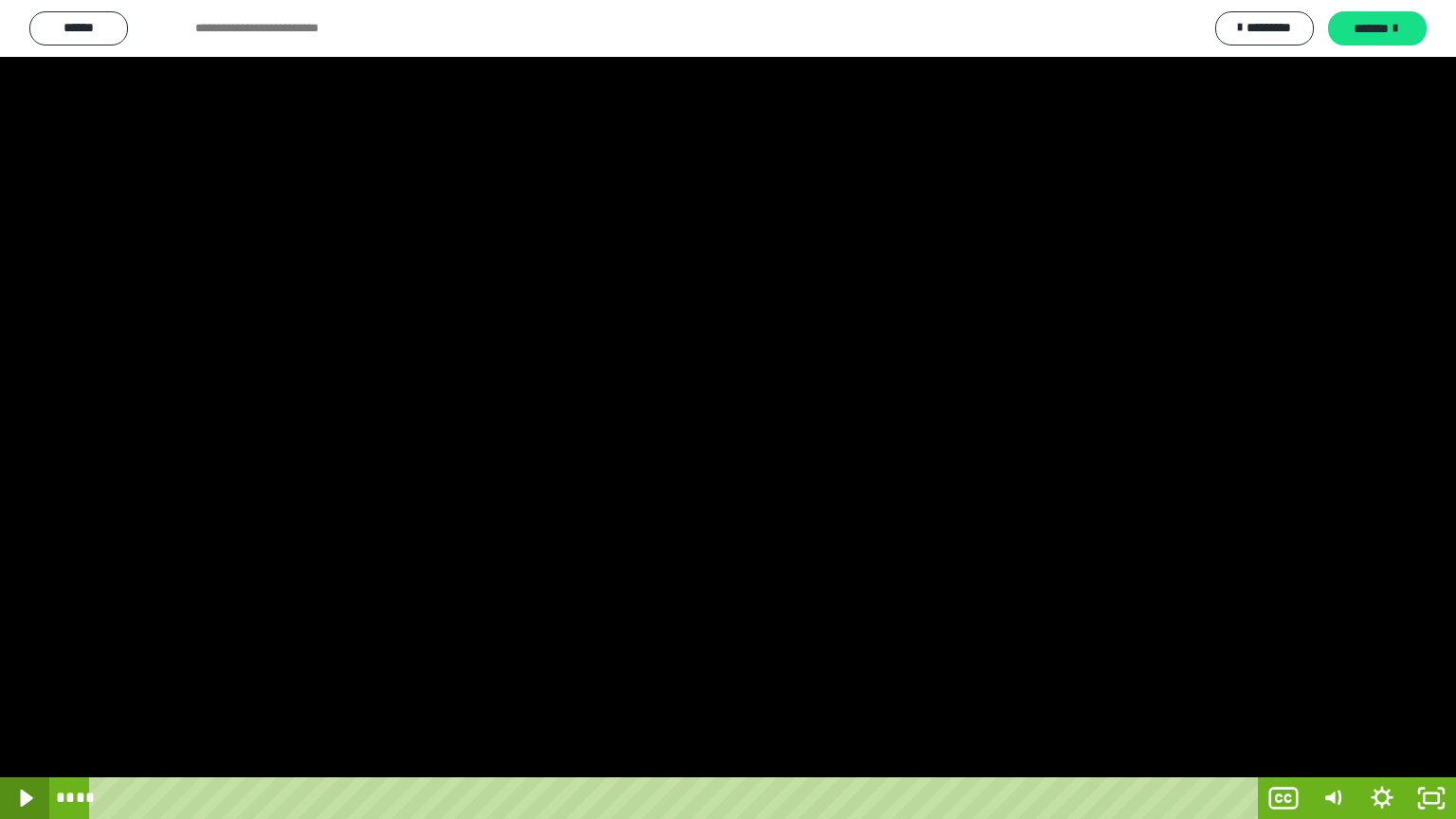 click 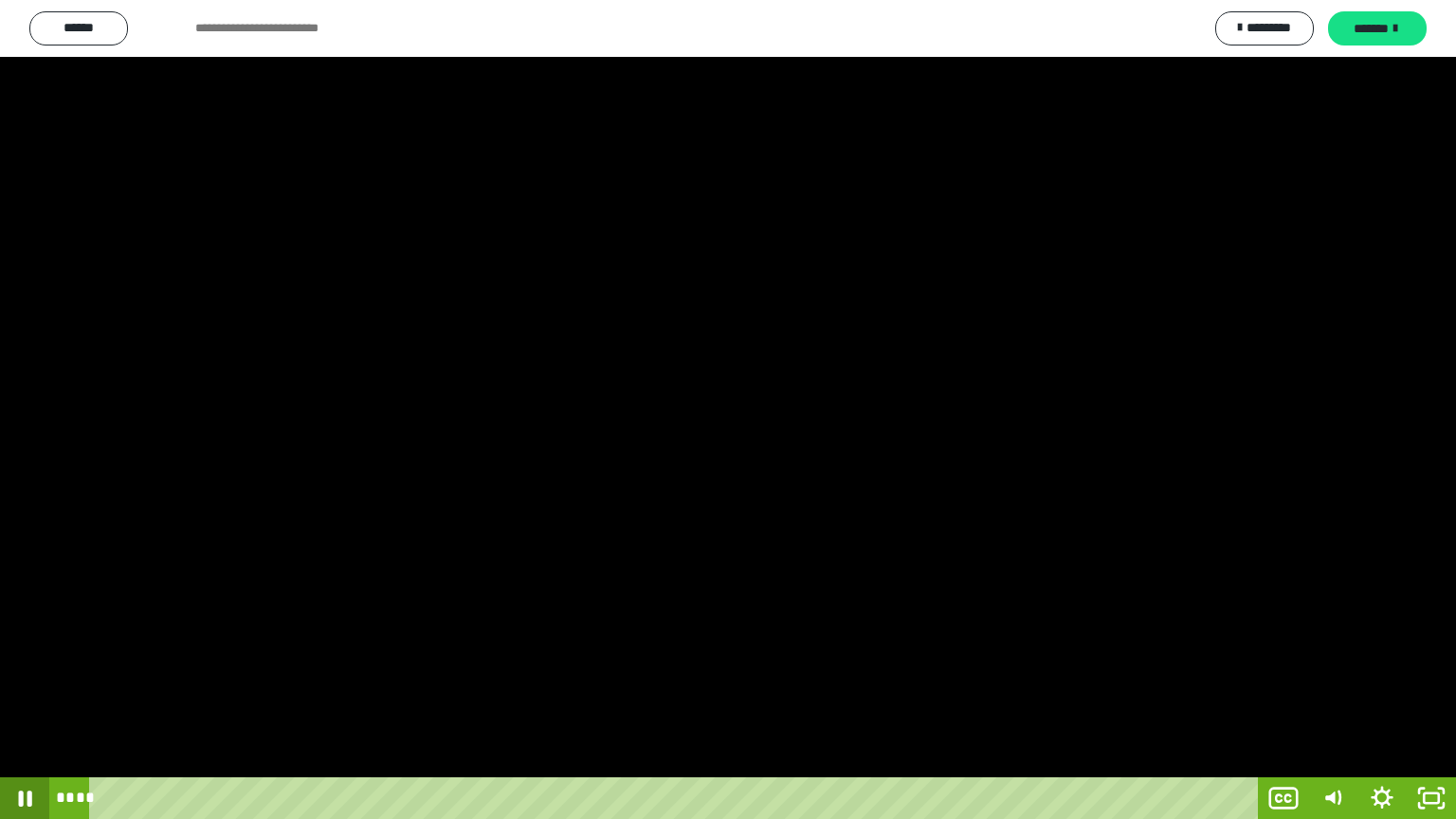 click 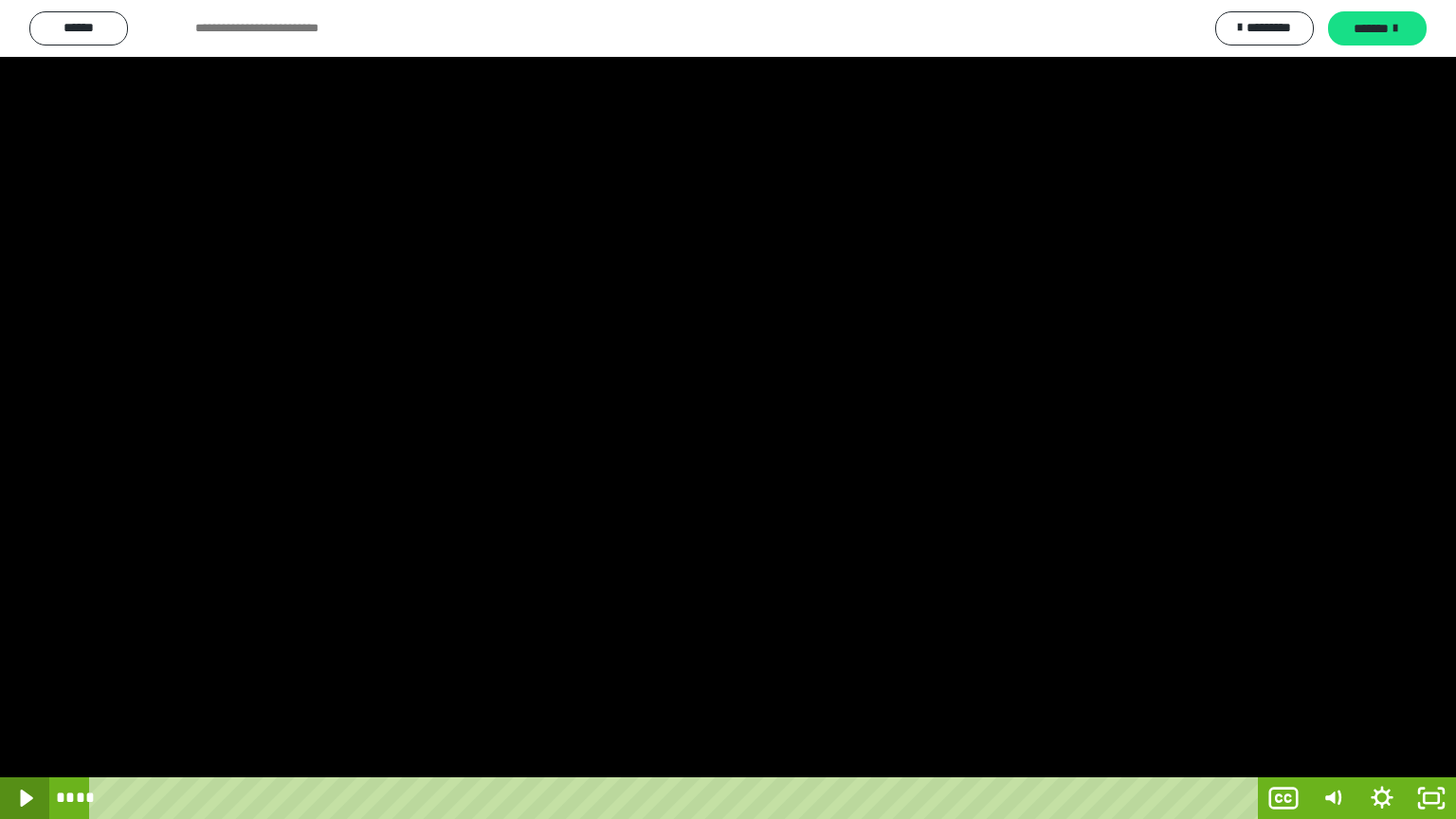click 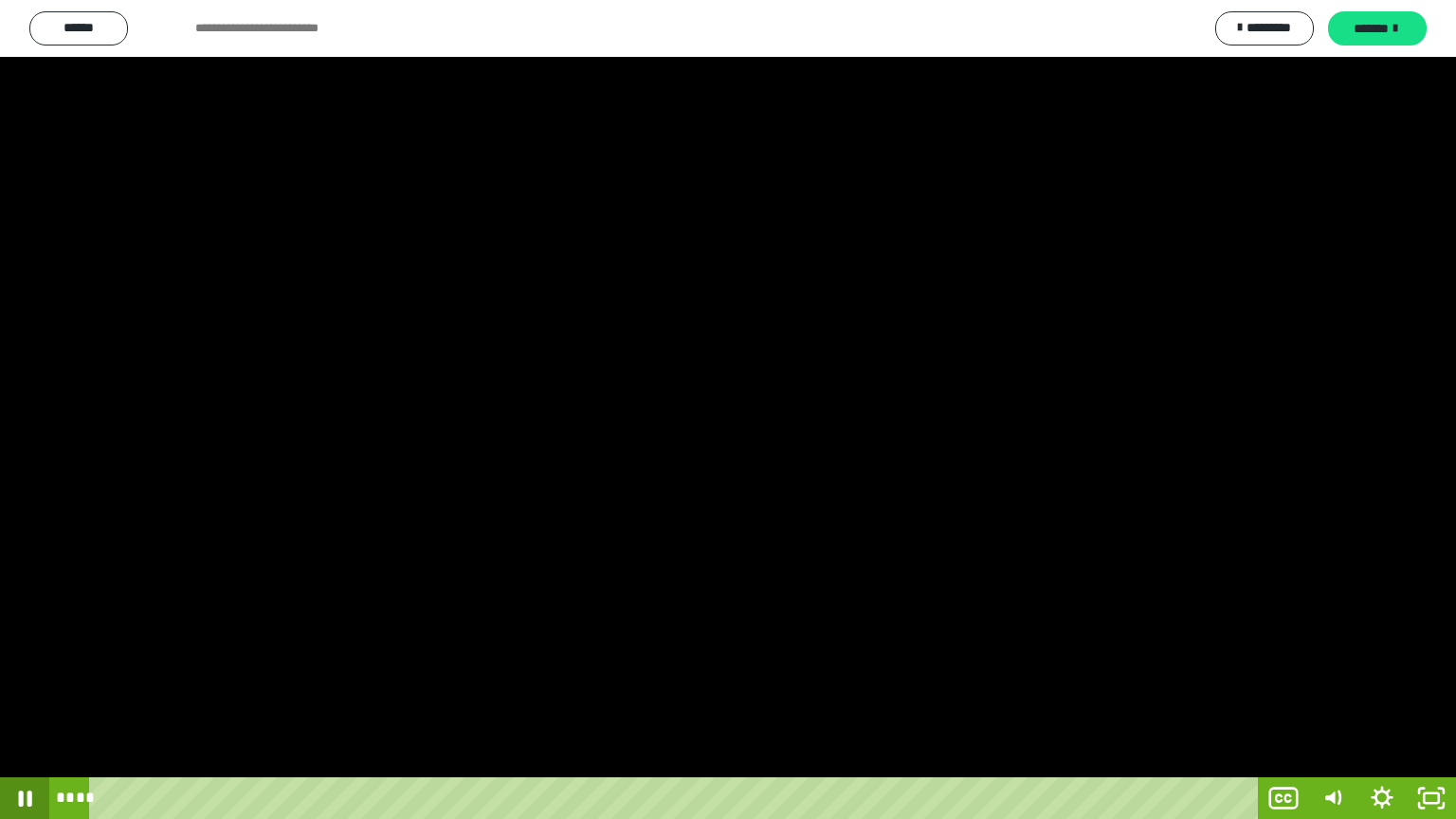 click 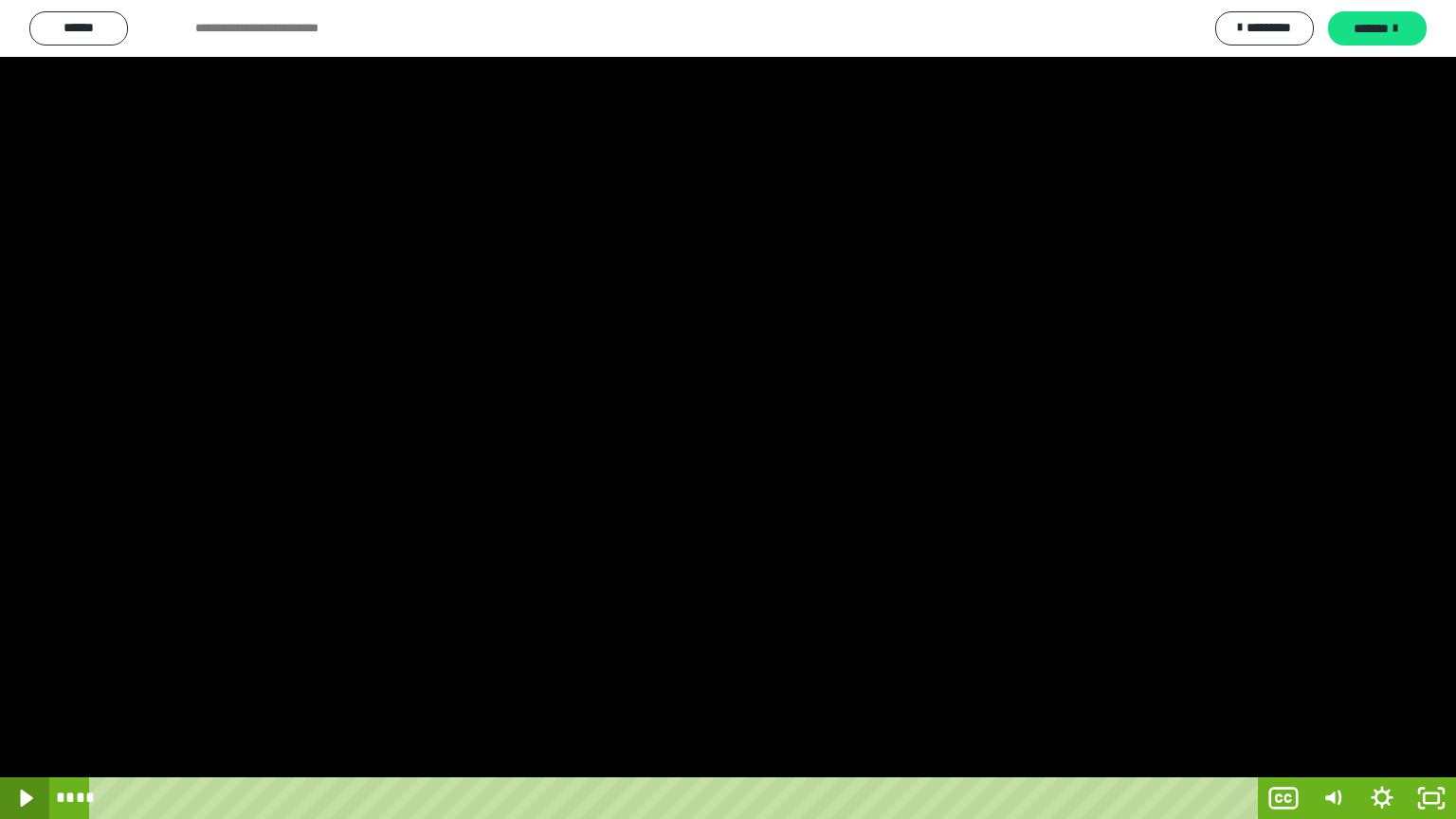 click 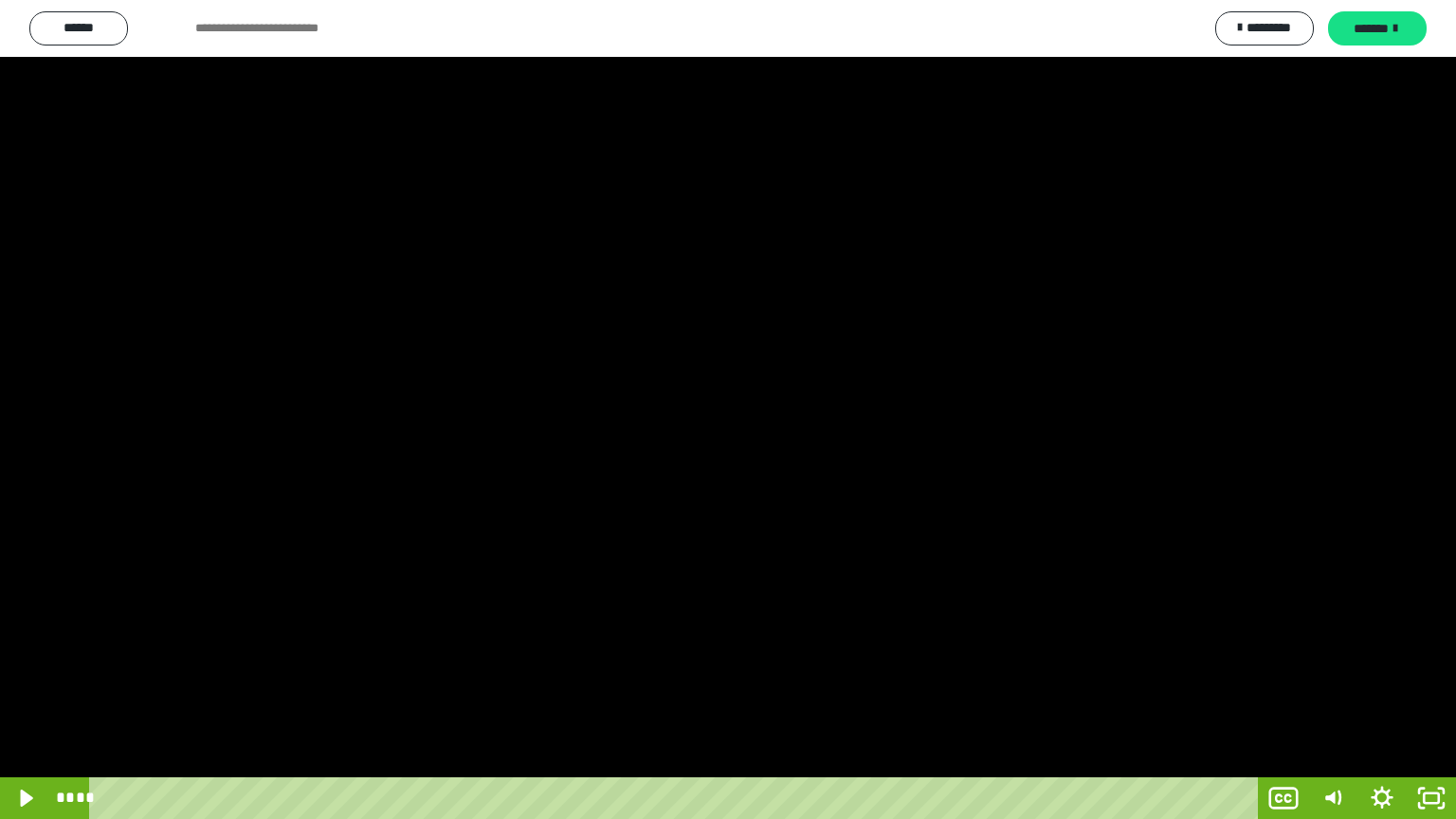 type 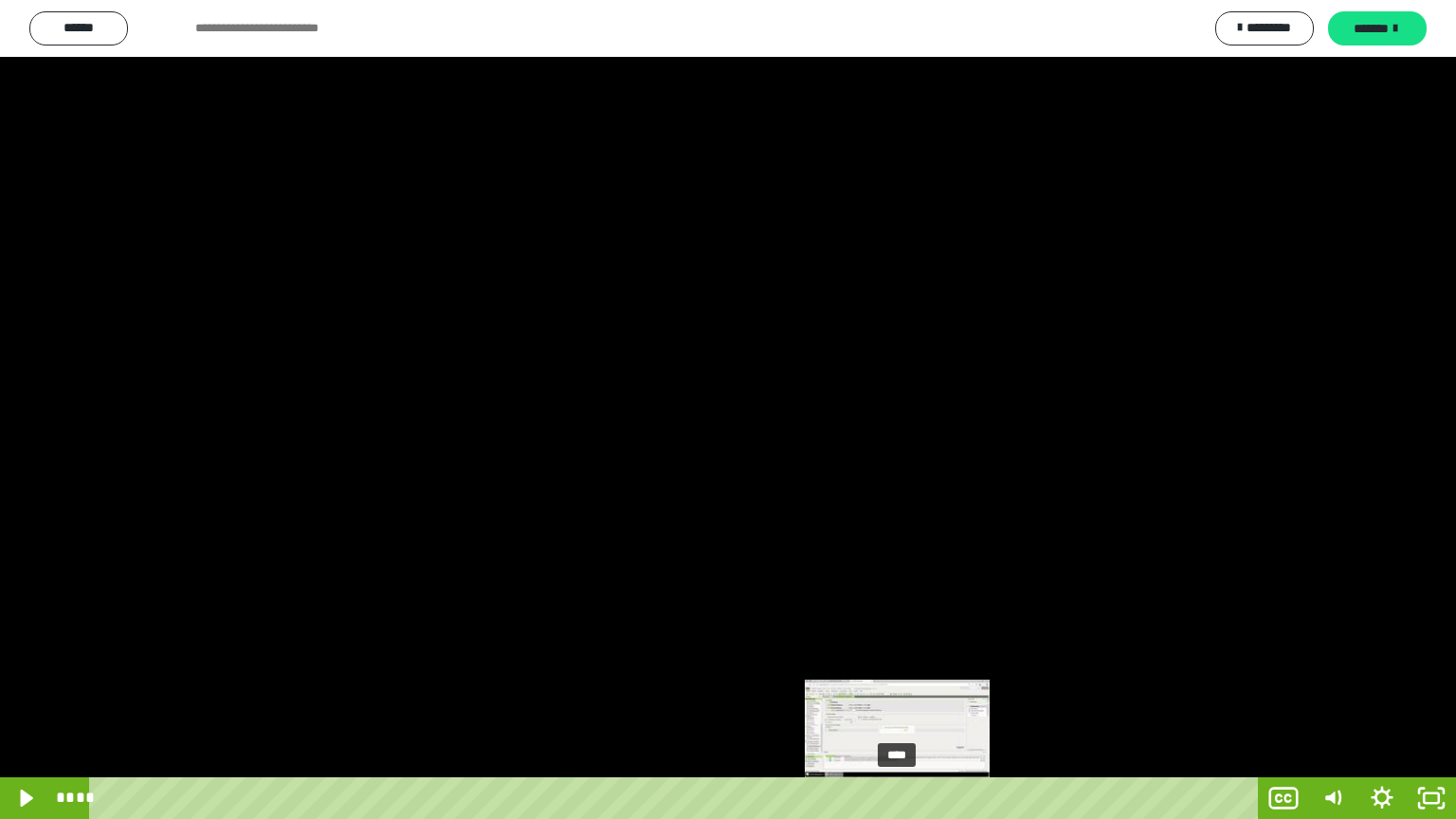 click on "****" at bounding box center [677, 798] 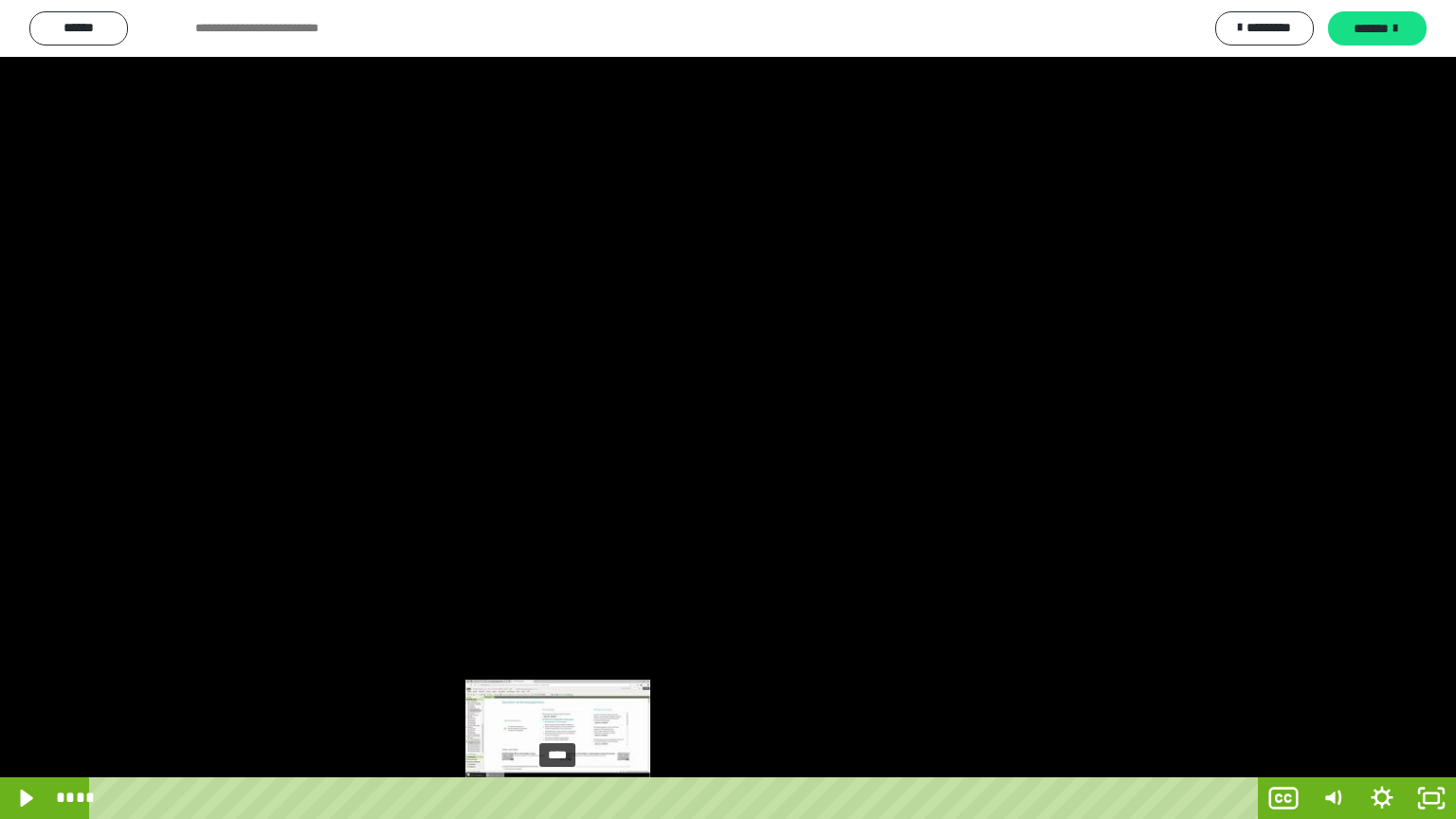 click on "****" at bounding box center (677, 798) 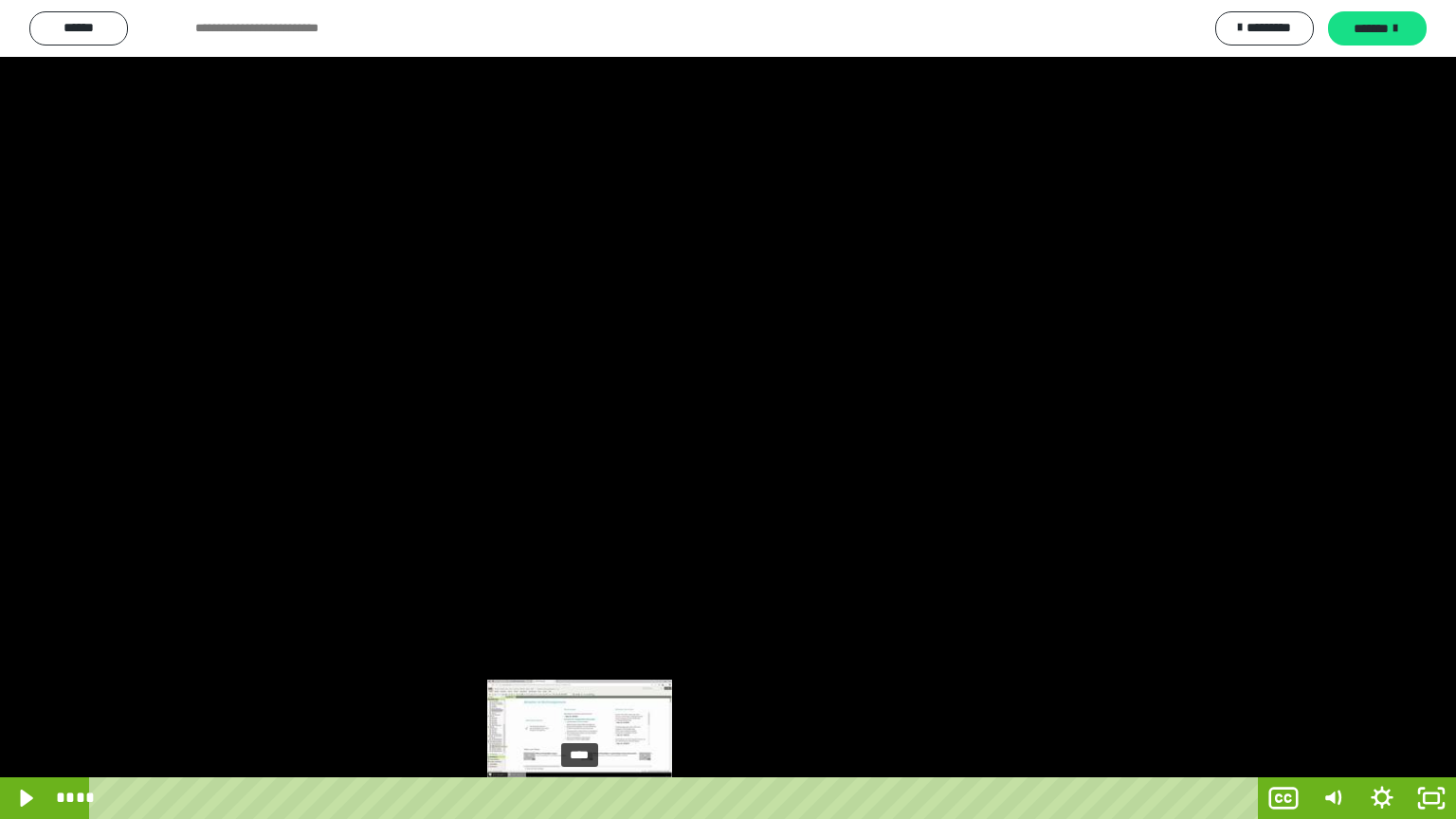 click on "****" at bounding box center [677, 798] 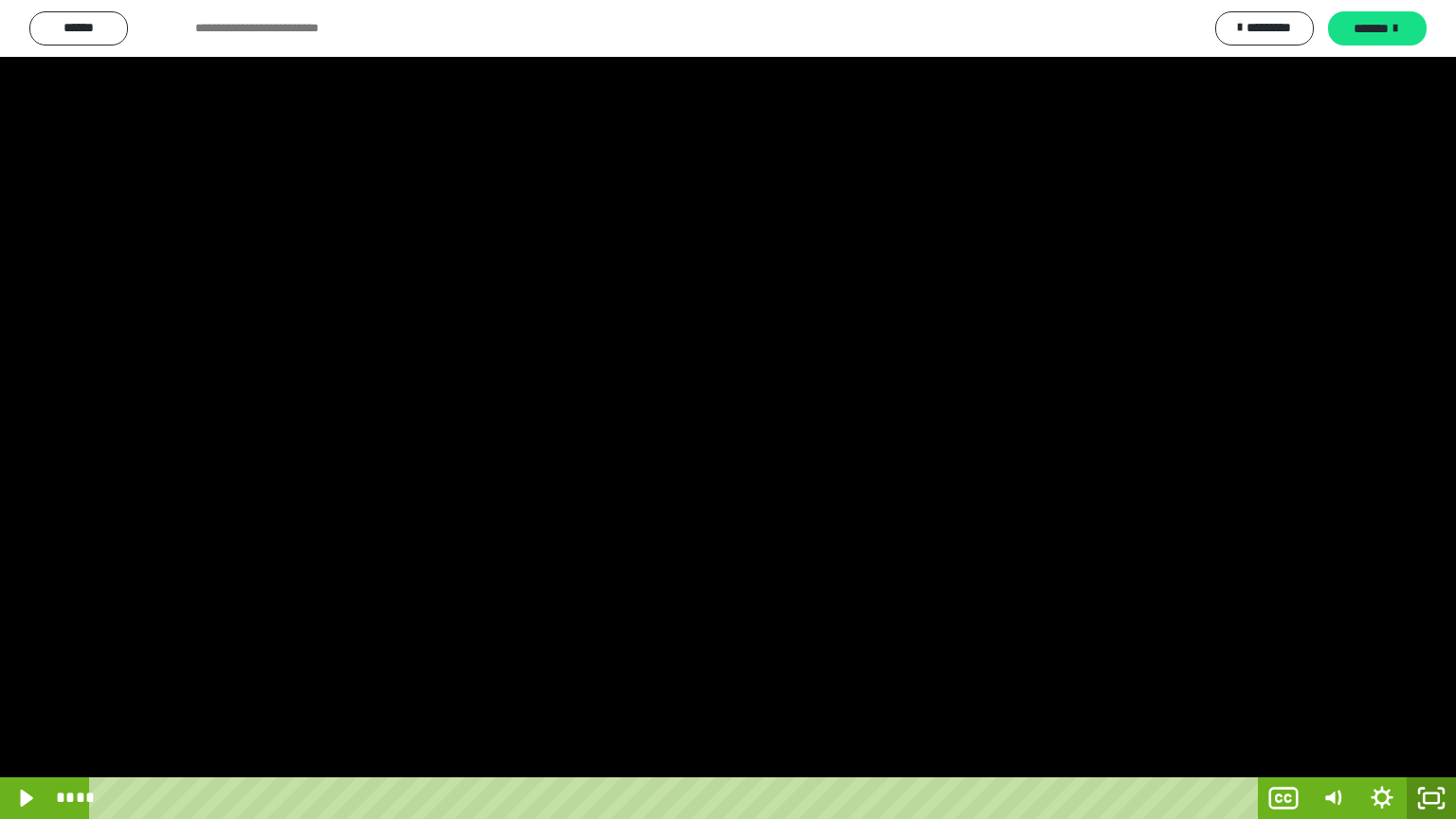 click 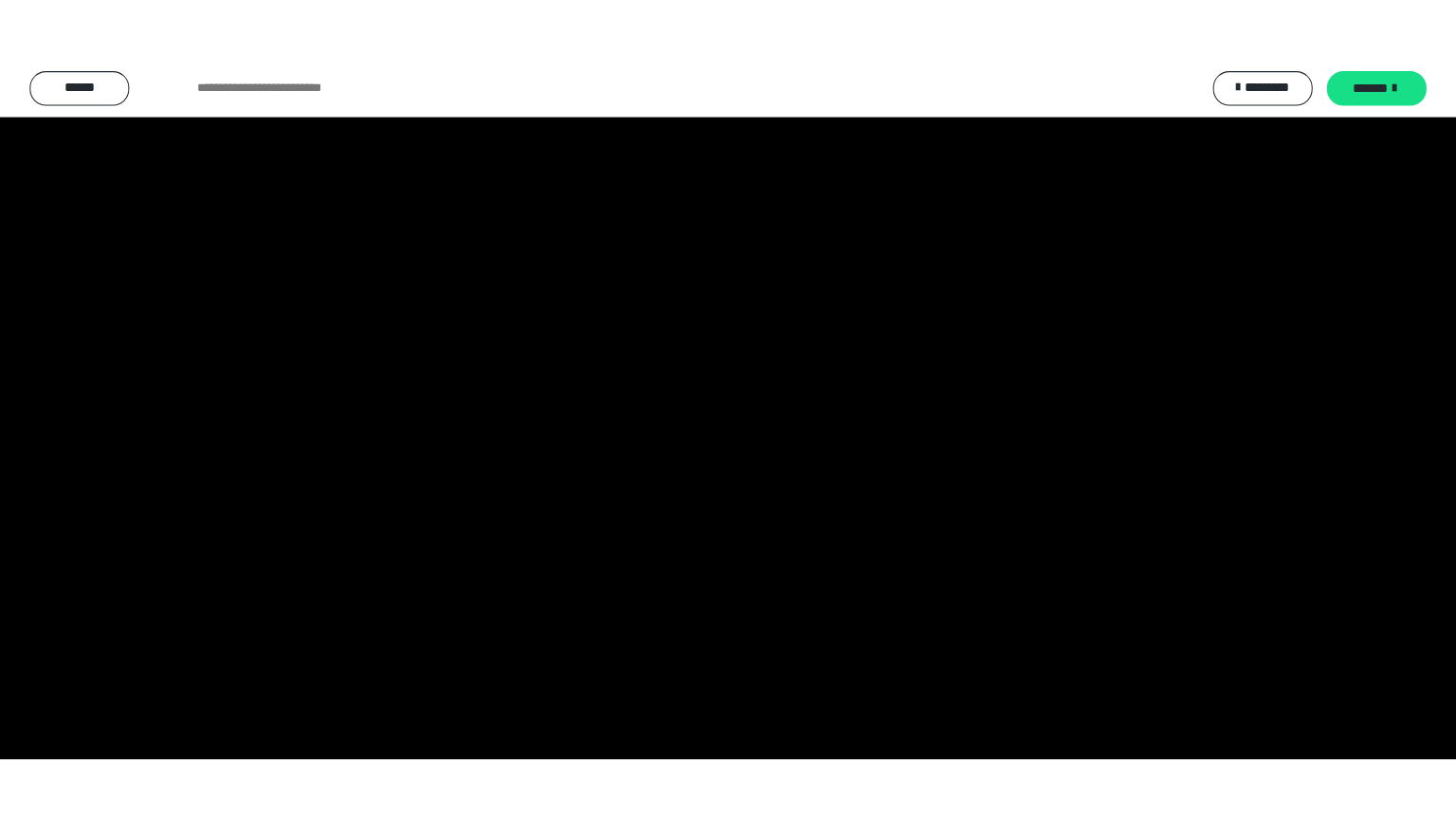 scroll, scrollTop: 3751, scrollLeft: 0, axis: vertical 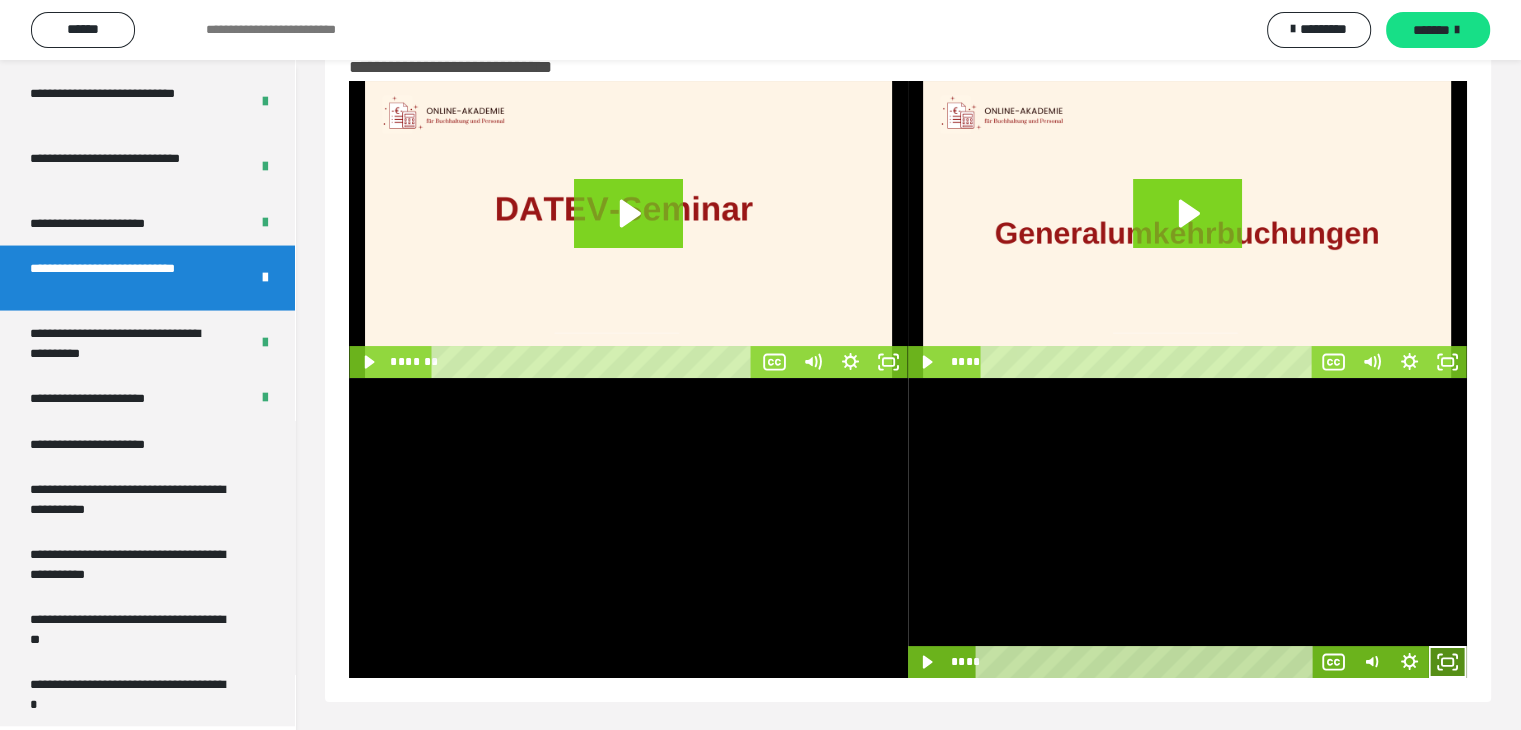 click 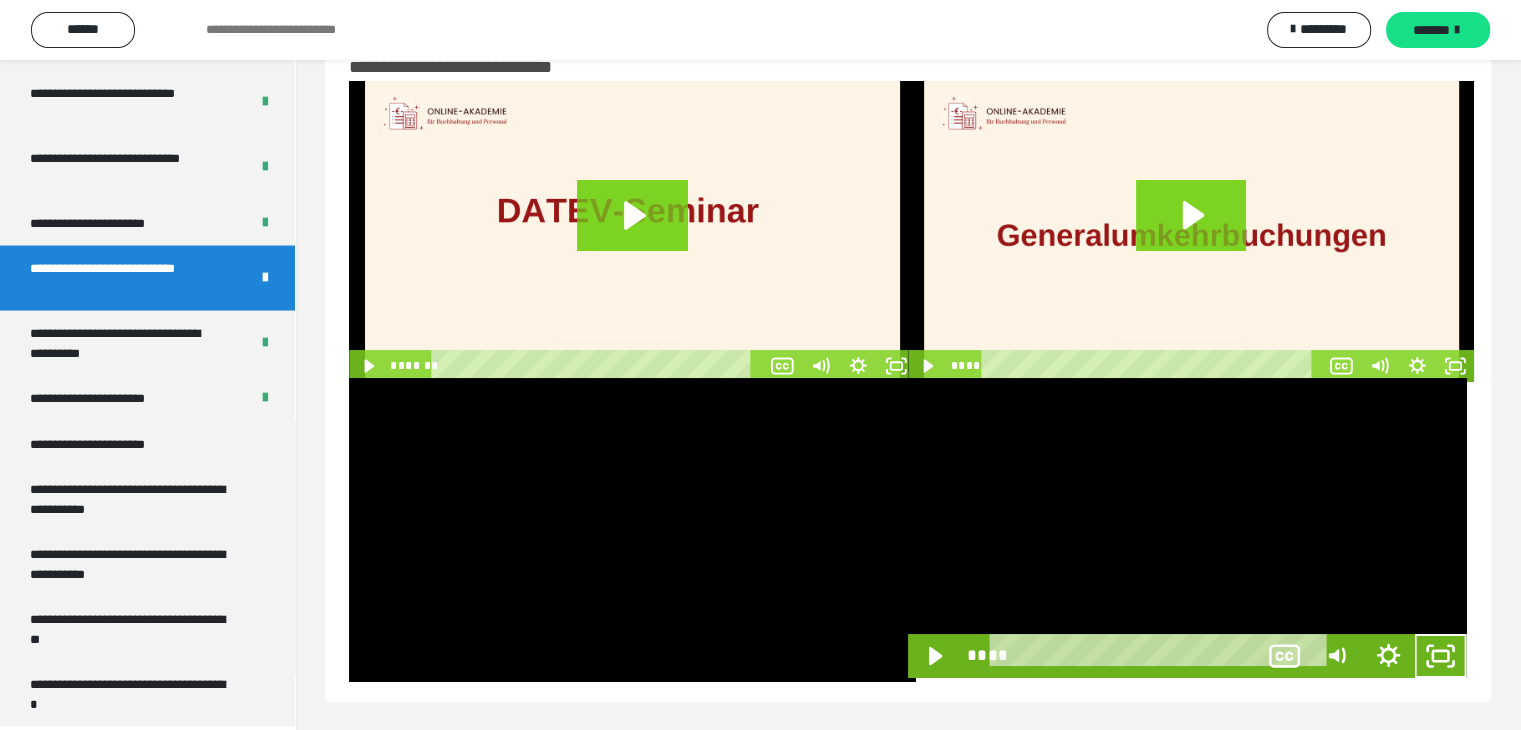 scroll, scrollTop: 3823, scrollLeft: 0, axis: vertical 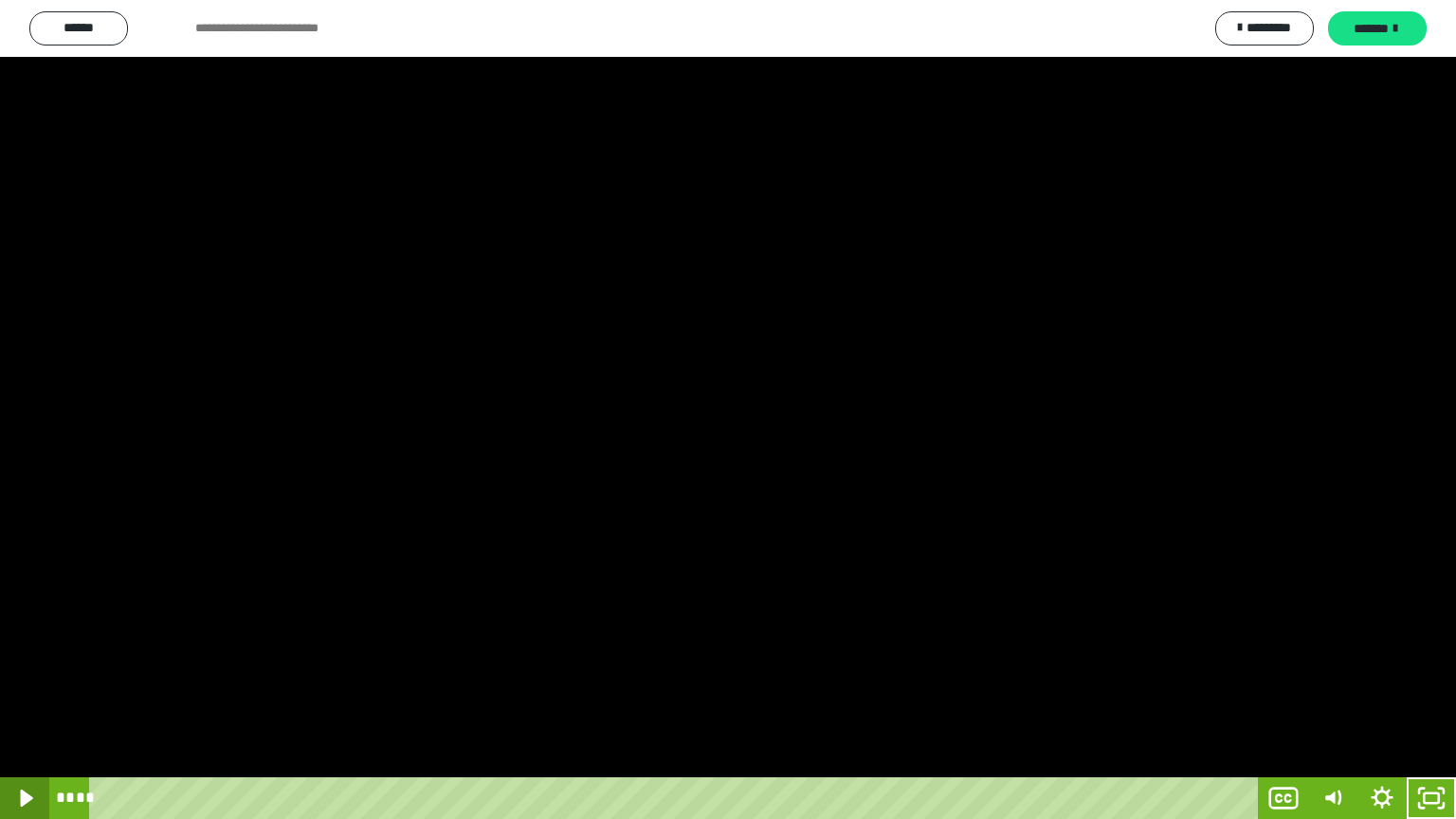 click 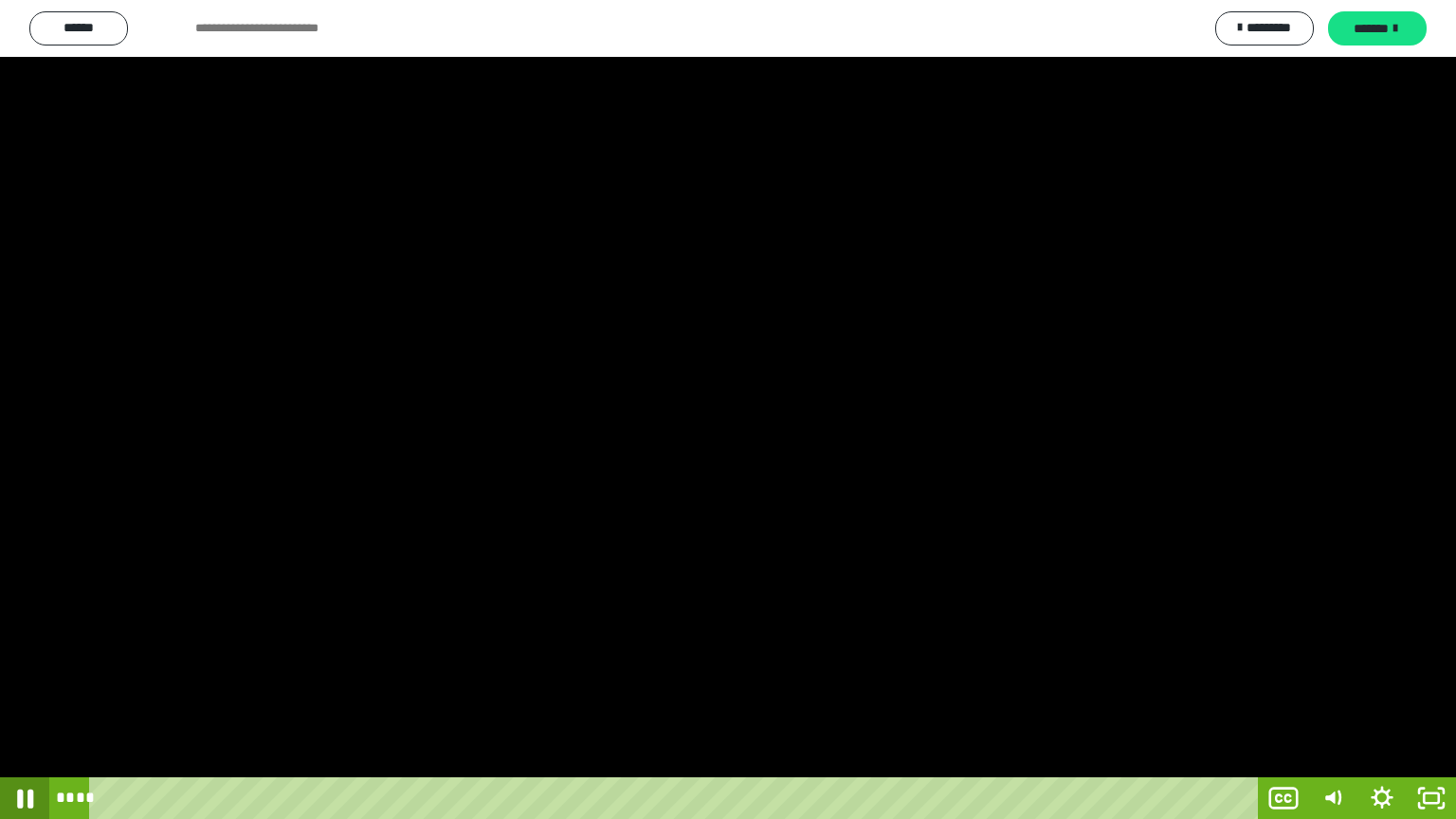 click 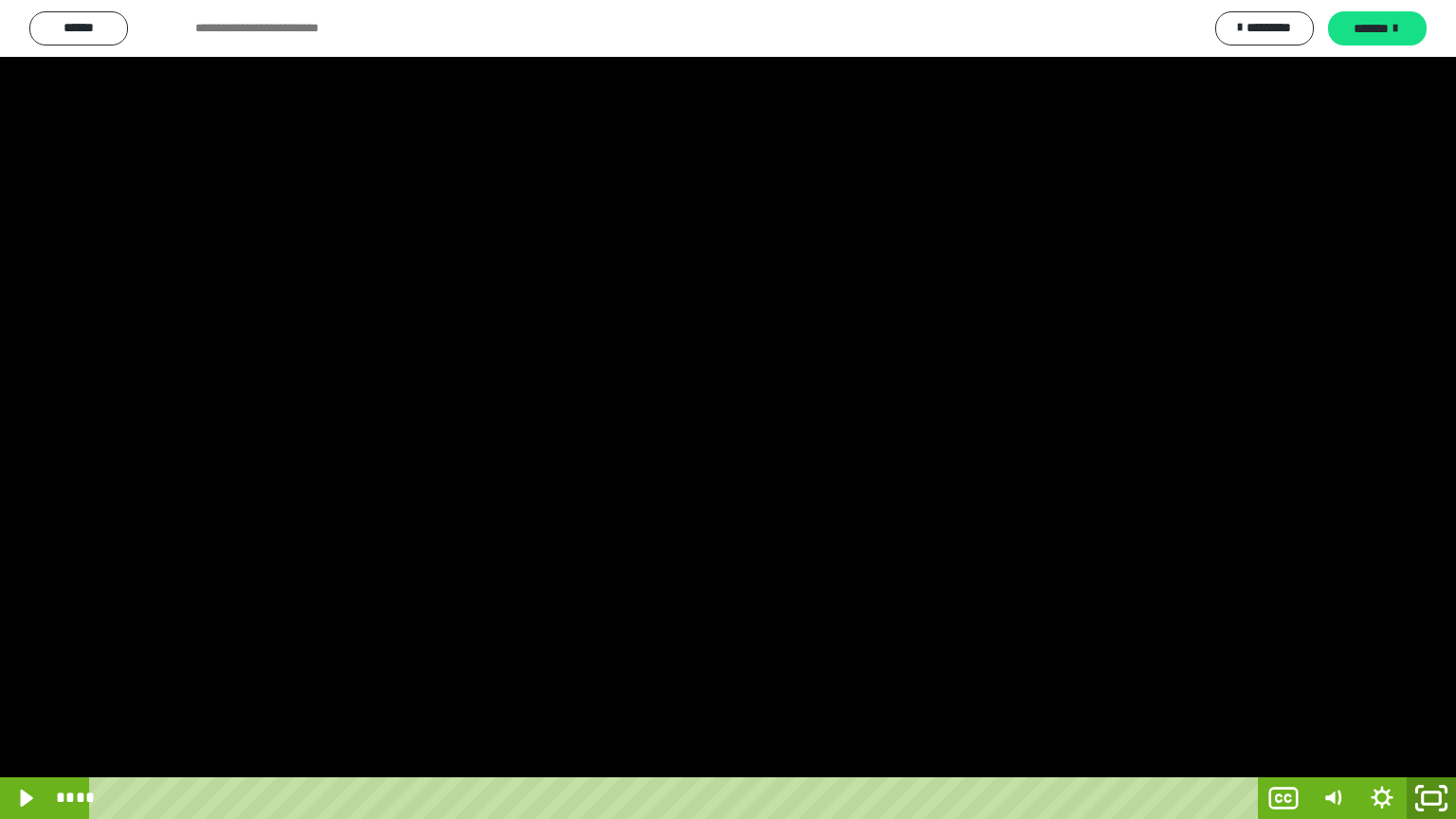 click 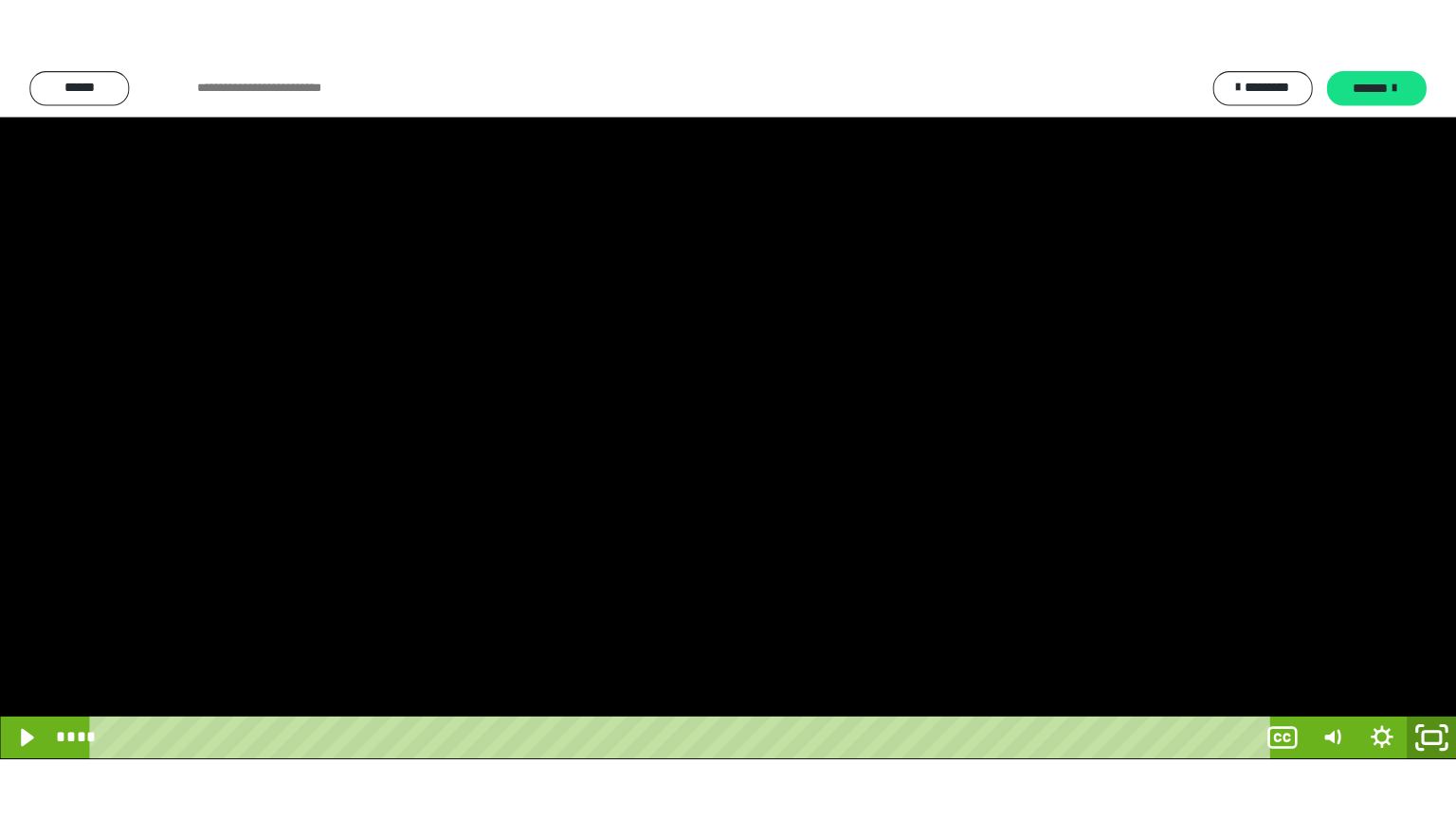 scroll, scrollTop: 3751, scrollLeft: 0, axis: vertical 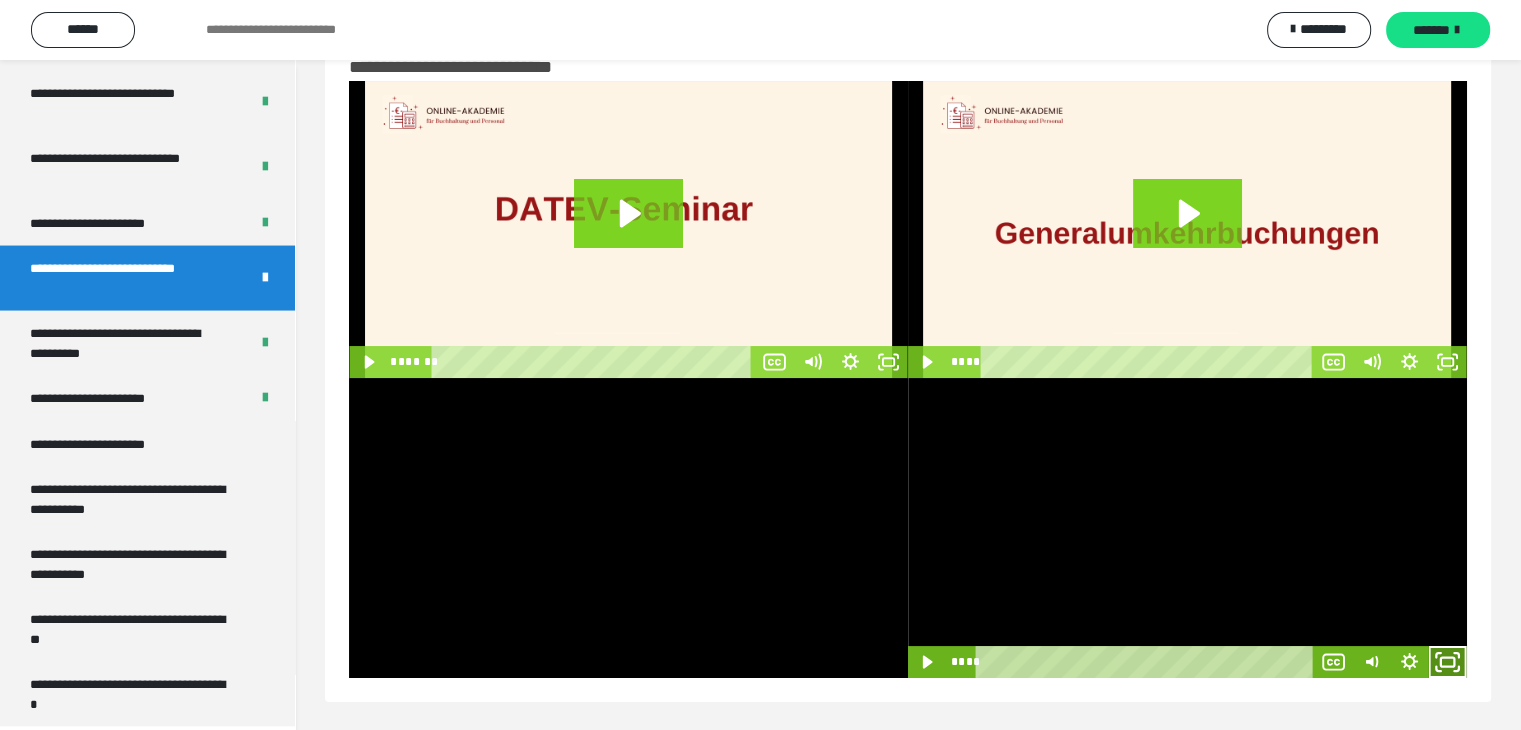 click 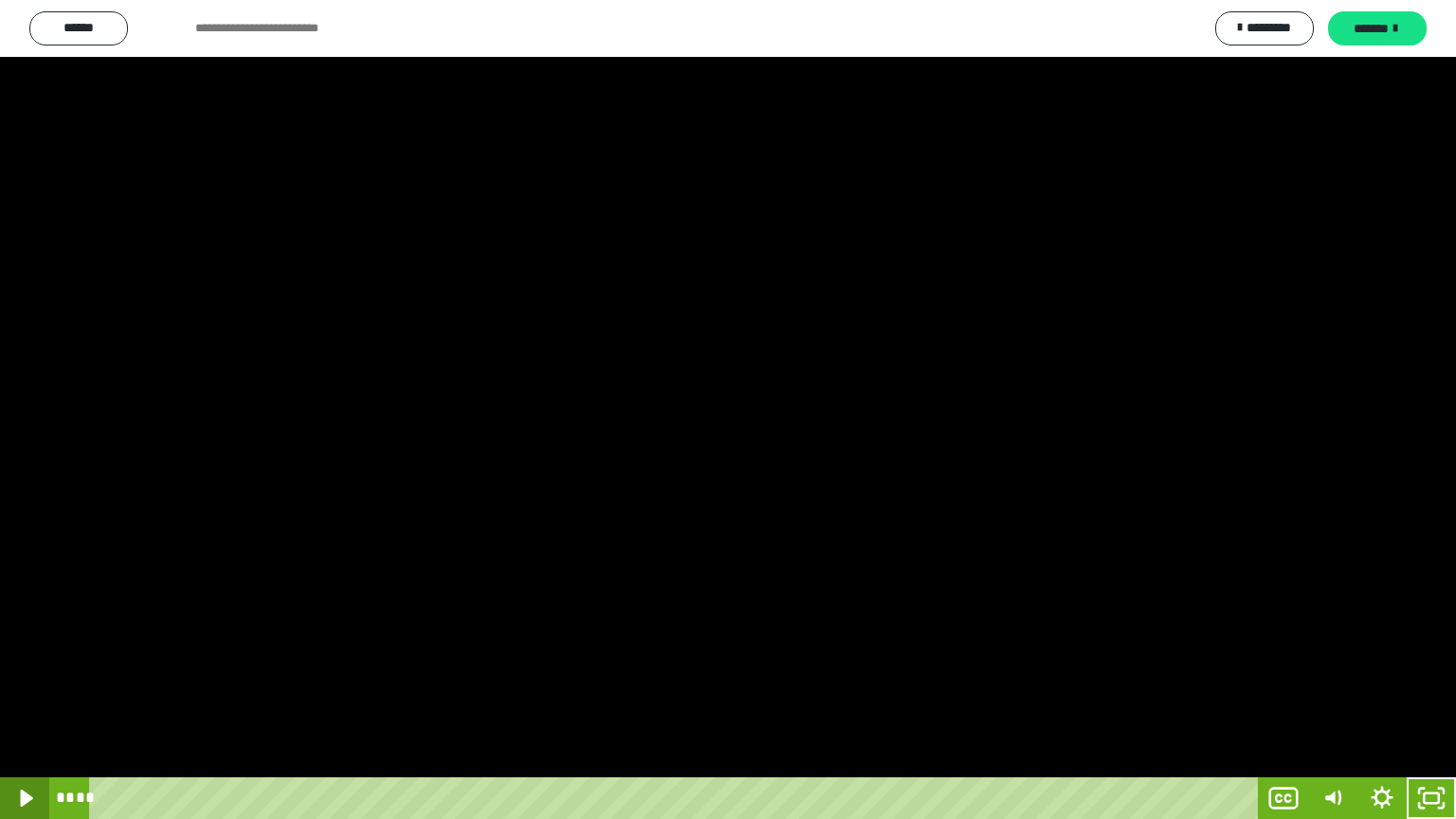 click 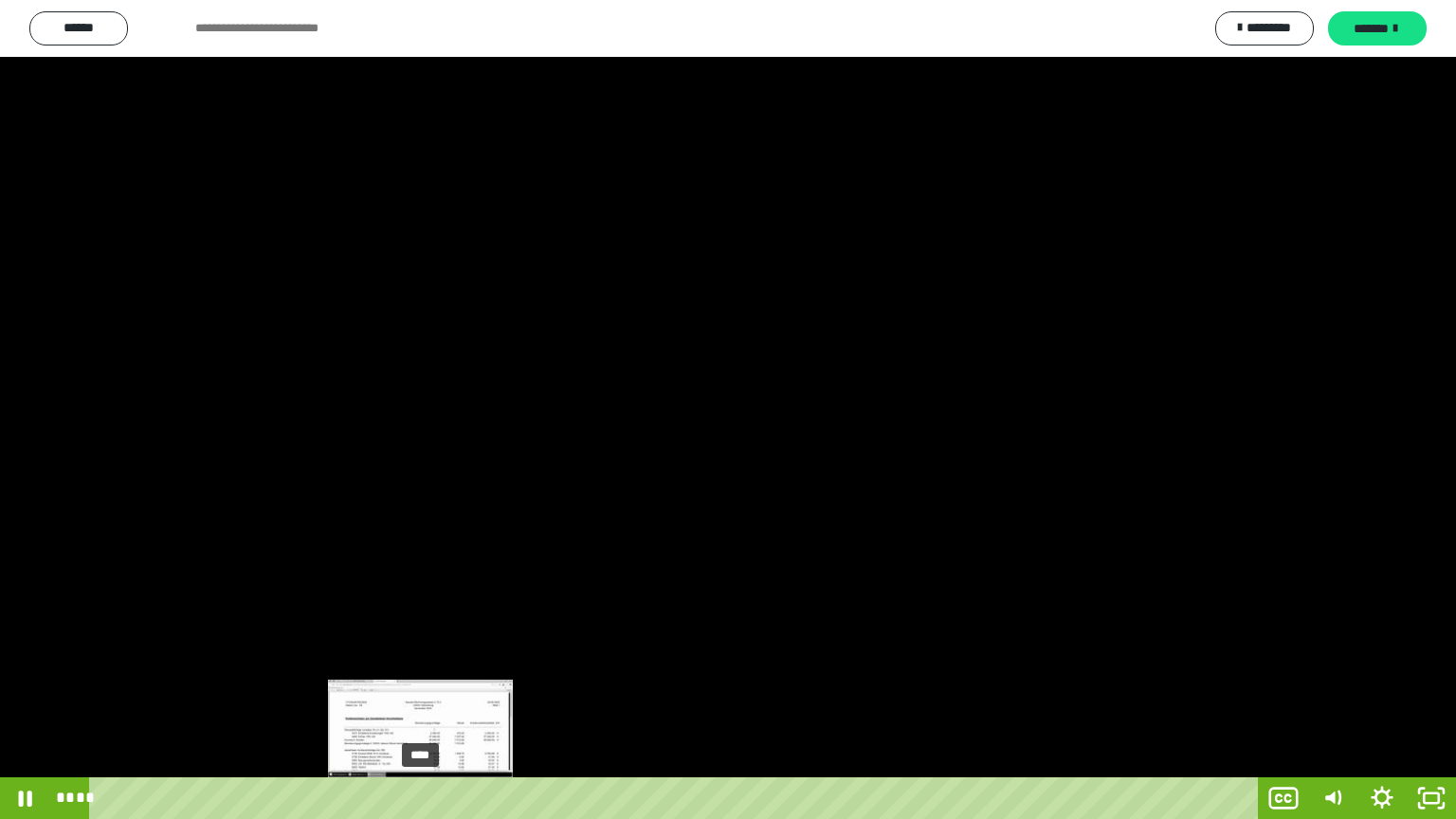 click on "****" at bounding box center (677, 798) 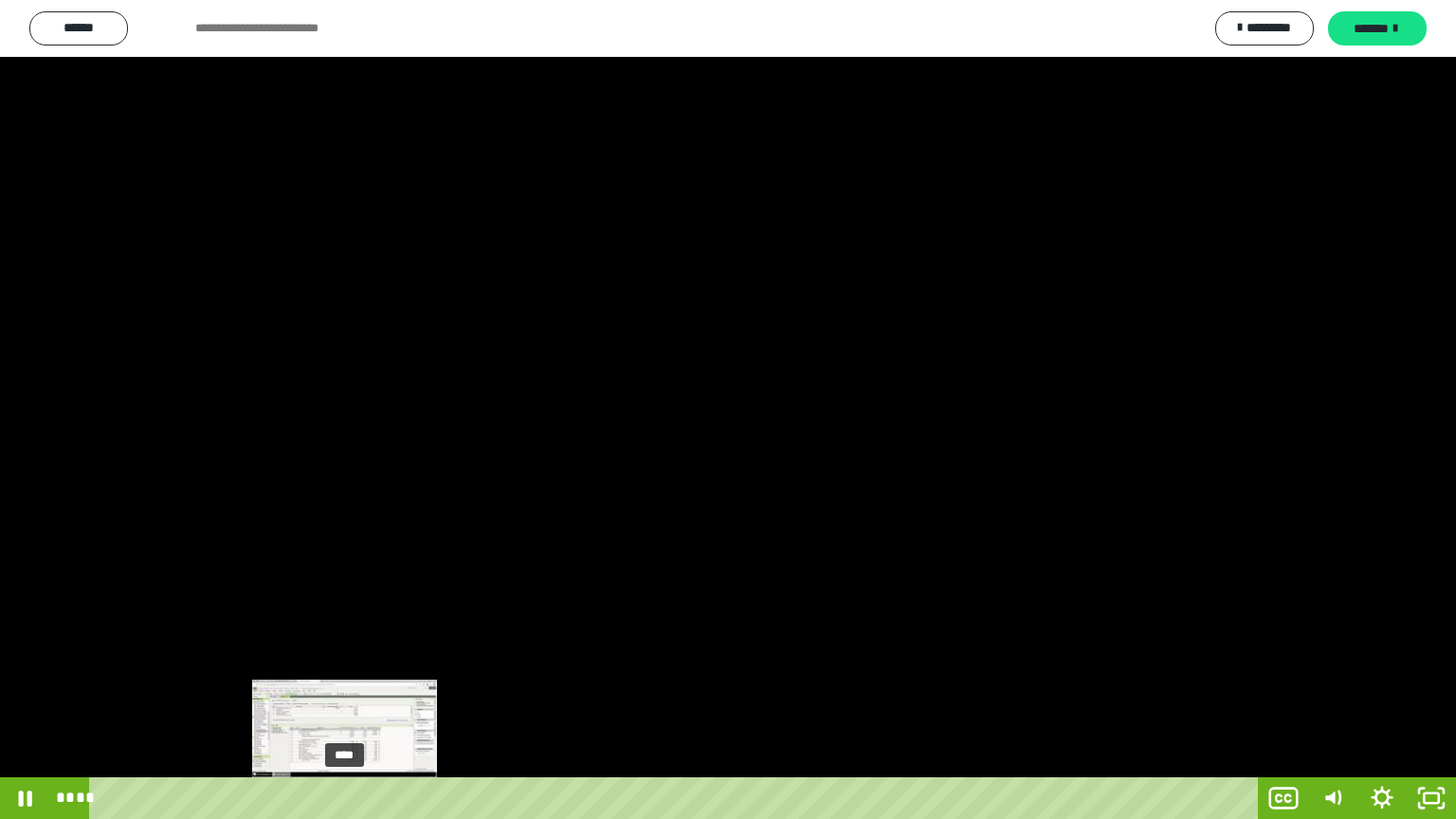click on "****" at bounding box center (677, 798) 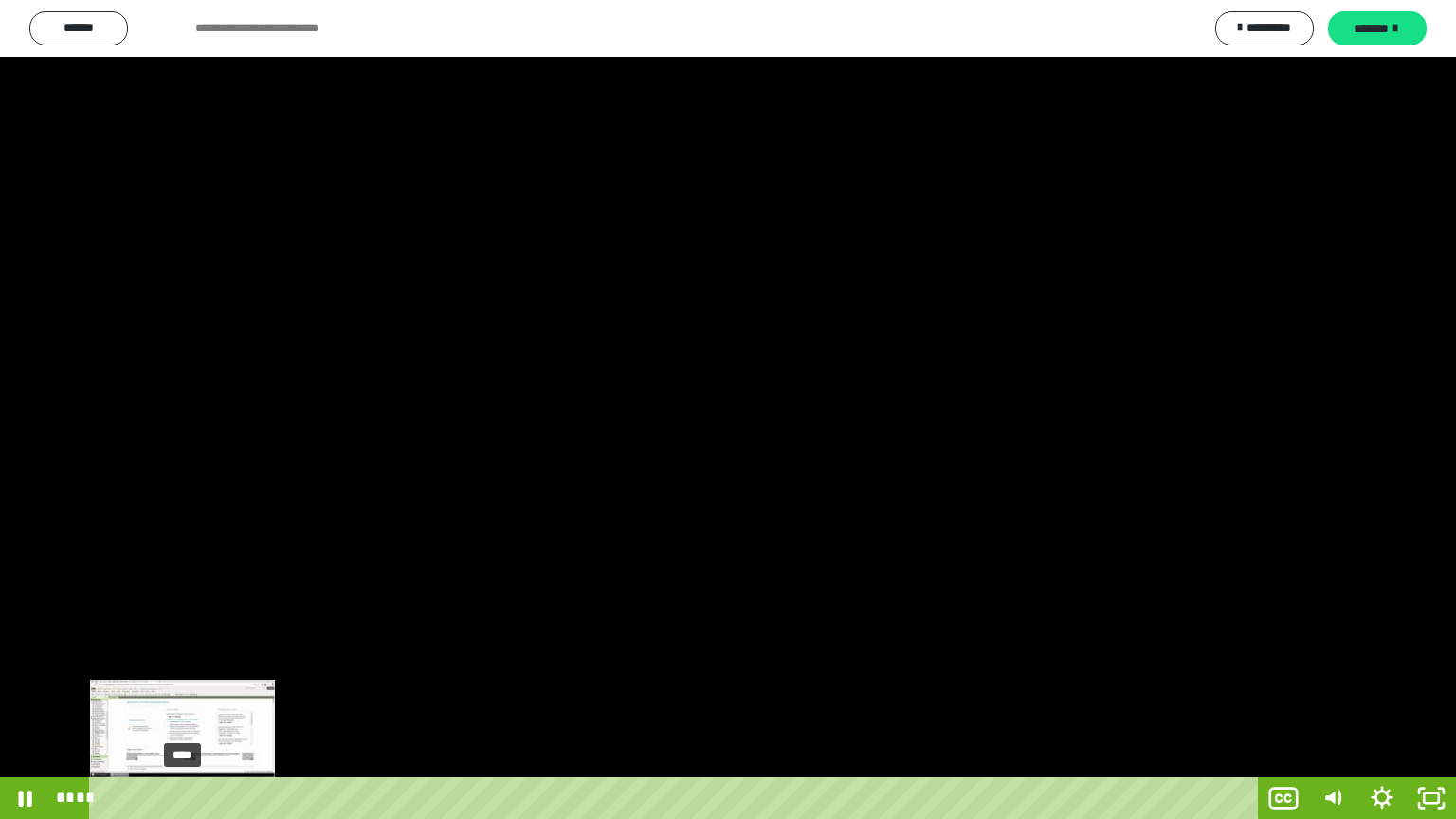 click on "****" at bounding box center (677, 798) 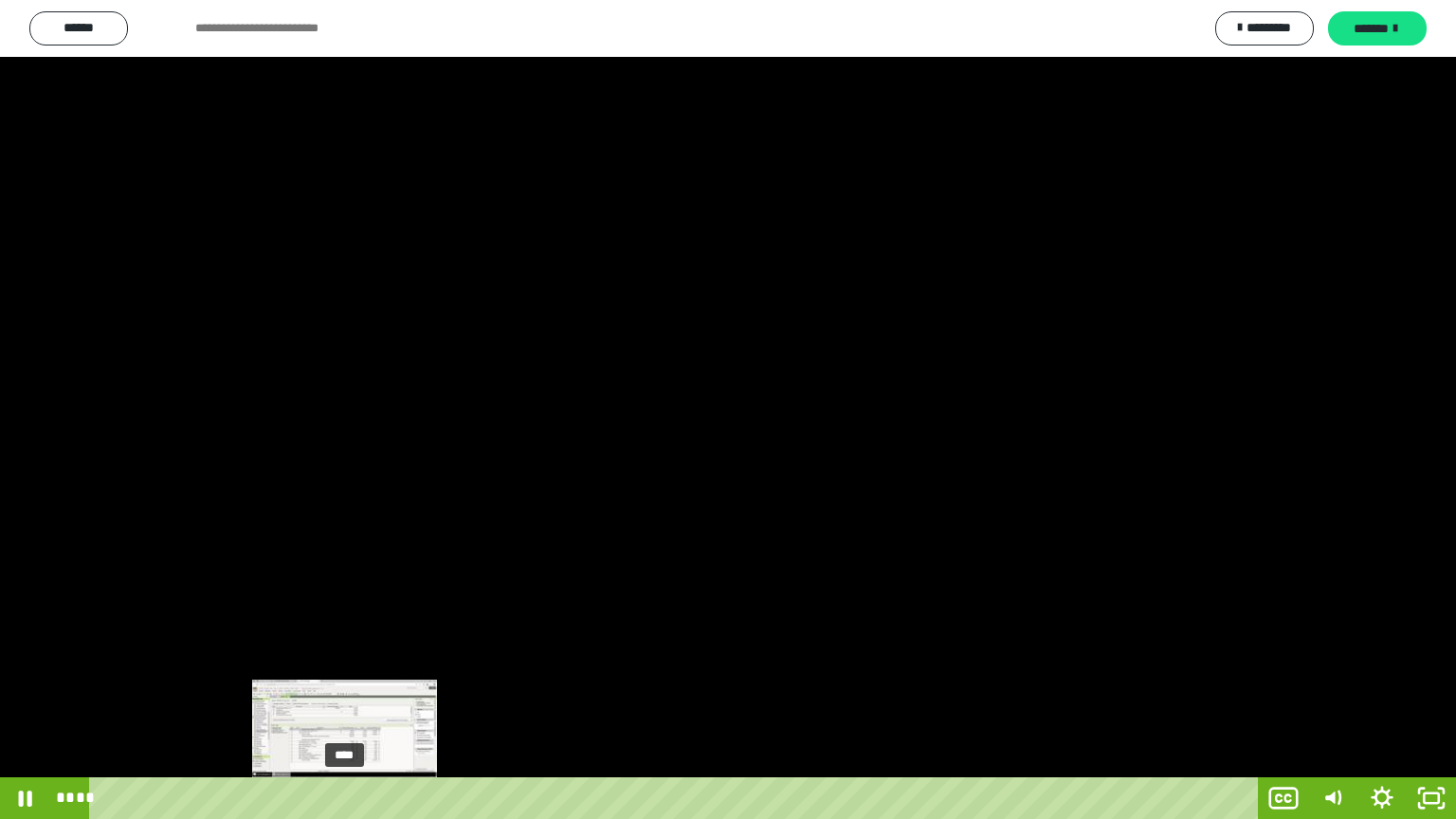 click on "****" at bounding box center [677, 798] 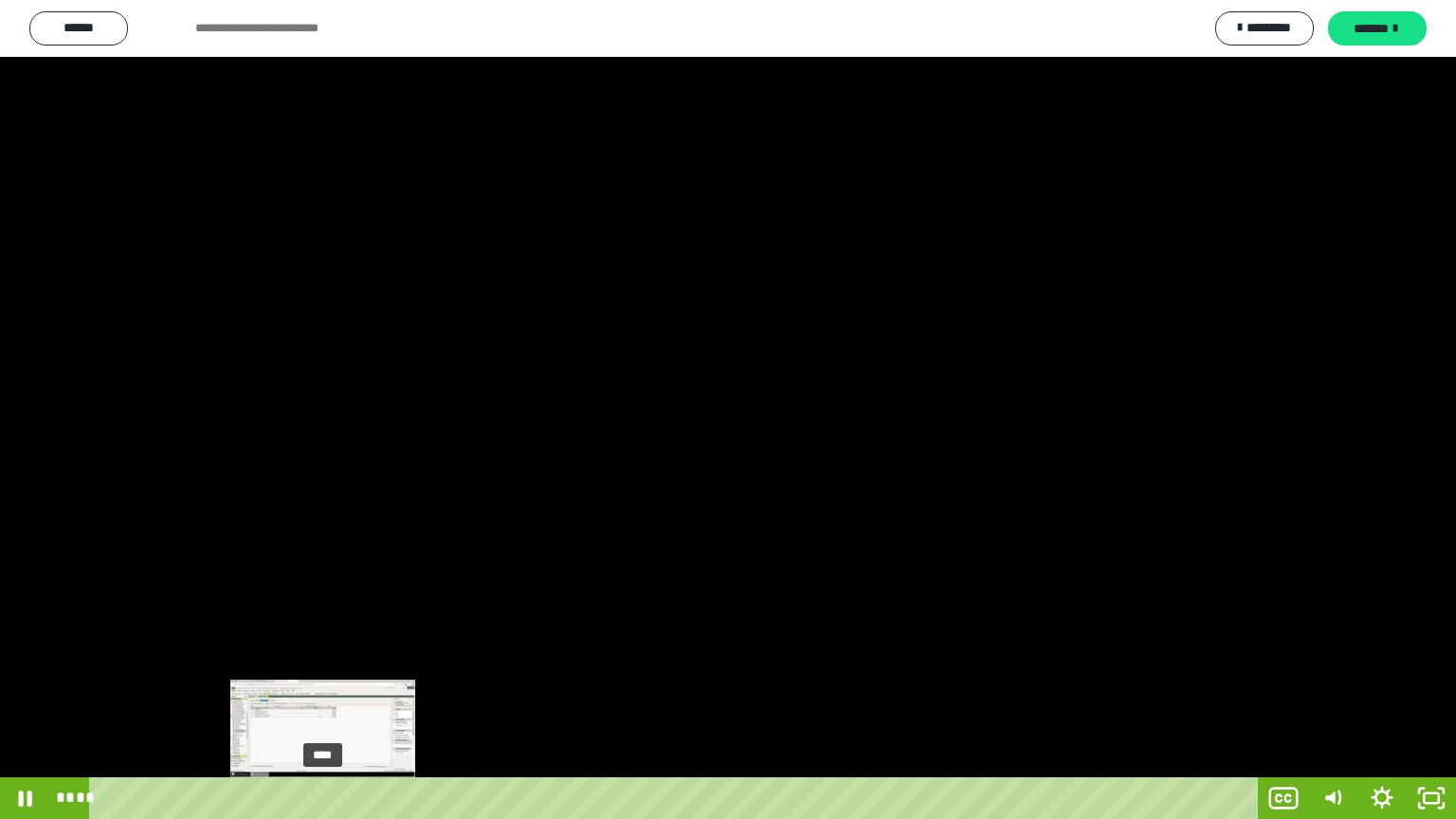 click on "****" at bounding box center (677, 798) 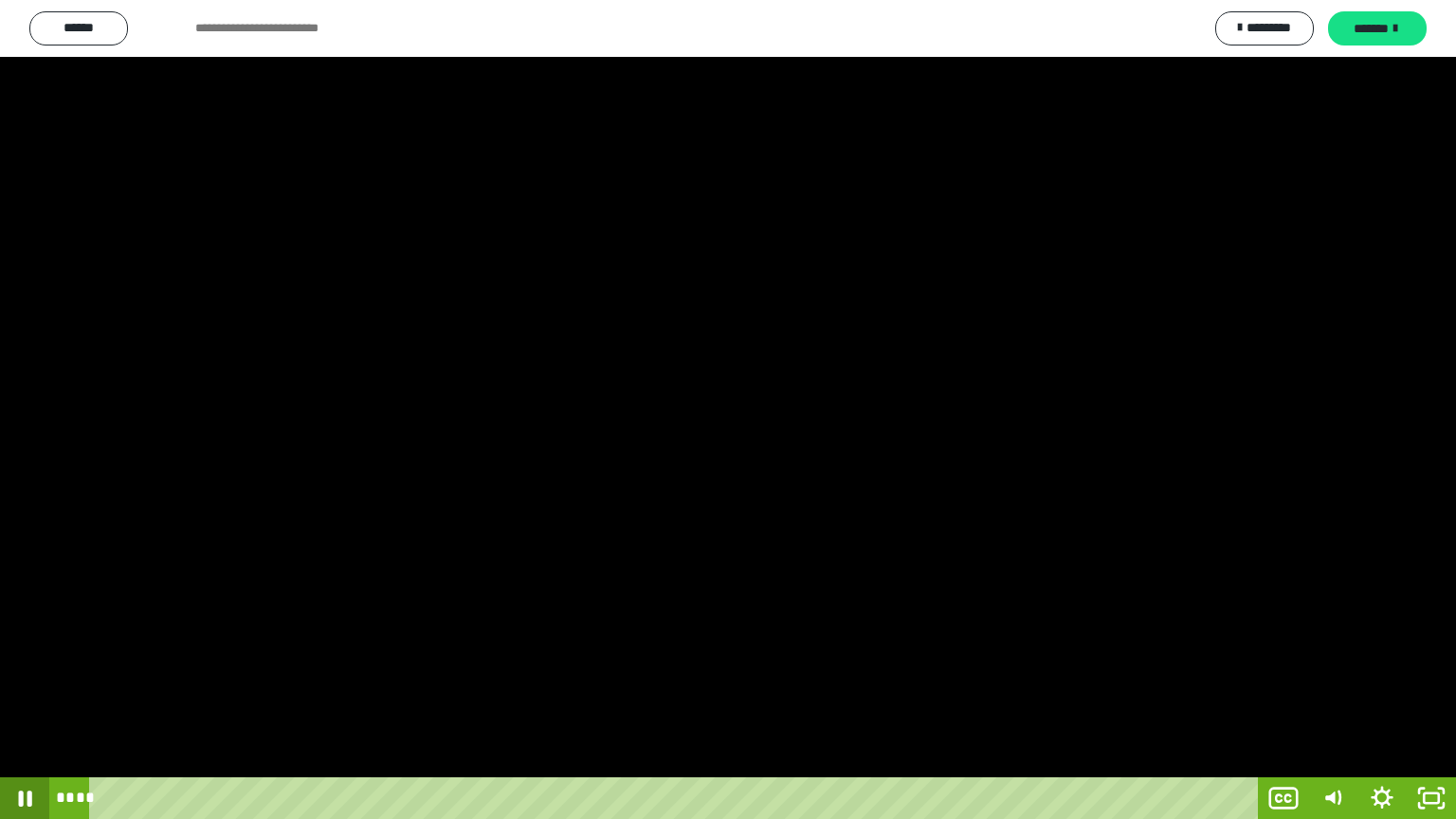 click 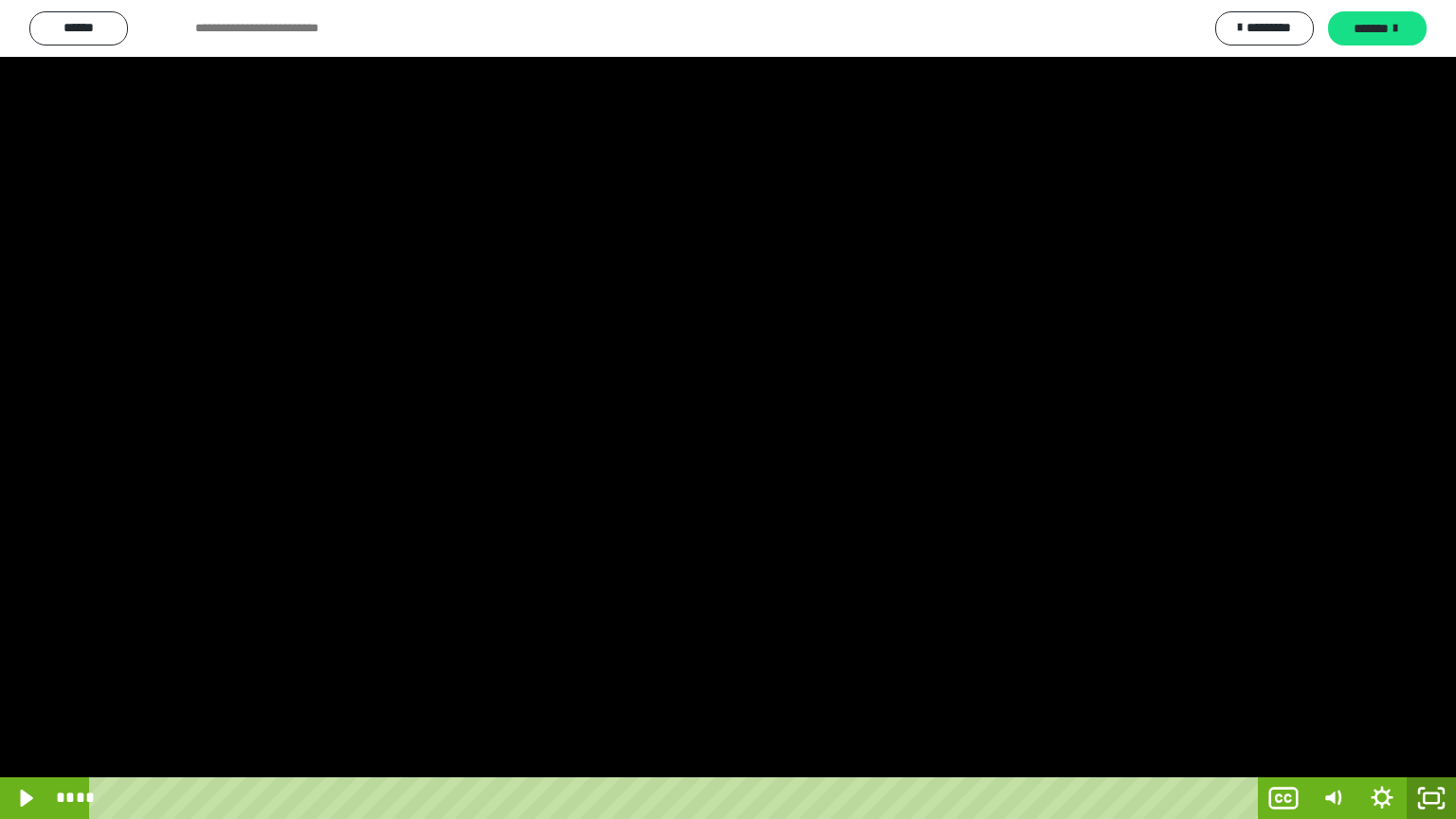 click 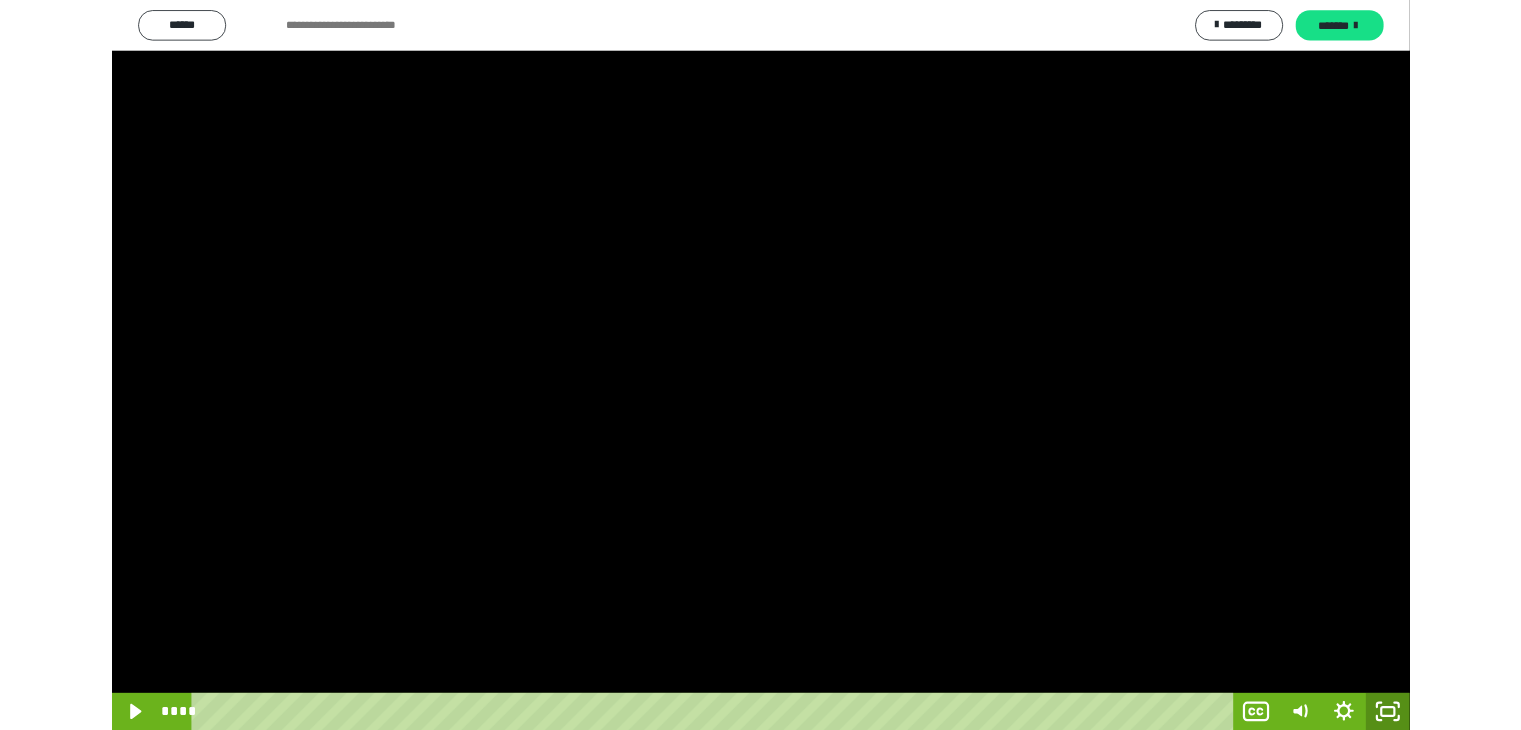 scroll, scrollTop: 3957, scrollLeft: 0, axis: vertical 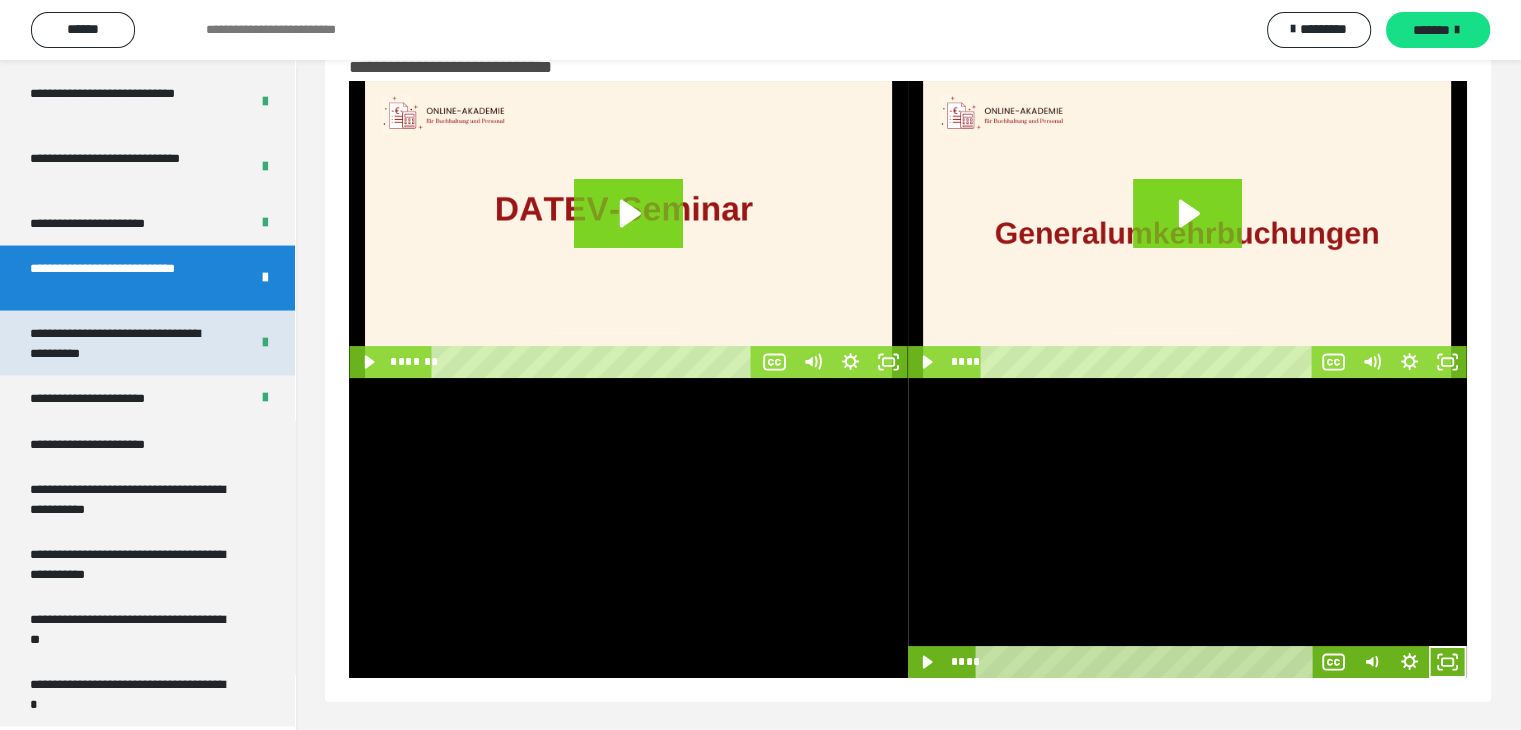 click on "**********" at bounding box center [124, 343] 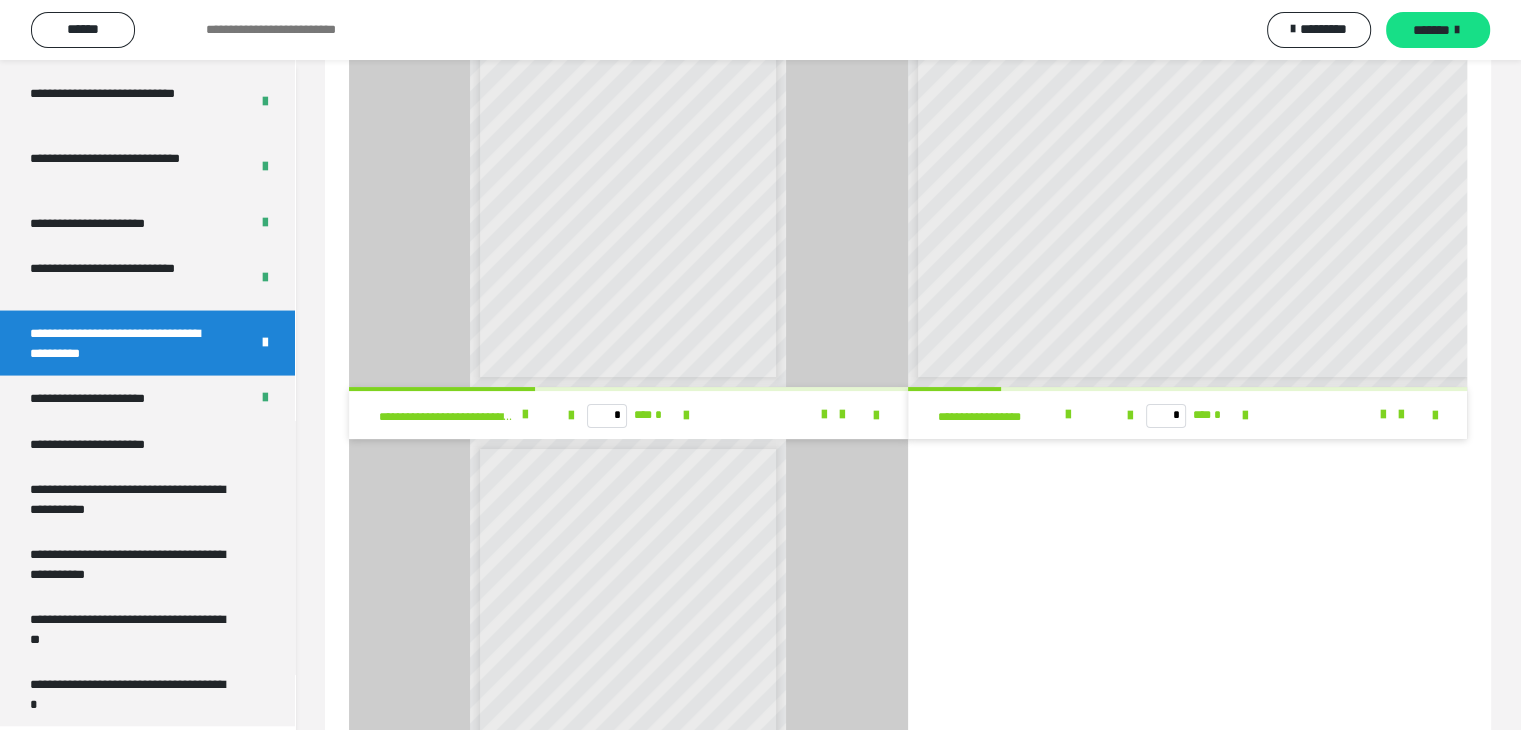 scroll, scrollTop: 465, scrollLeft: 0, axis: vertical 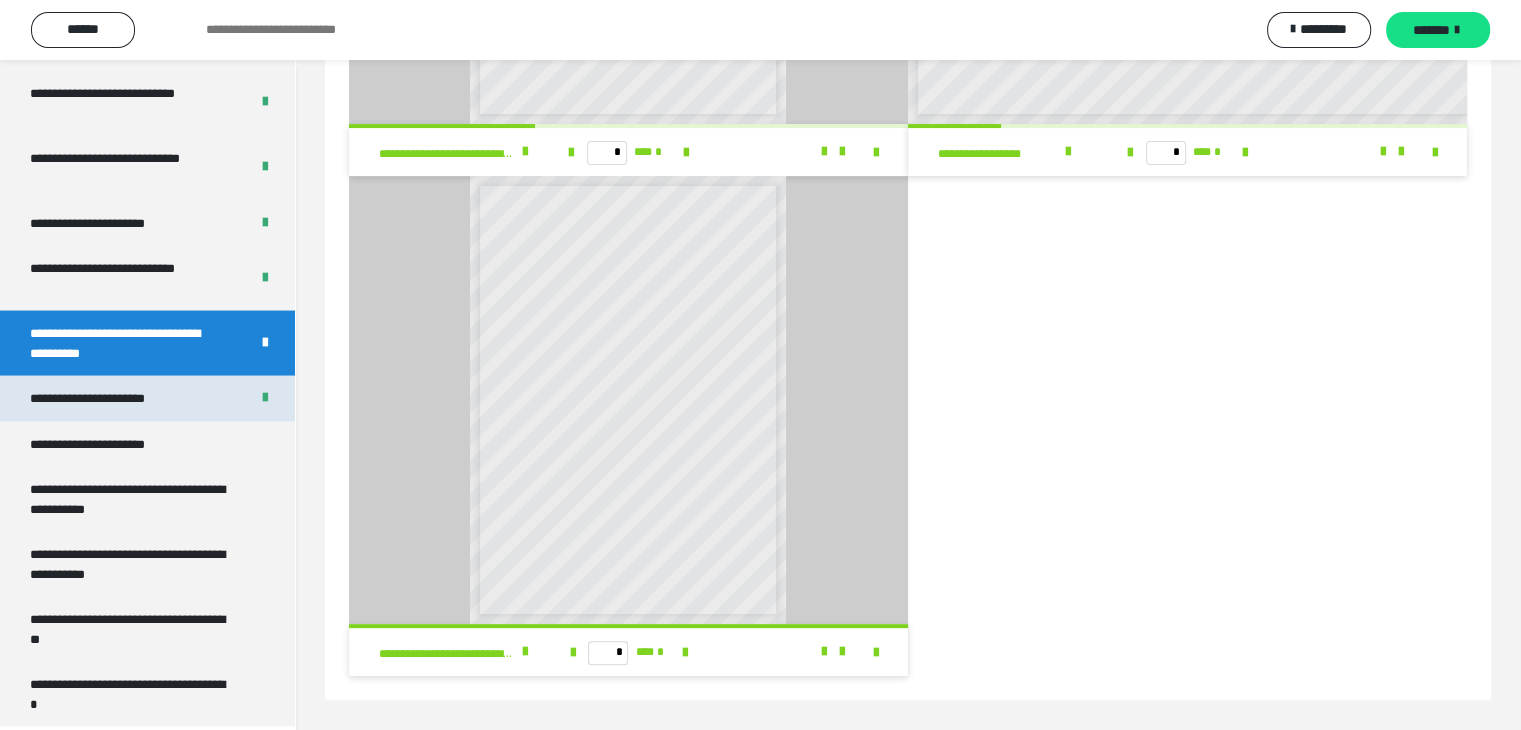 click on "**********" at bounding box center [110, 399] 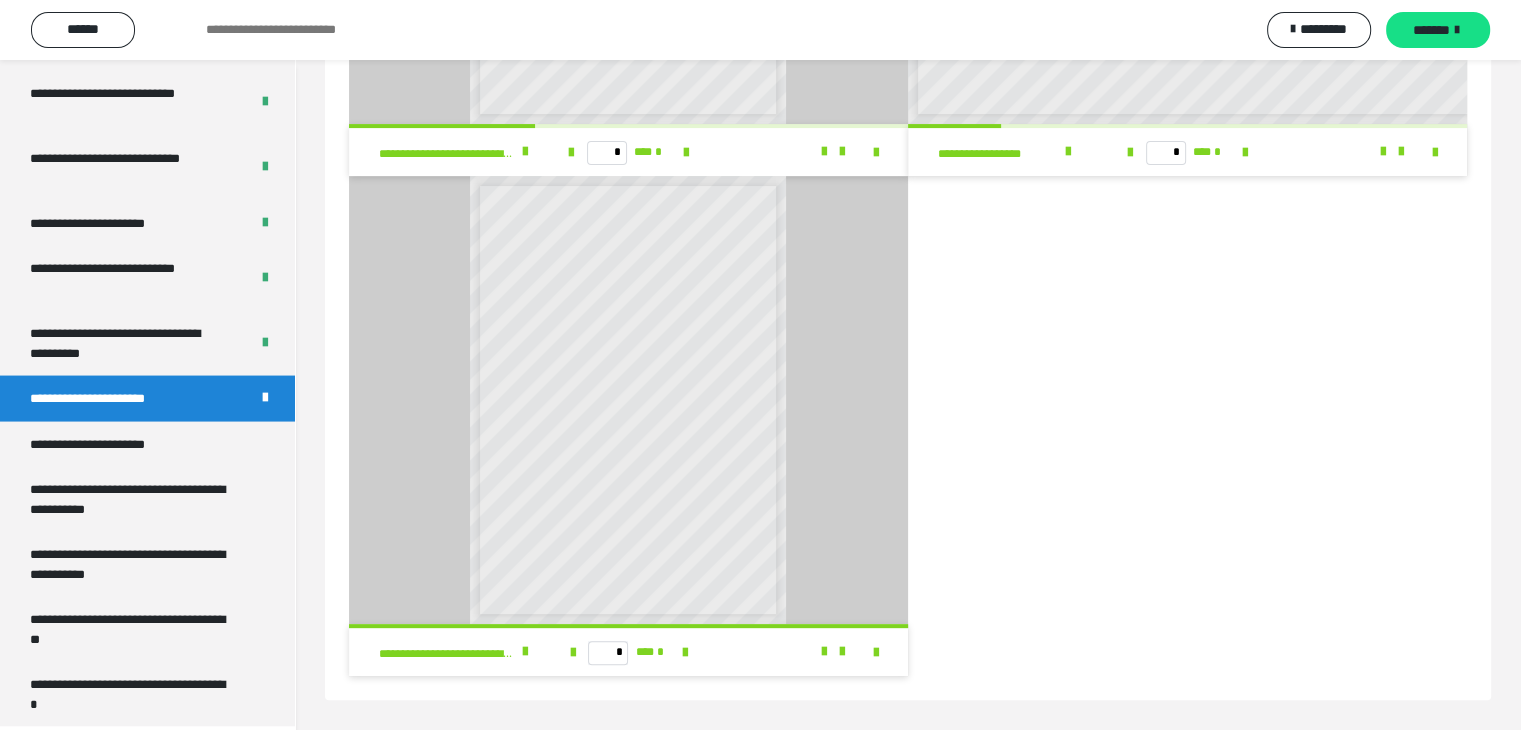 scroll, scrollTop: 60, scrollLeft: 0, axis: vertical 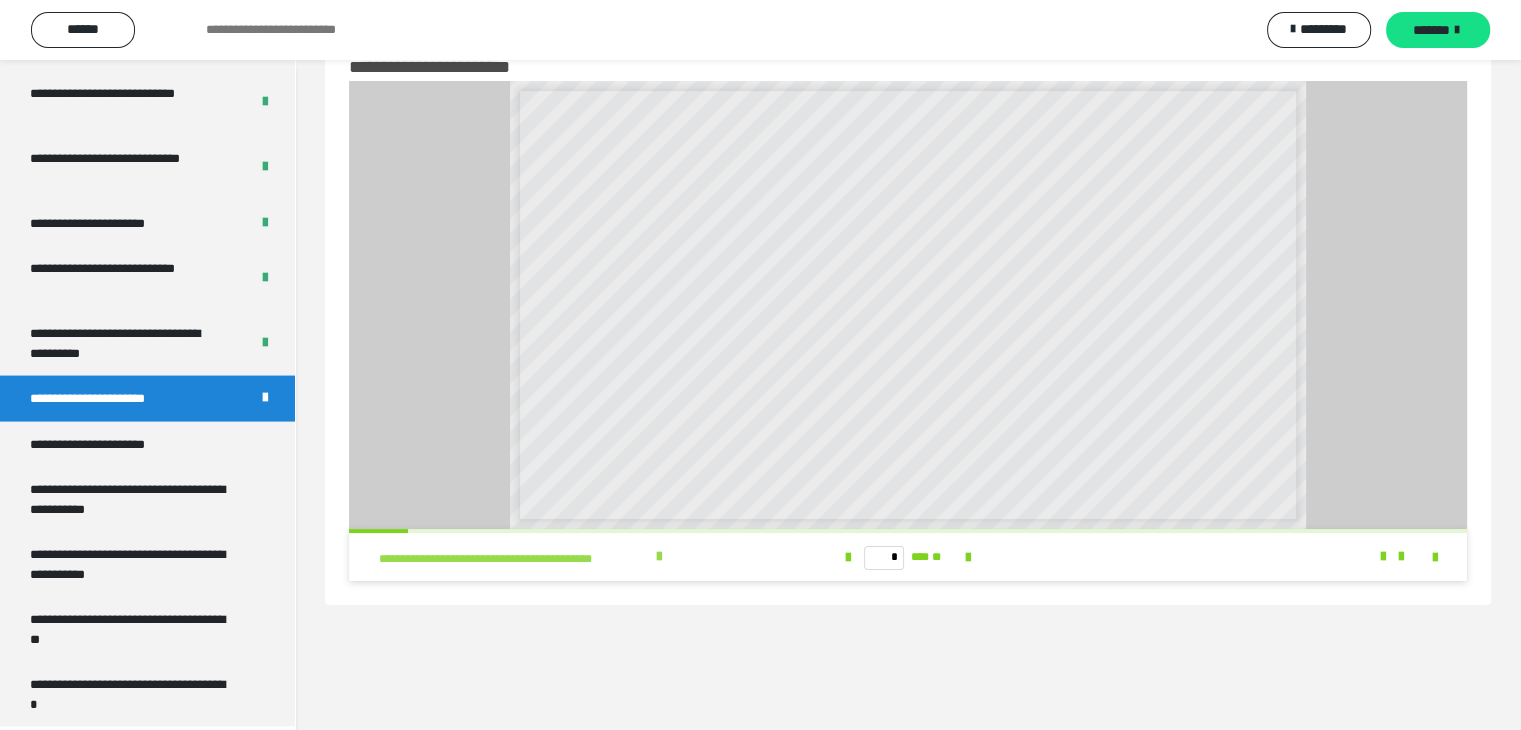 click at bounding box center (659, 557) 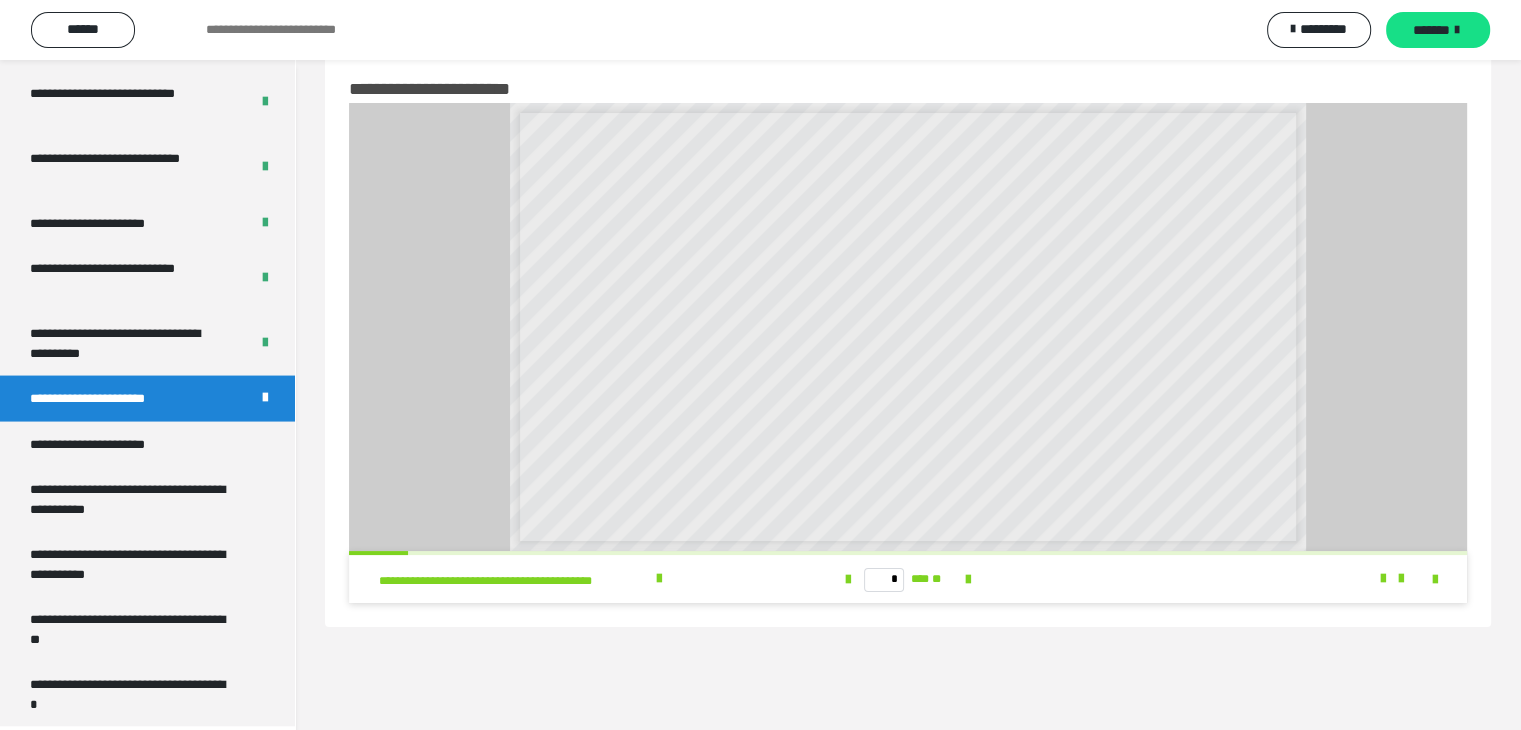 scroll, scrollTop: 60, scrollLeft: 0, axis: vertical 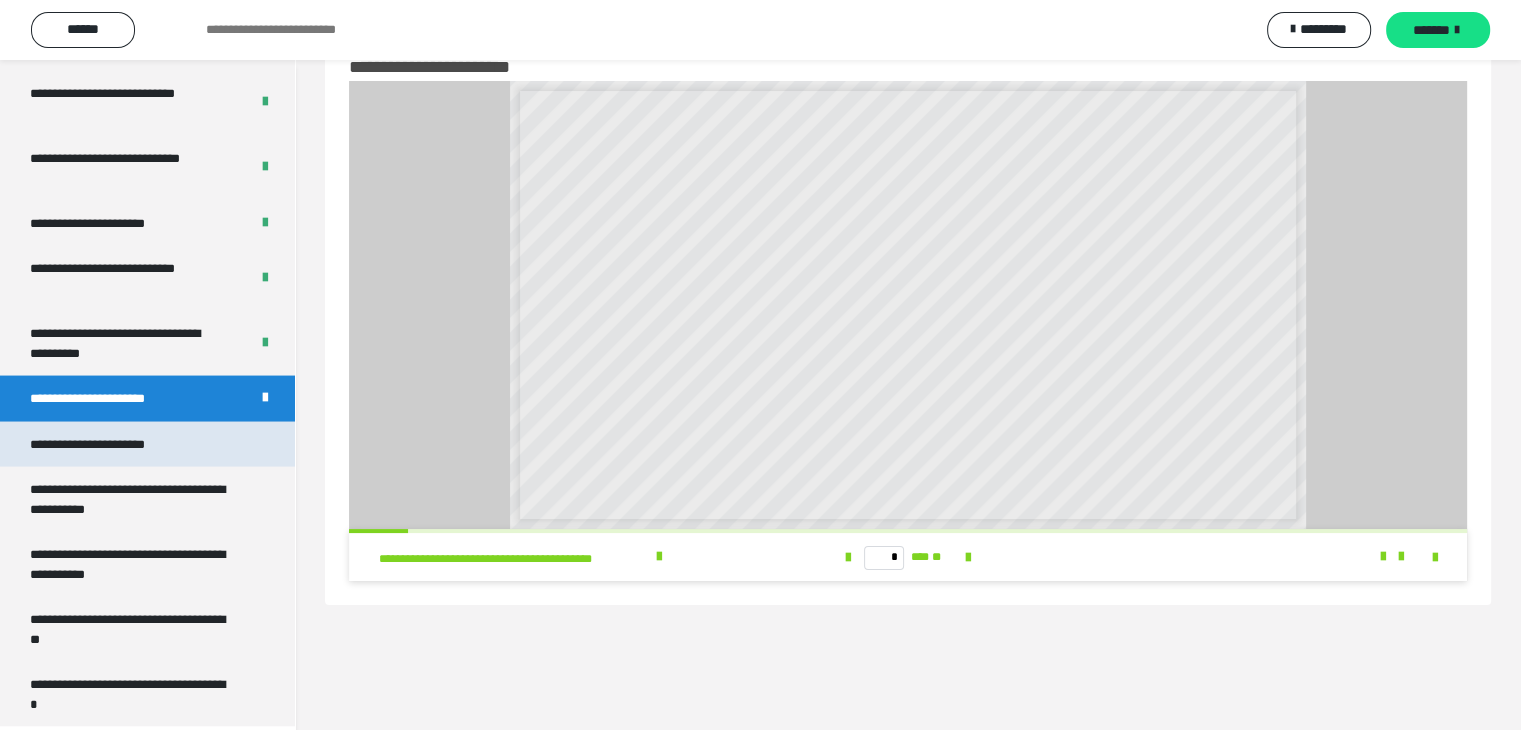 click on "**********" at bounding box center (111, 445) 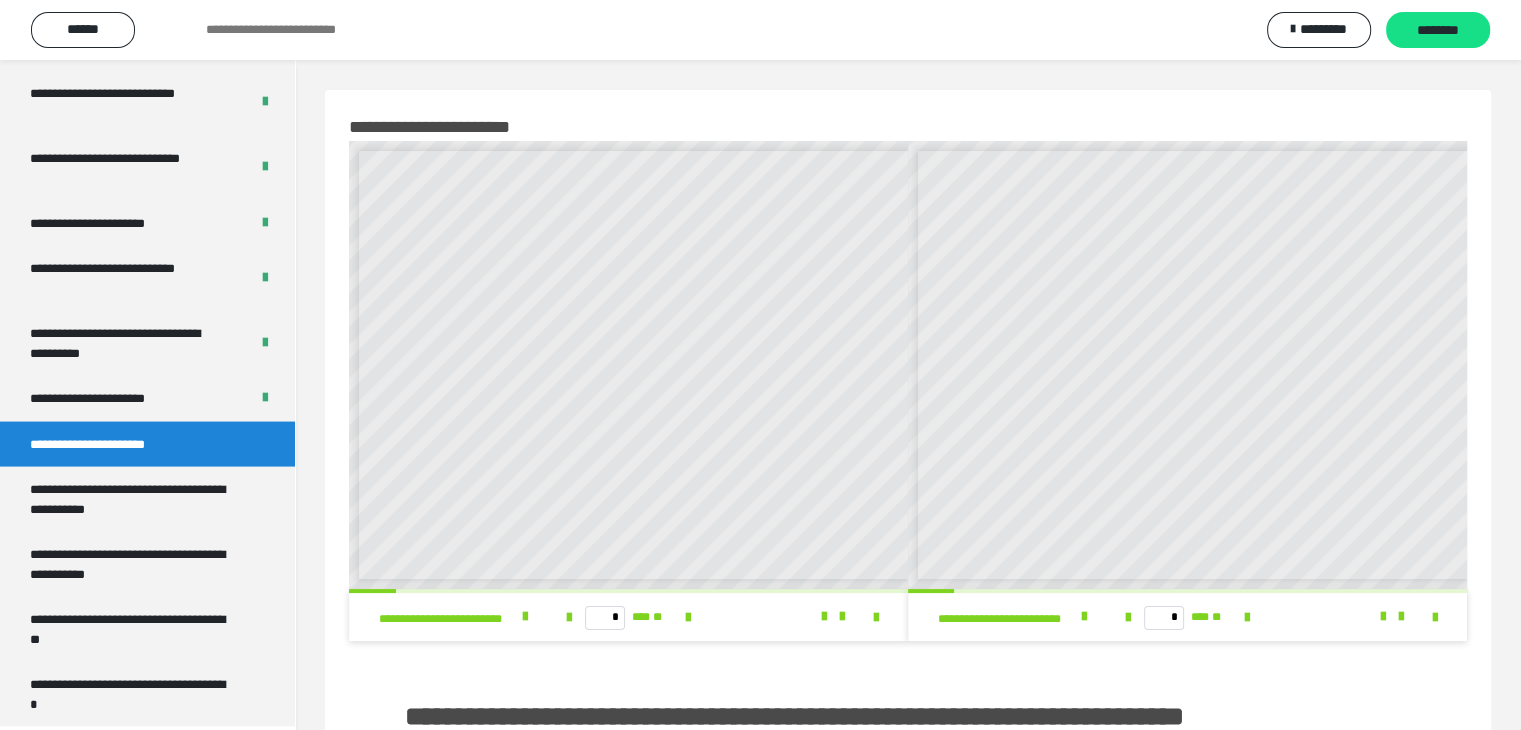 scroll, scrollTop: 0, scrollLeft: 0, axis: both 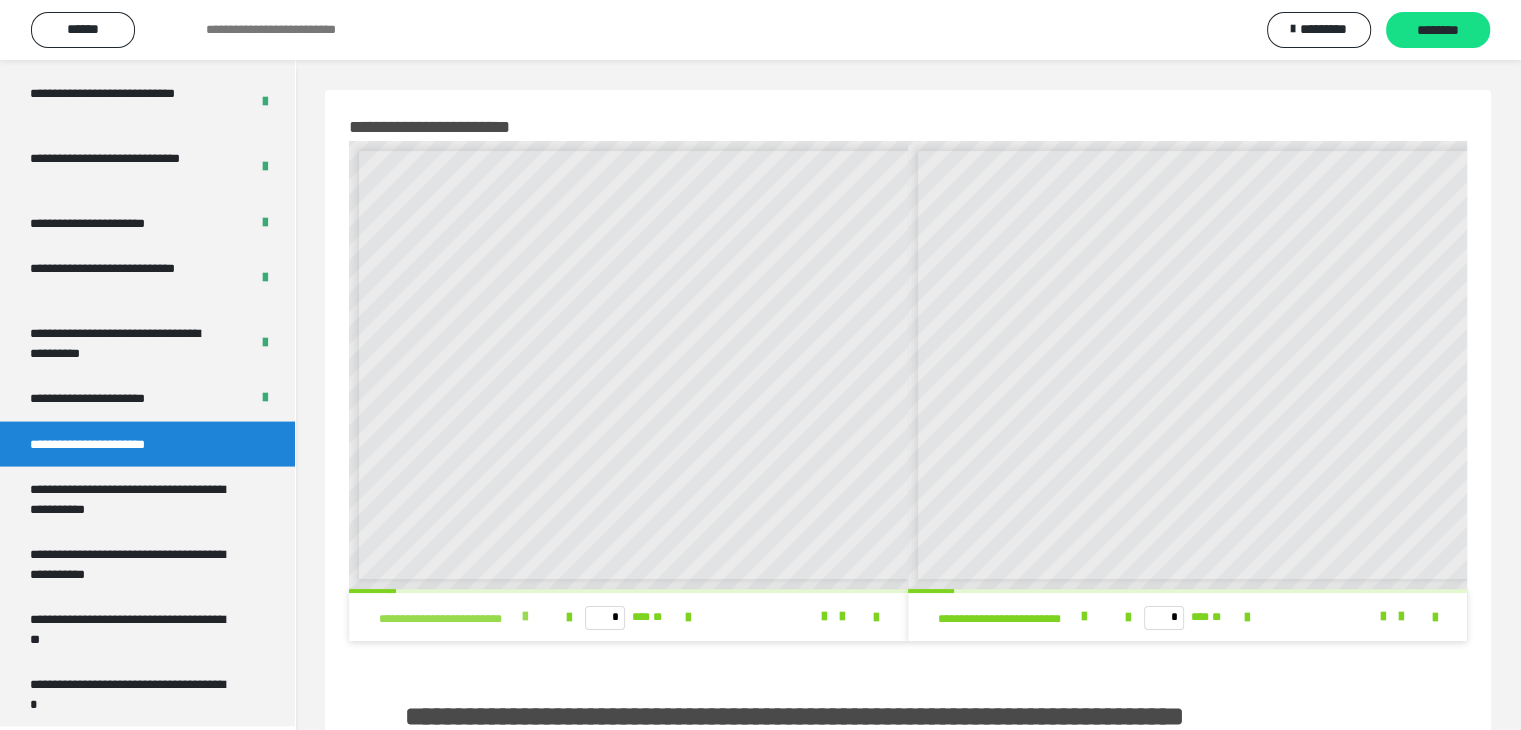 click at bounding box center (525, 617) 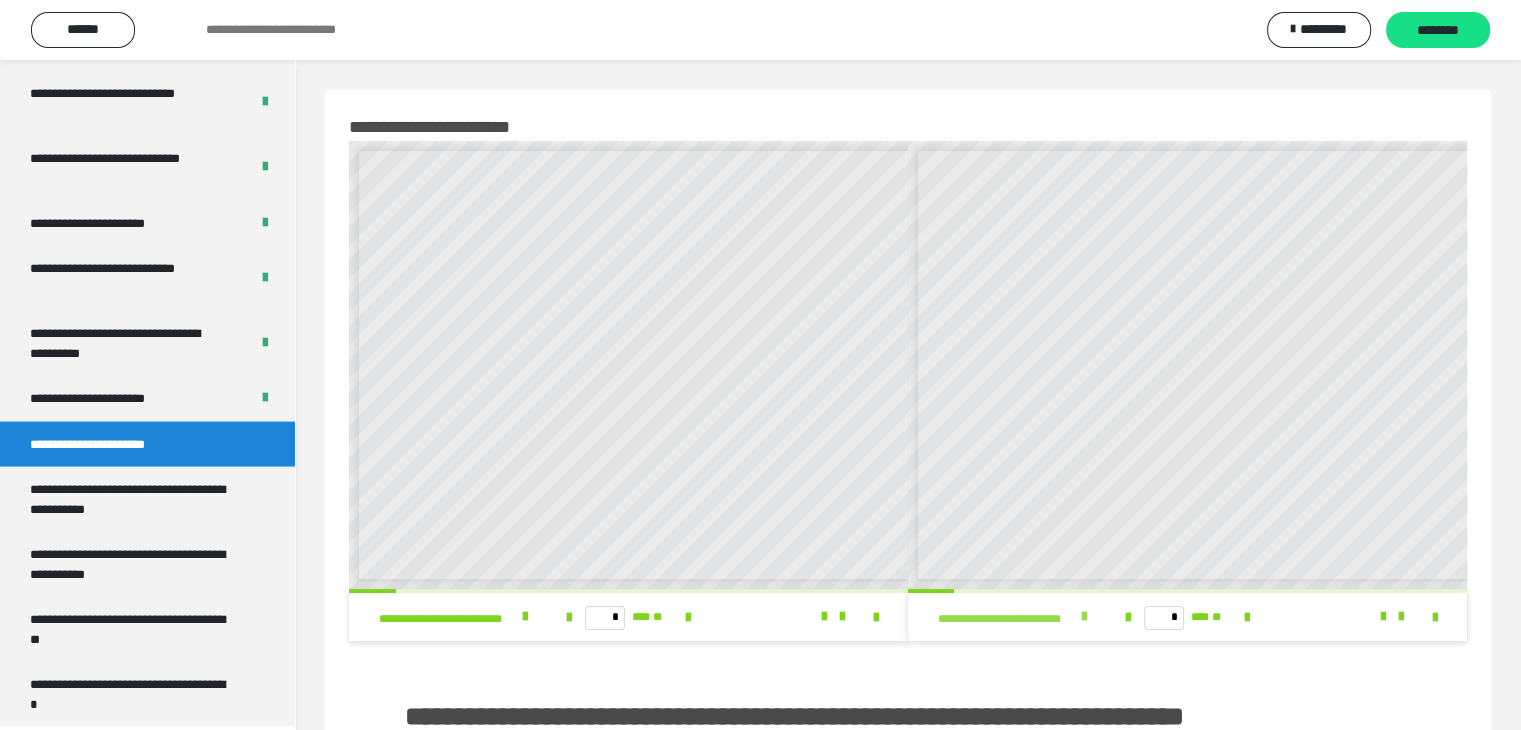 click at bounding box center (1083, 617) 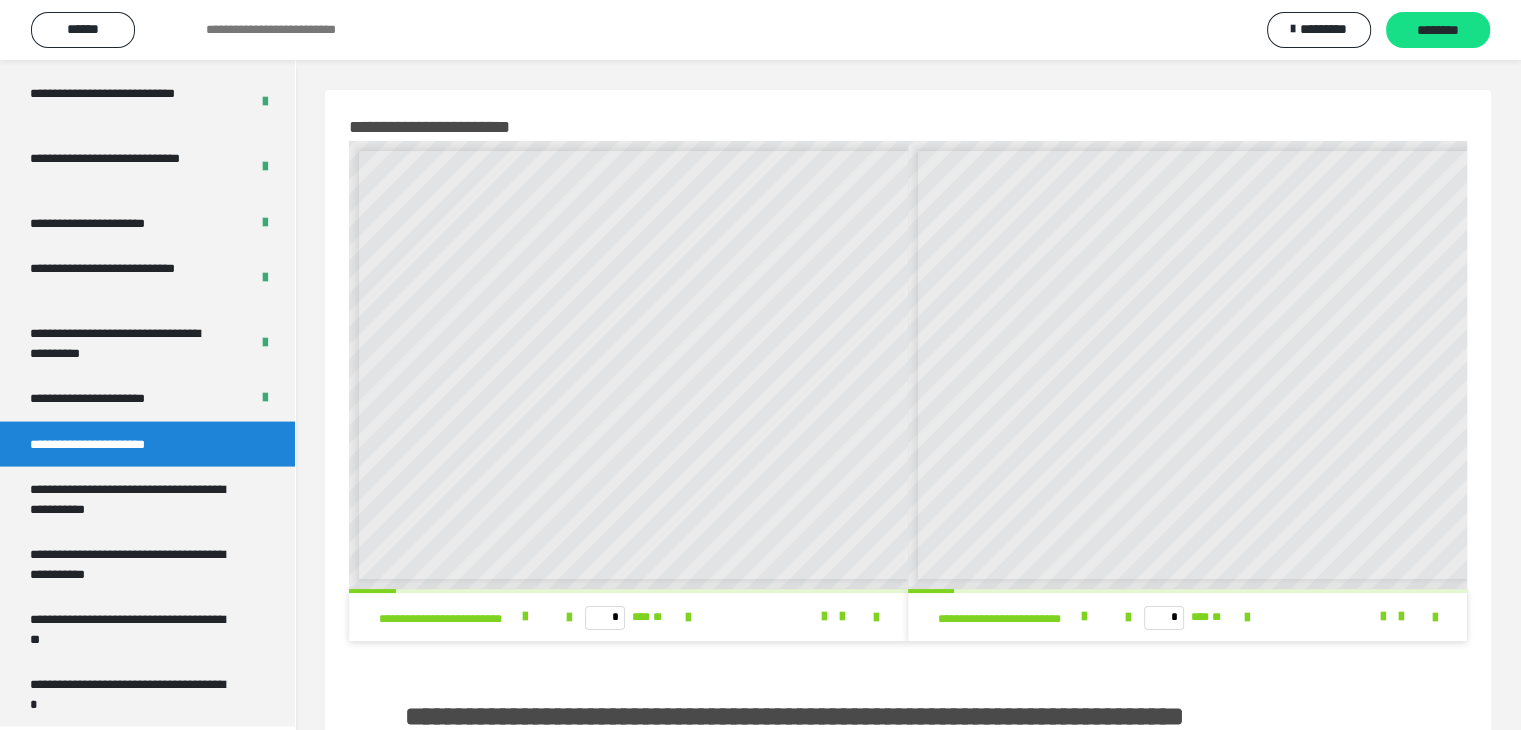 scroll, scrollTop: 8, scrollLeft: 0, axis: vertical 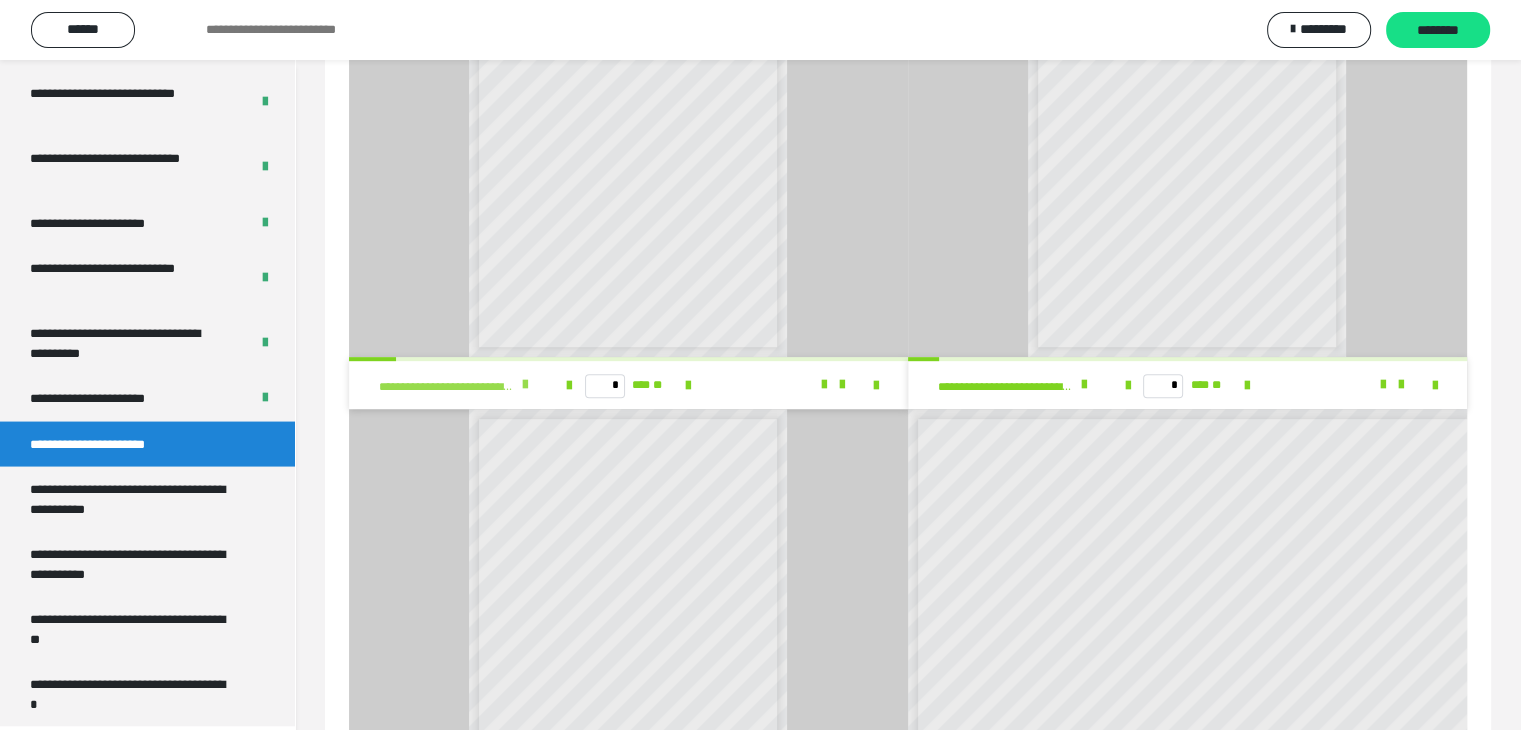 click at bounding box center [525, 385] 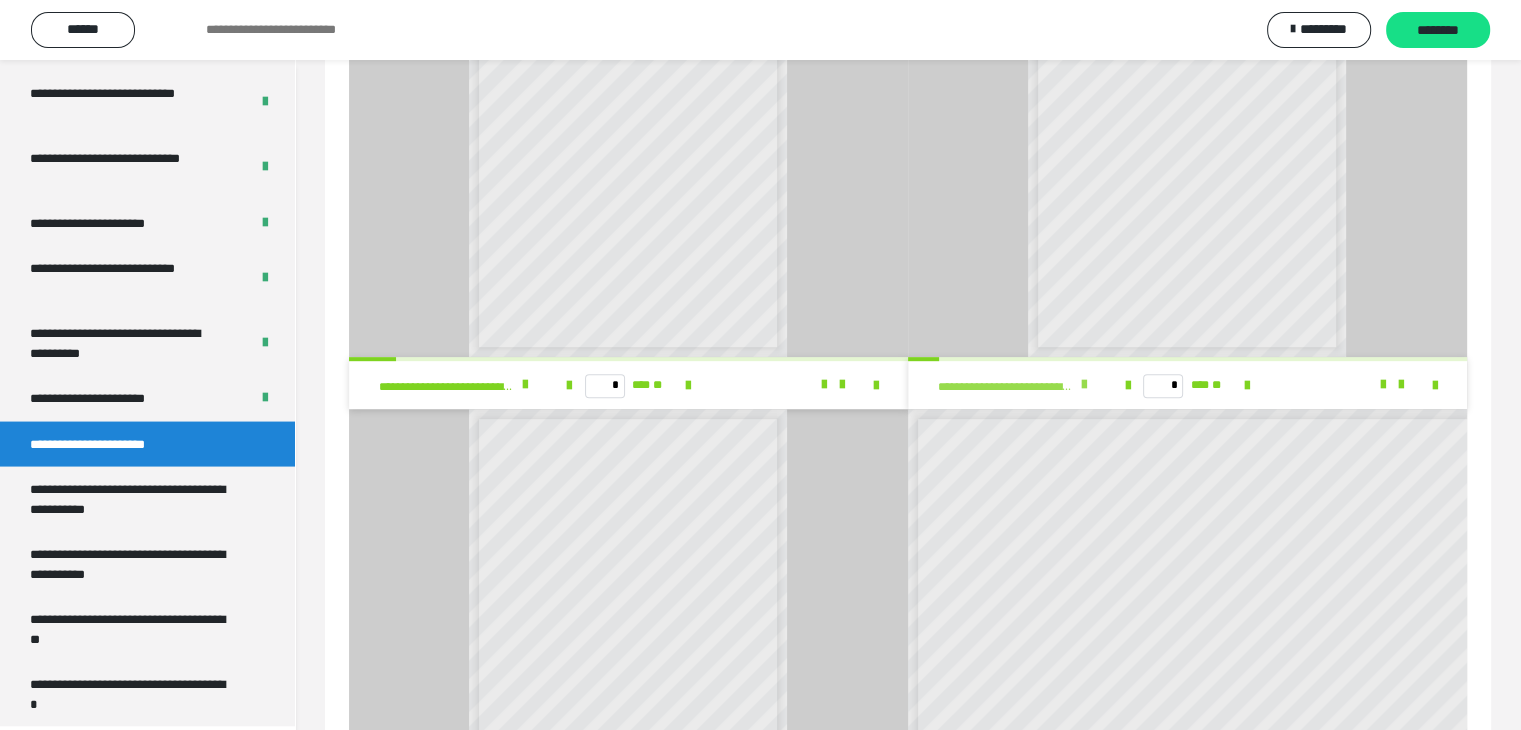click at bounding box center (1083, 385) 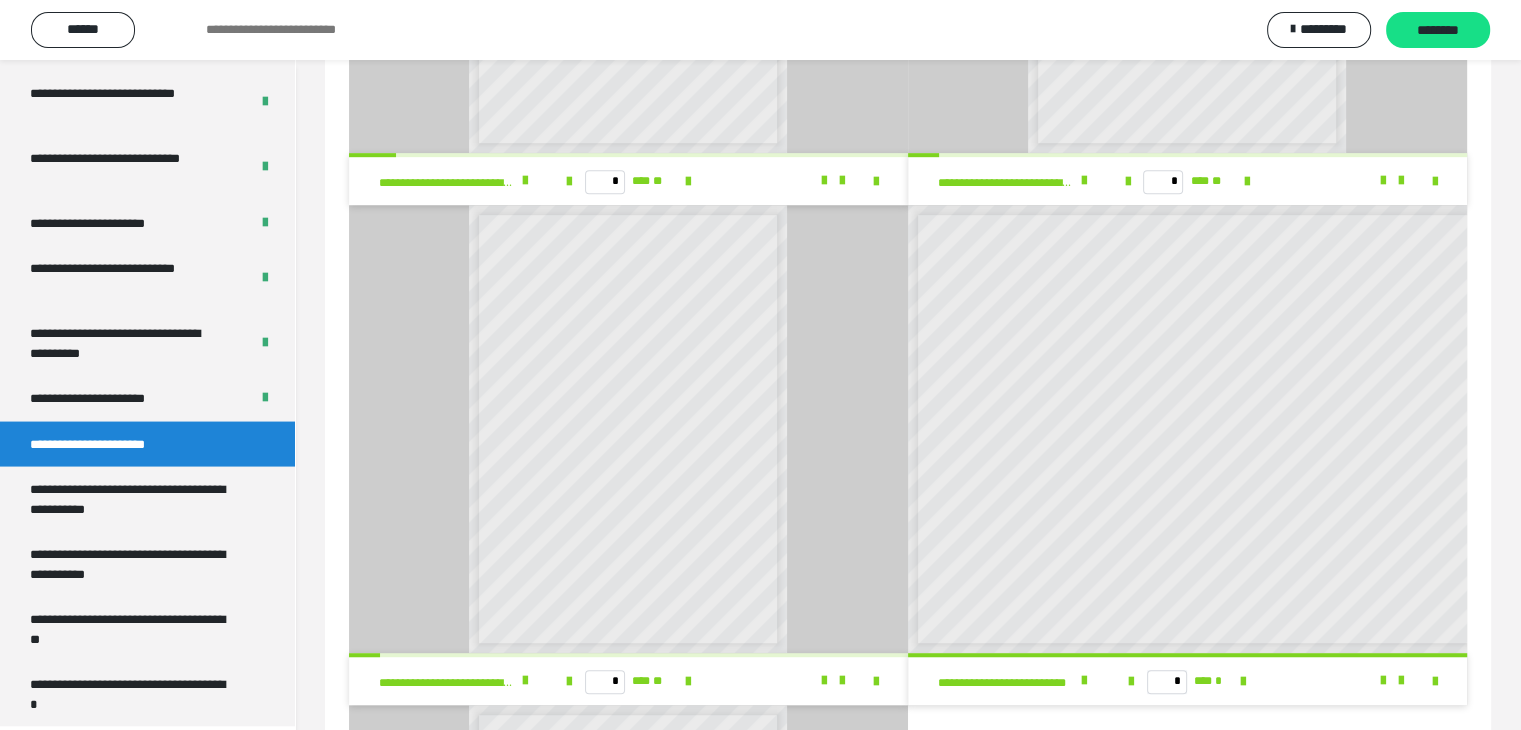 scroll, scrollTop: 1100, scrollLeft: 0, axis: vertical 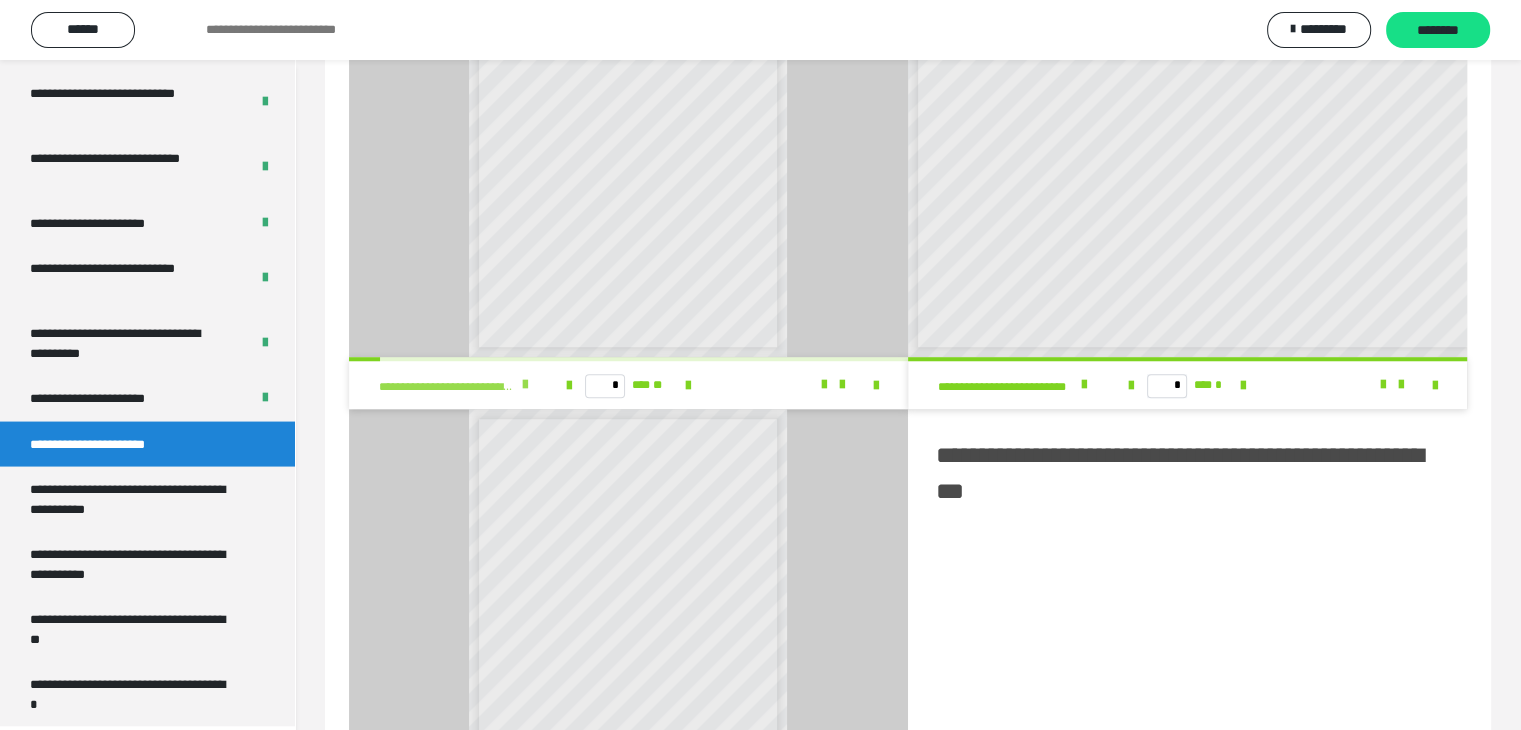 click at bounding box center [525, 385] 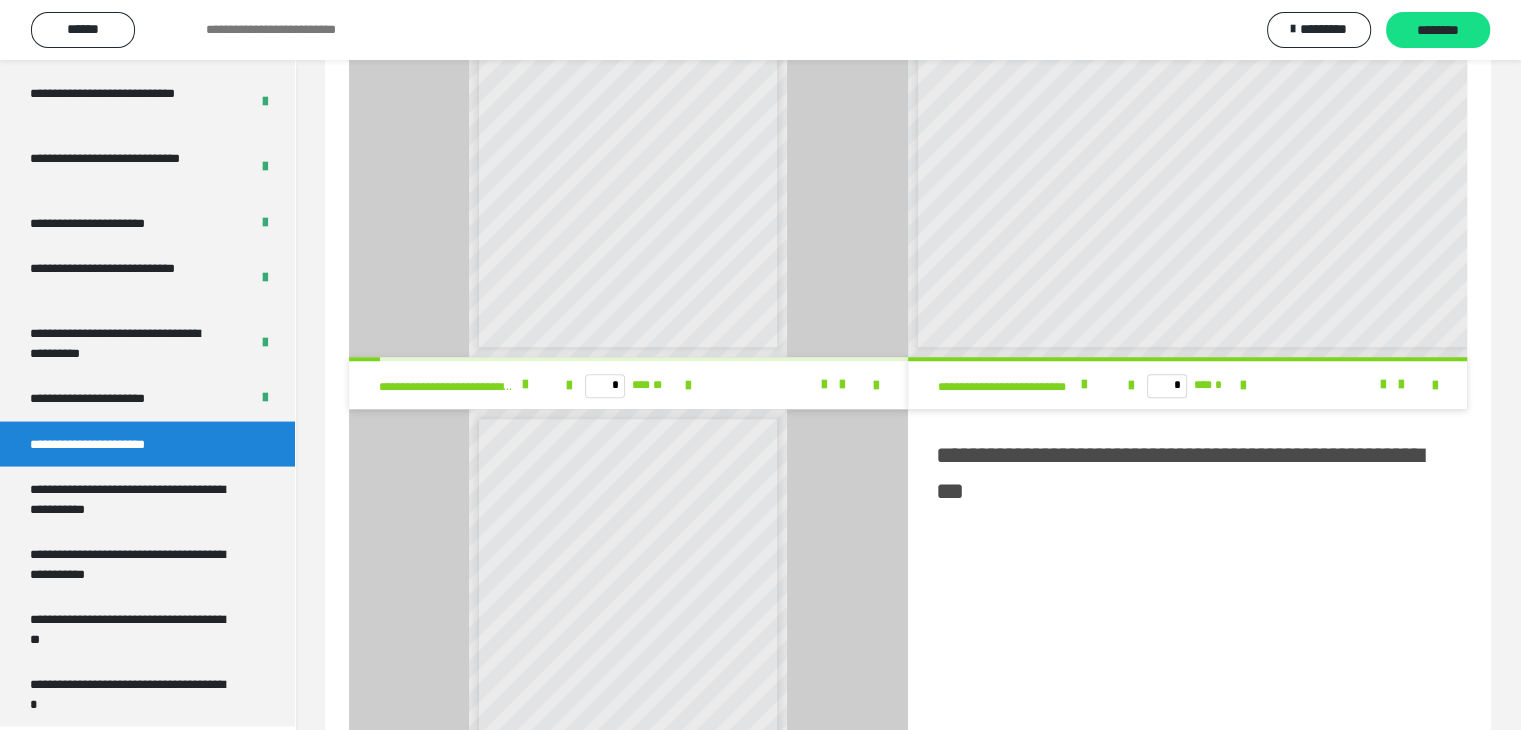 scroll, scrollTop: 0, scrollLeft: 0, axis: both 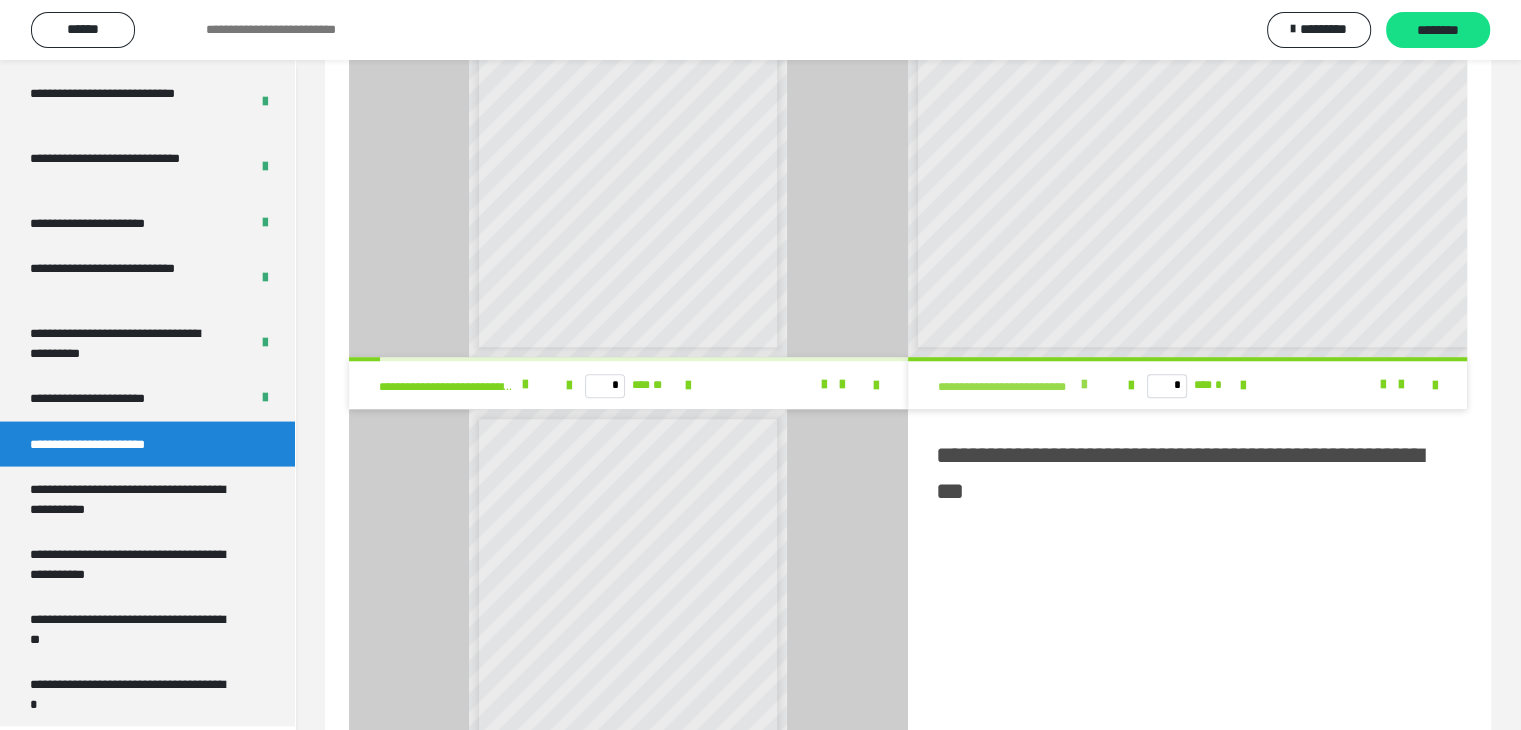 click at bounding box center [1083, 385] 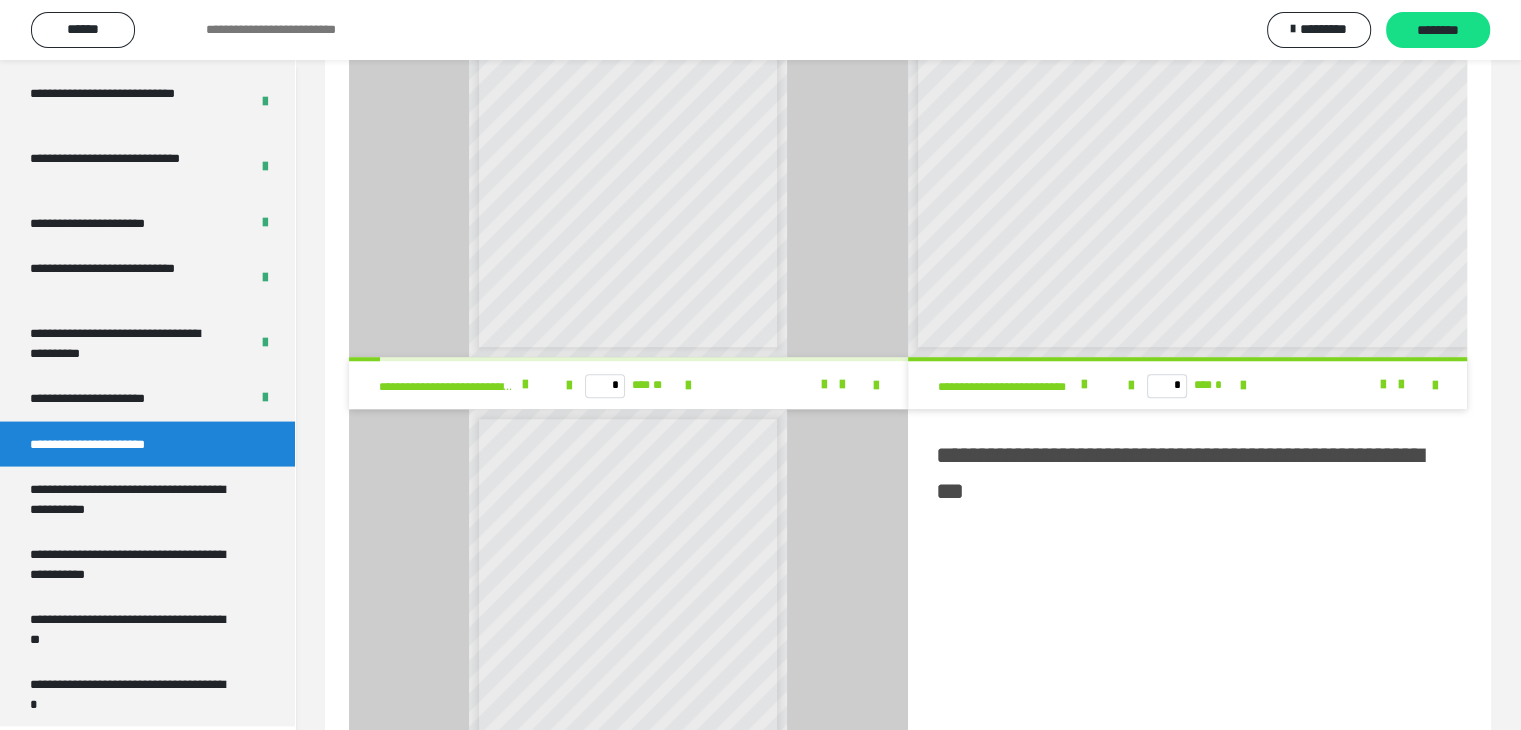 scroll, scrollTop: 8, scrollLeft: 0, axis: vertical 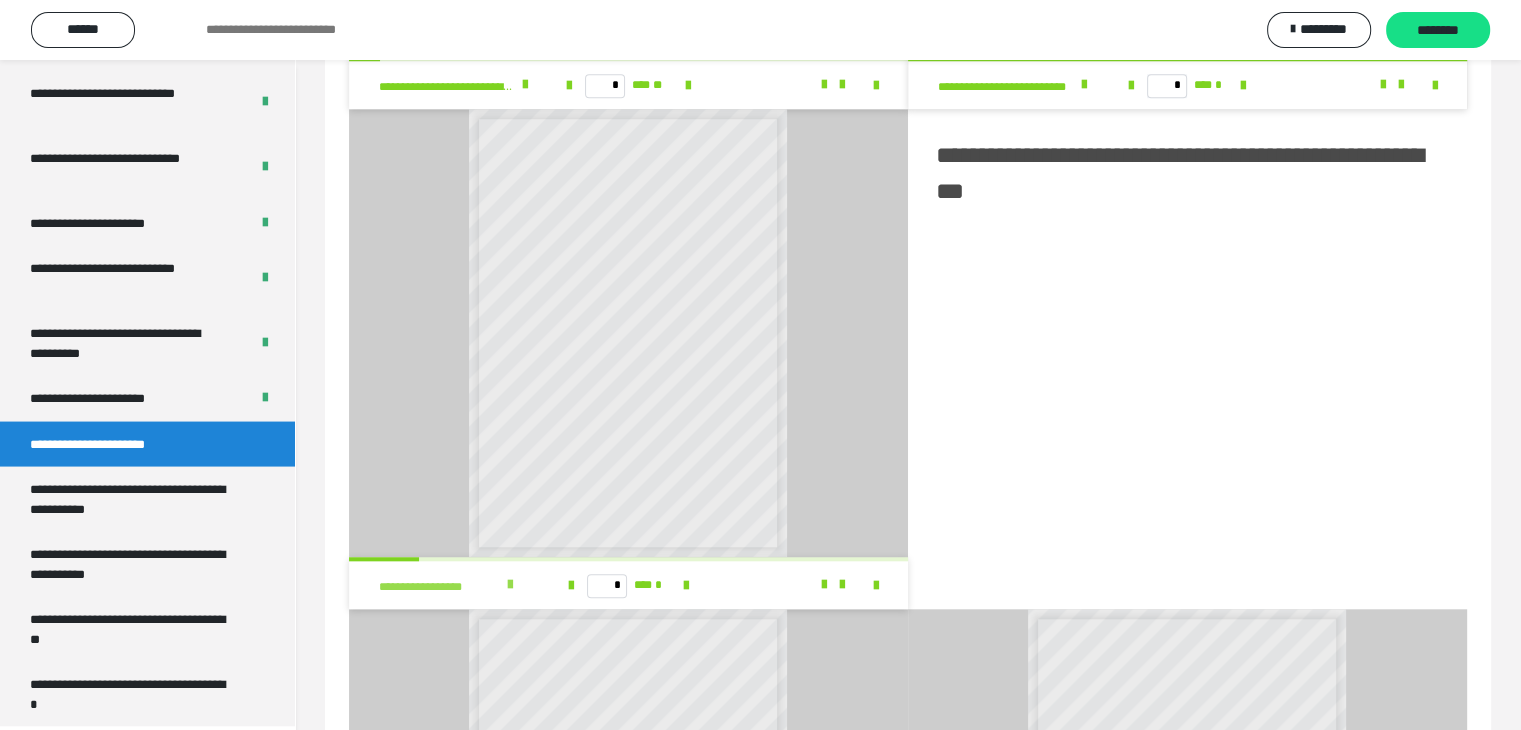click at bounding box center (510, 585) 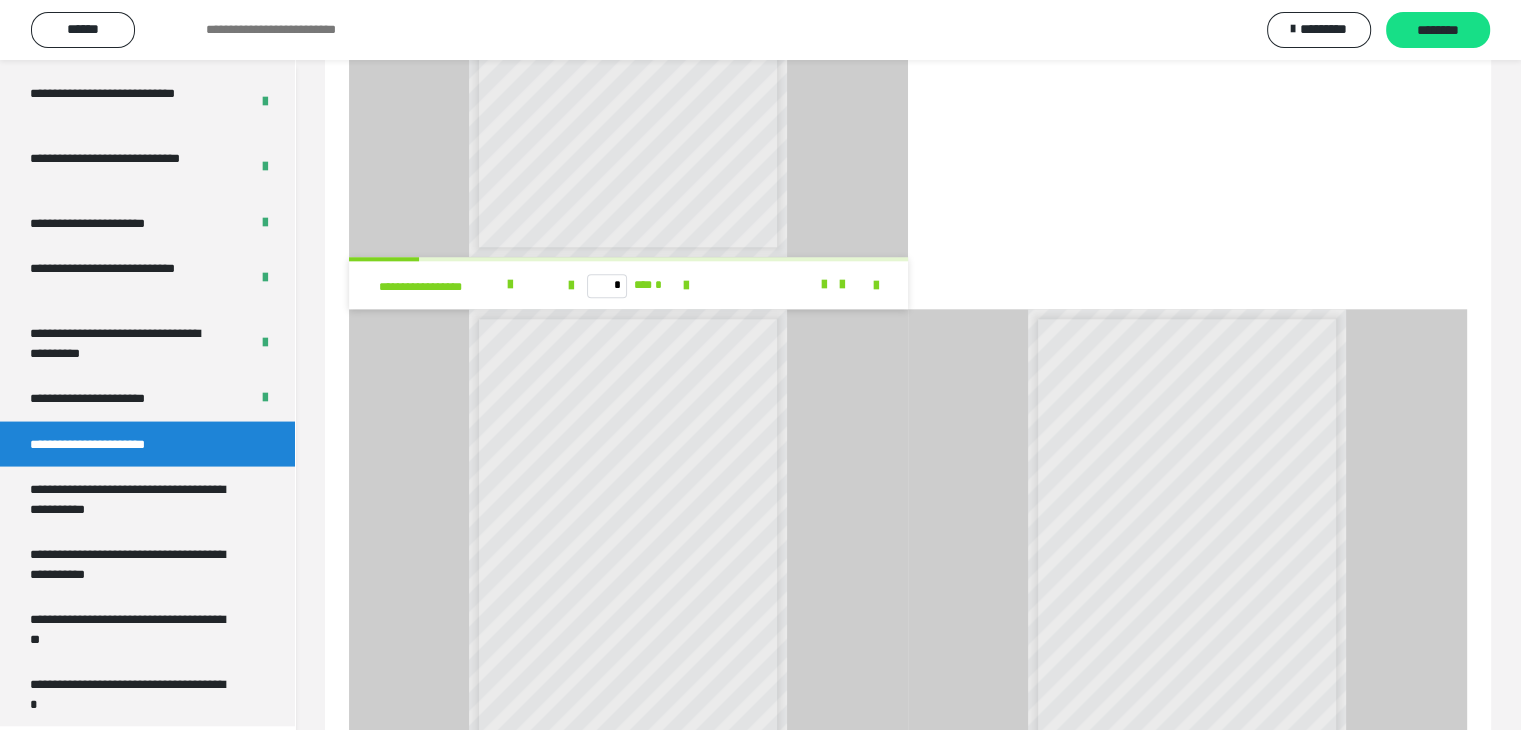 scroll, scrollTop: 2174, scrollLeft: 0, axis: vertical 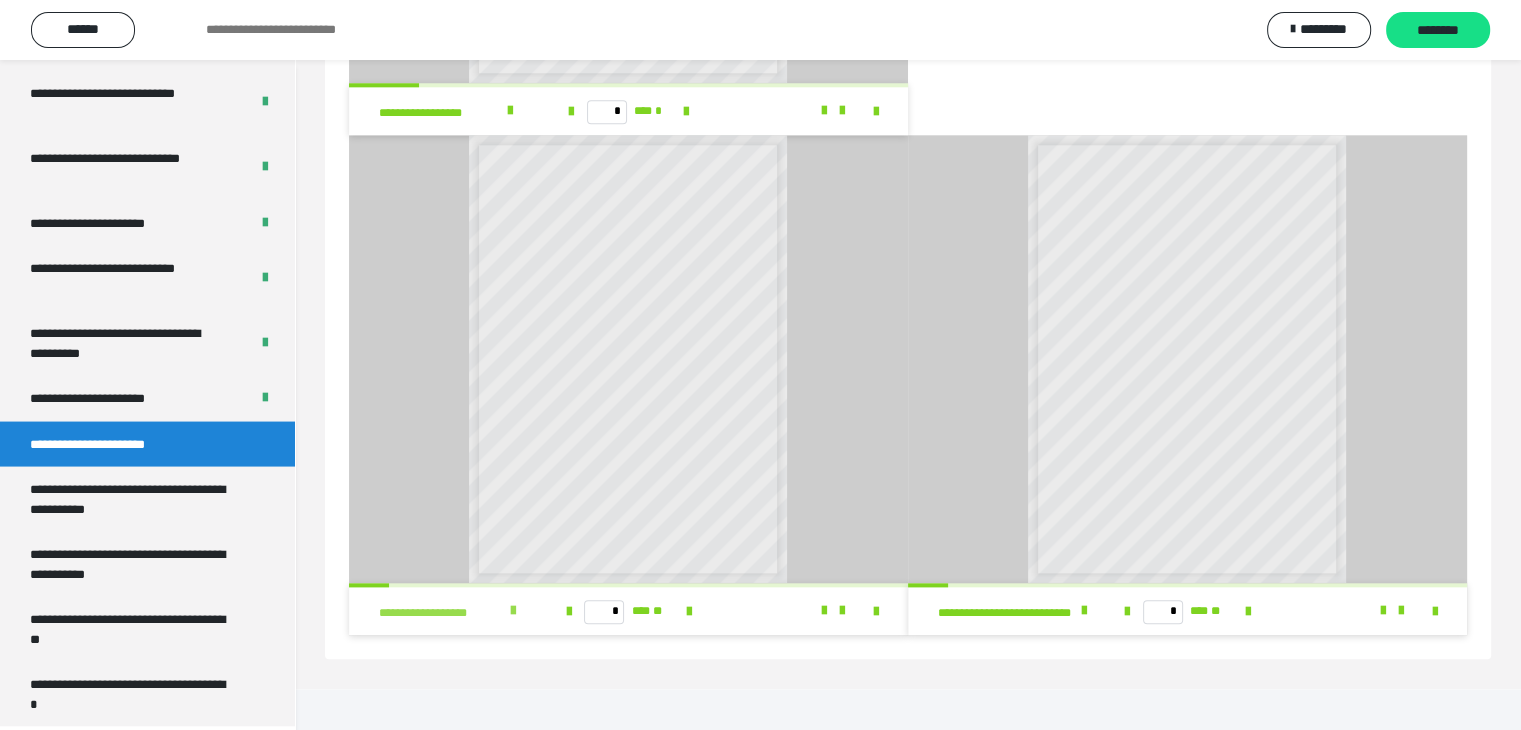 click at bounding box center [513, 611] 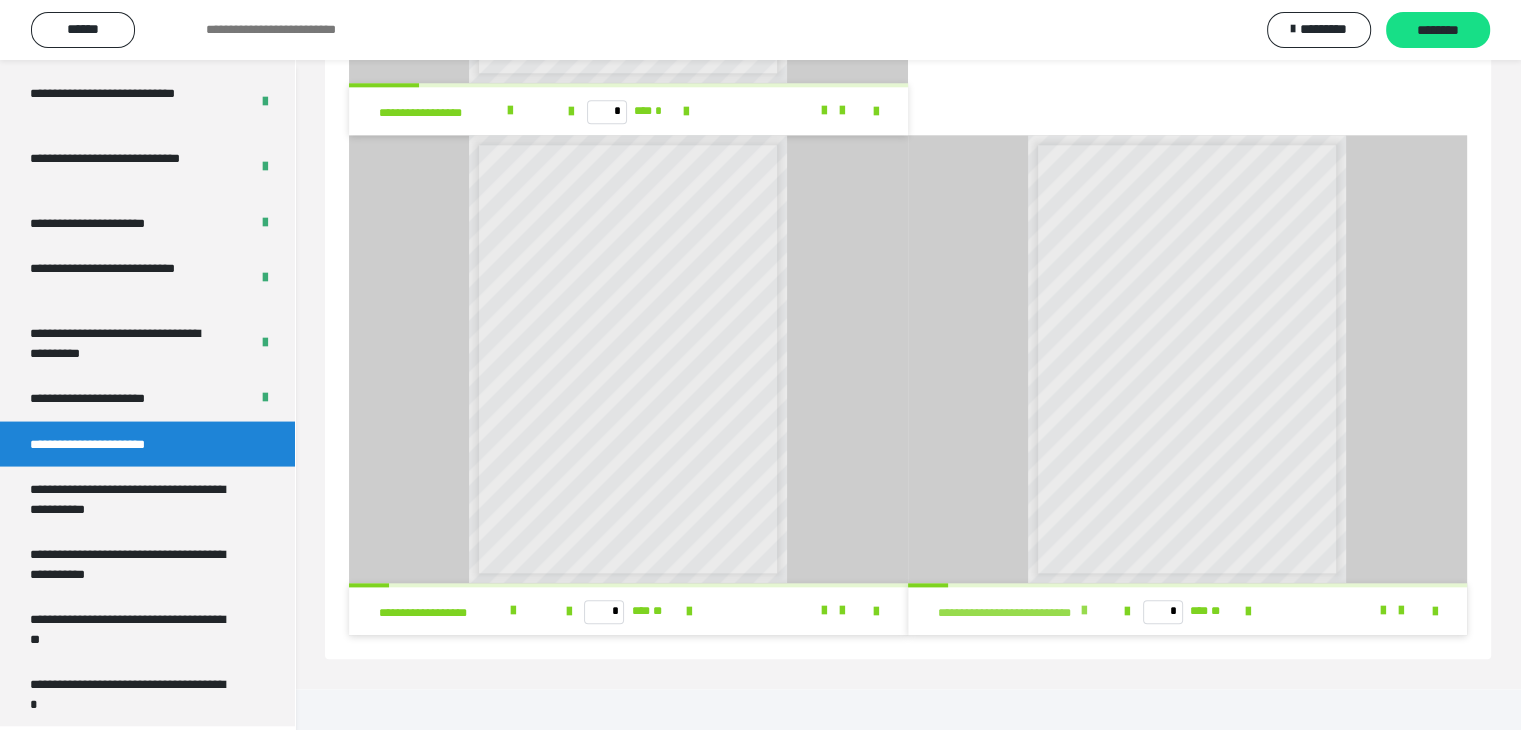 click at bounding box center [1083, 611] 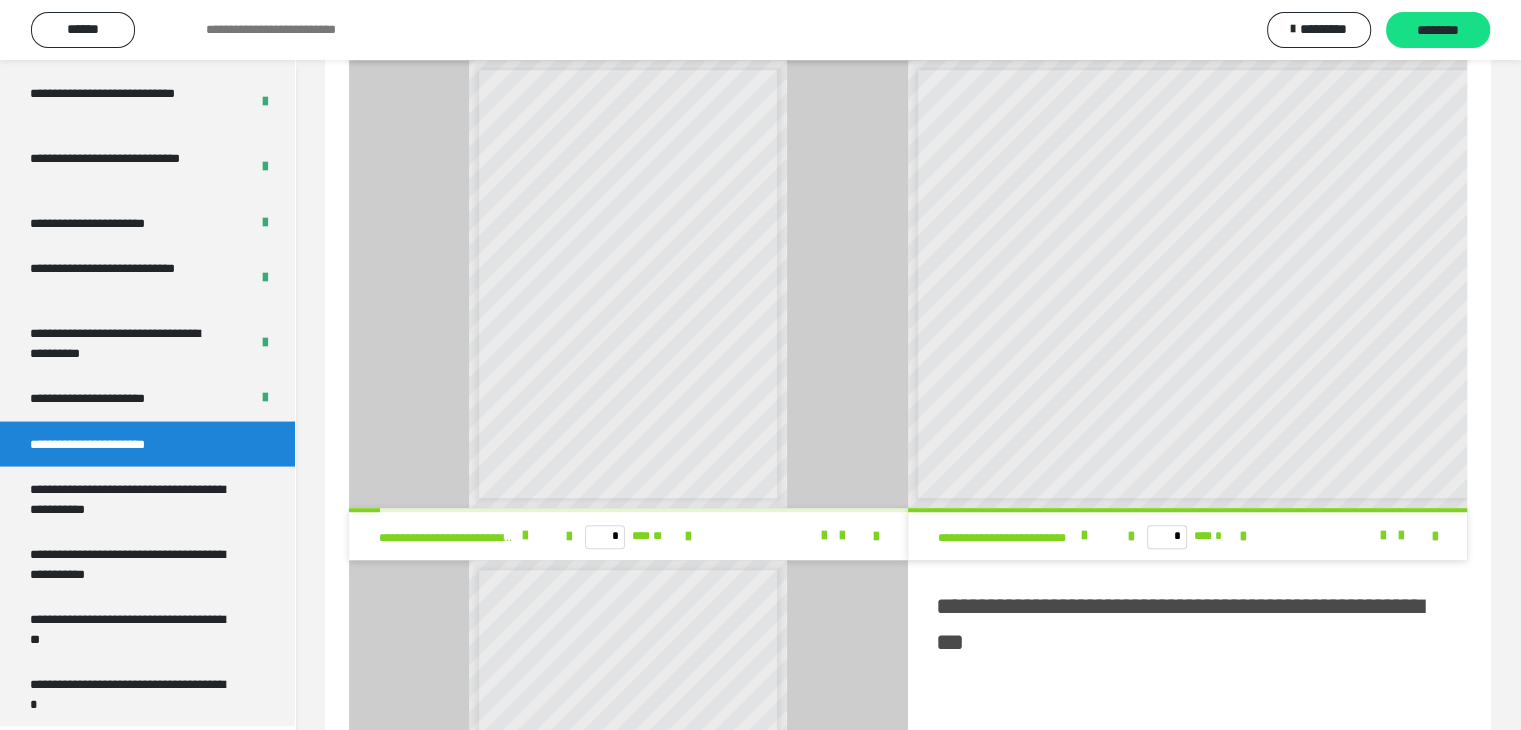 scroll, scrollTop: 1174, scrollLeft: 0, axis: vertical 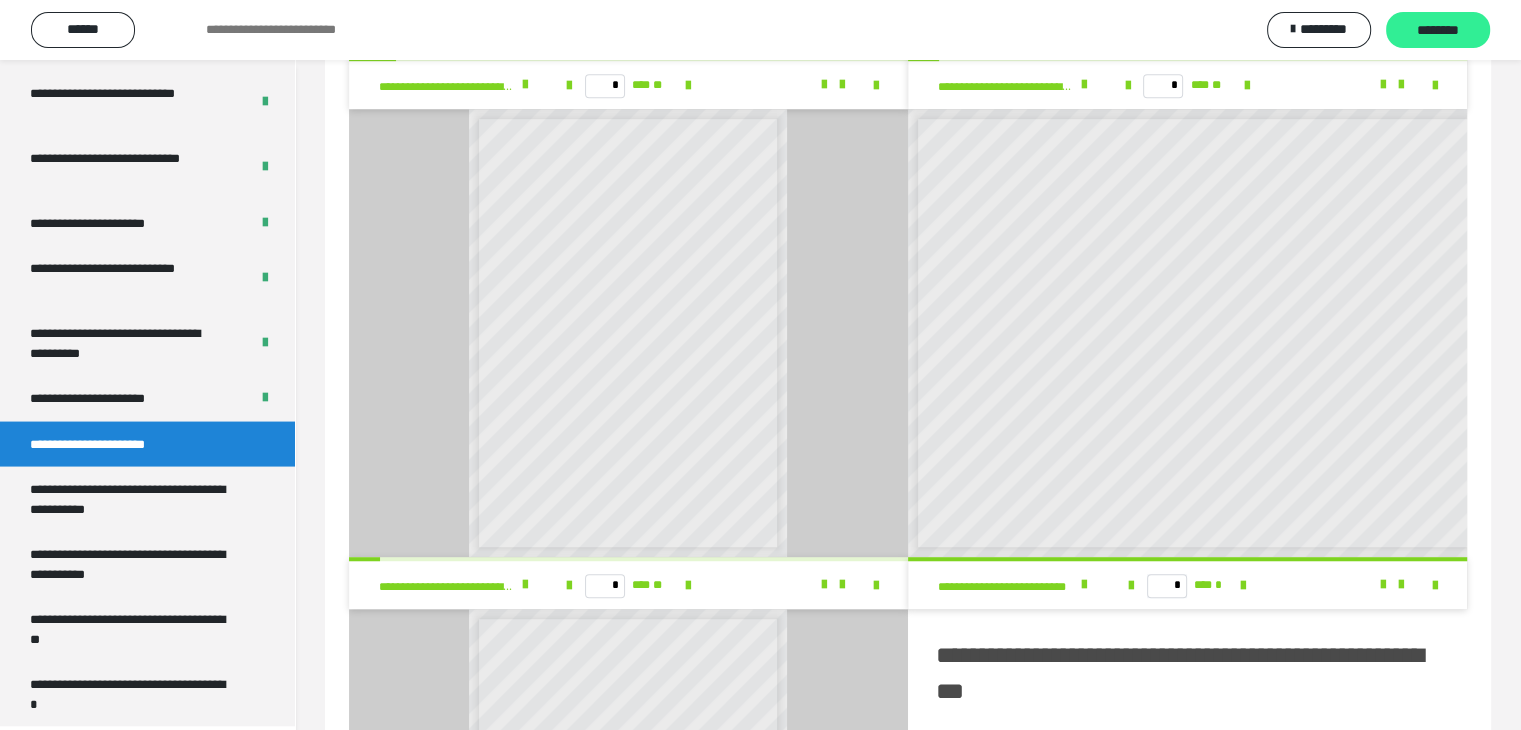 click on "********" at bounding box center [1438, 31] 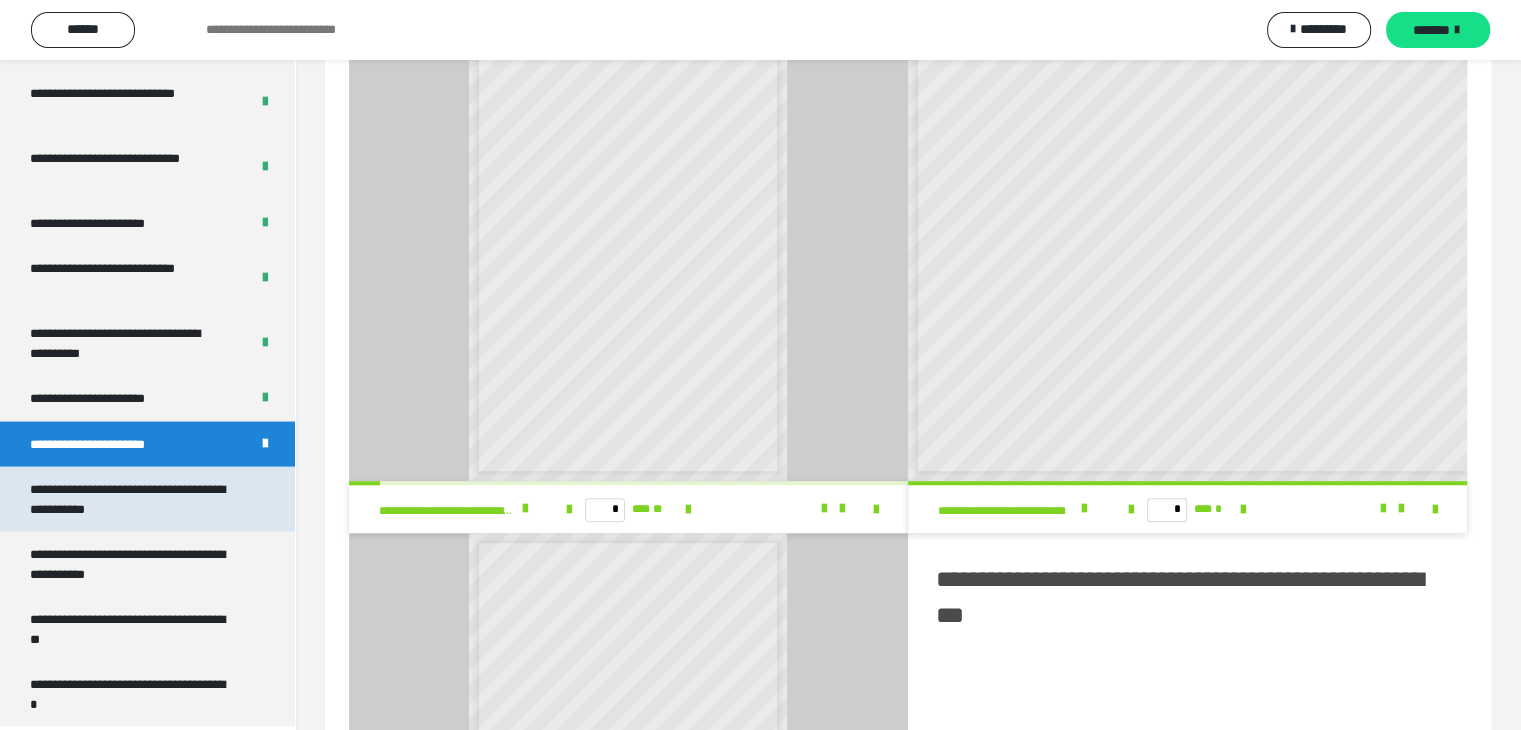 scroll, scrollTop: 1400, scrollLeft: 0, axis: vertical 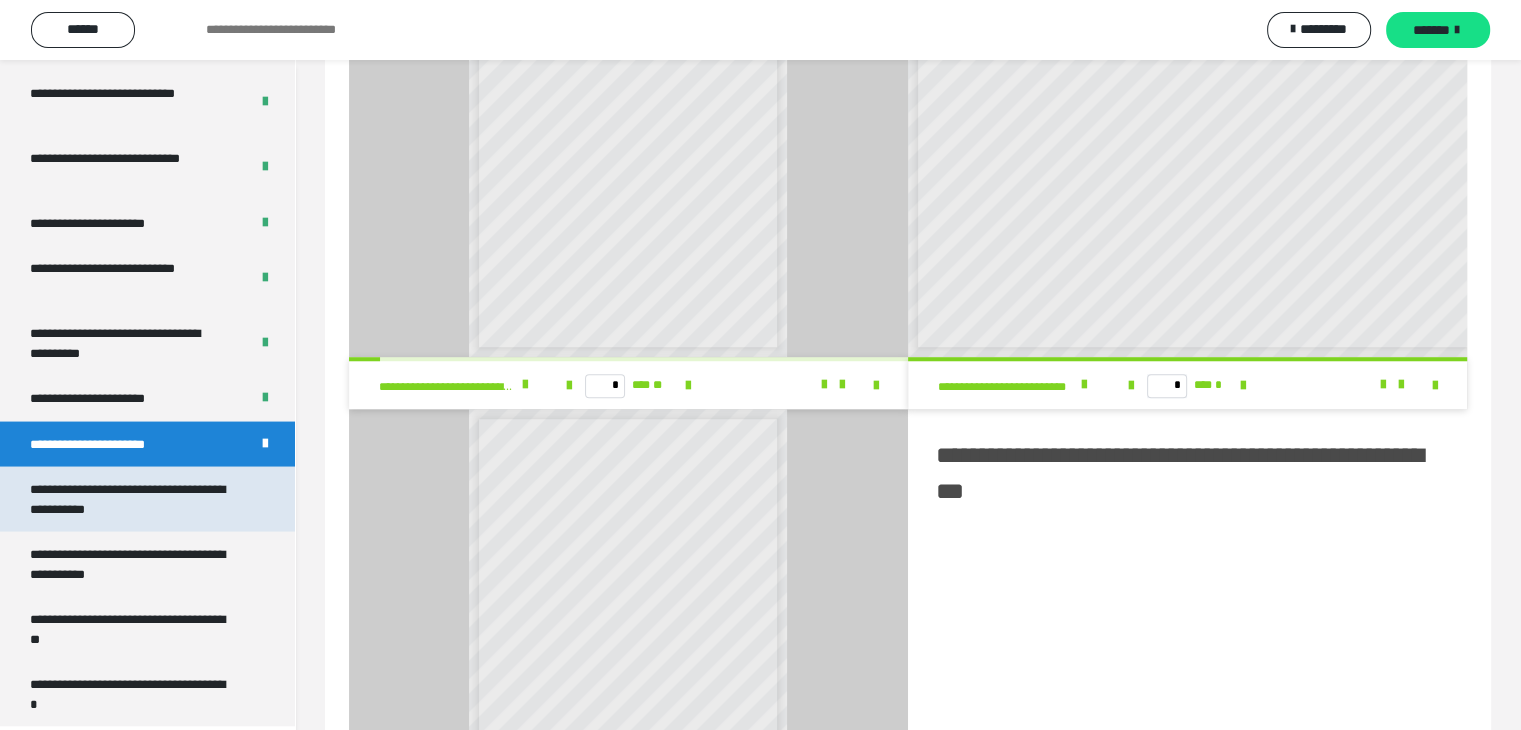 click on "**********" at bounding box center [132, 499] 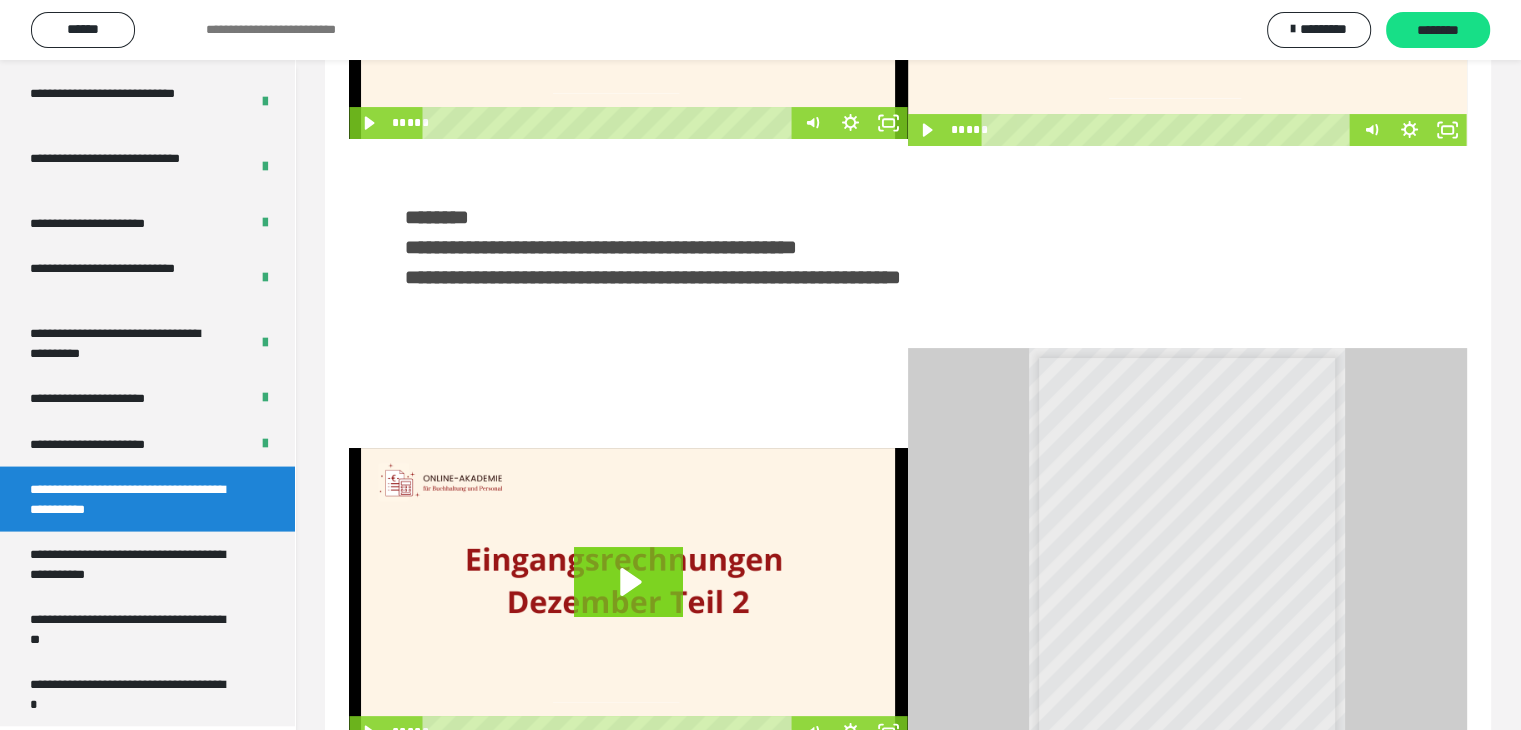 scroll, scrollTop: 481, scrollLeft: 0, axis: vertical 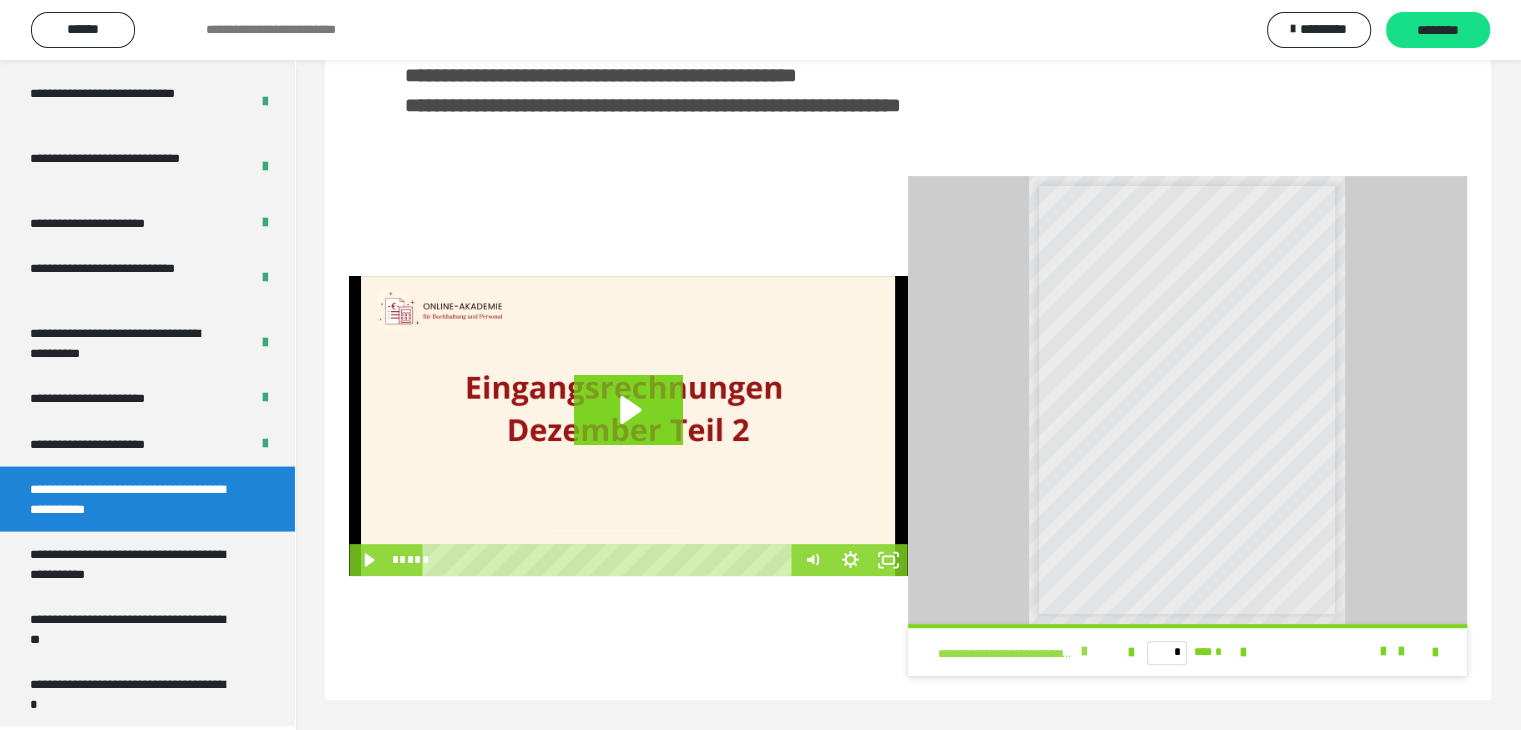 click at bounding box center (1083, 652) 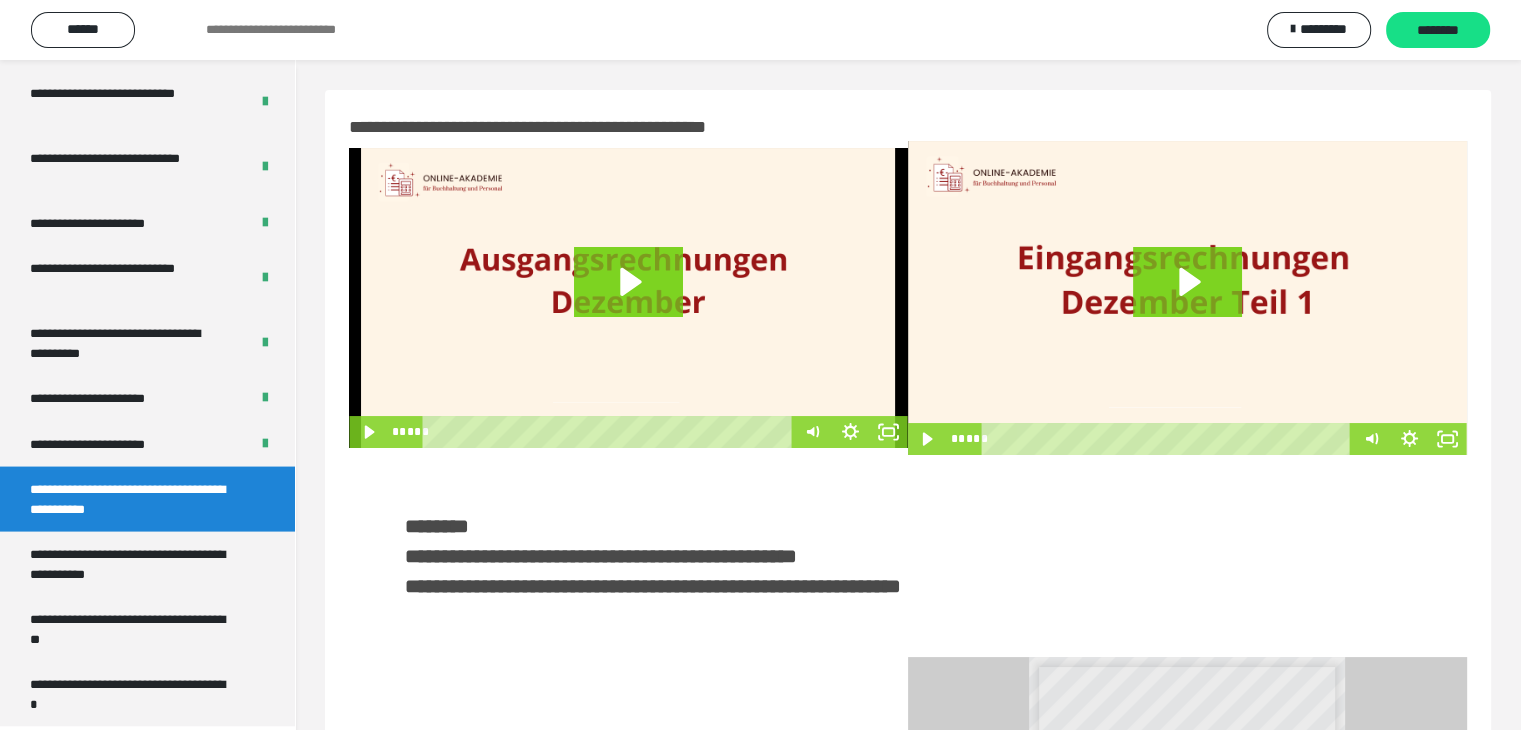 scroll, scrollTop: 481, scrollLeft: 0, axis: vertical 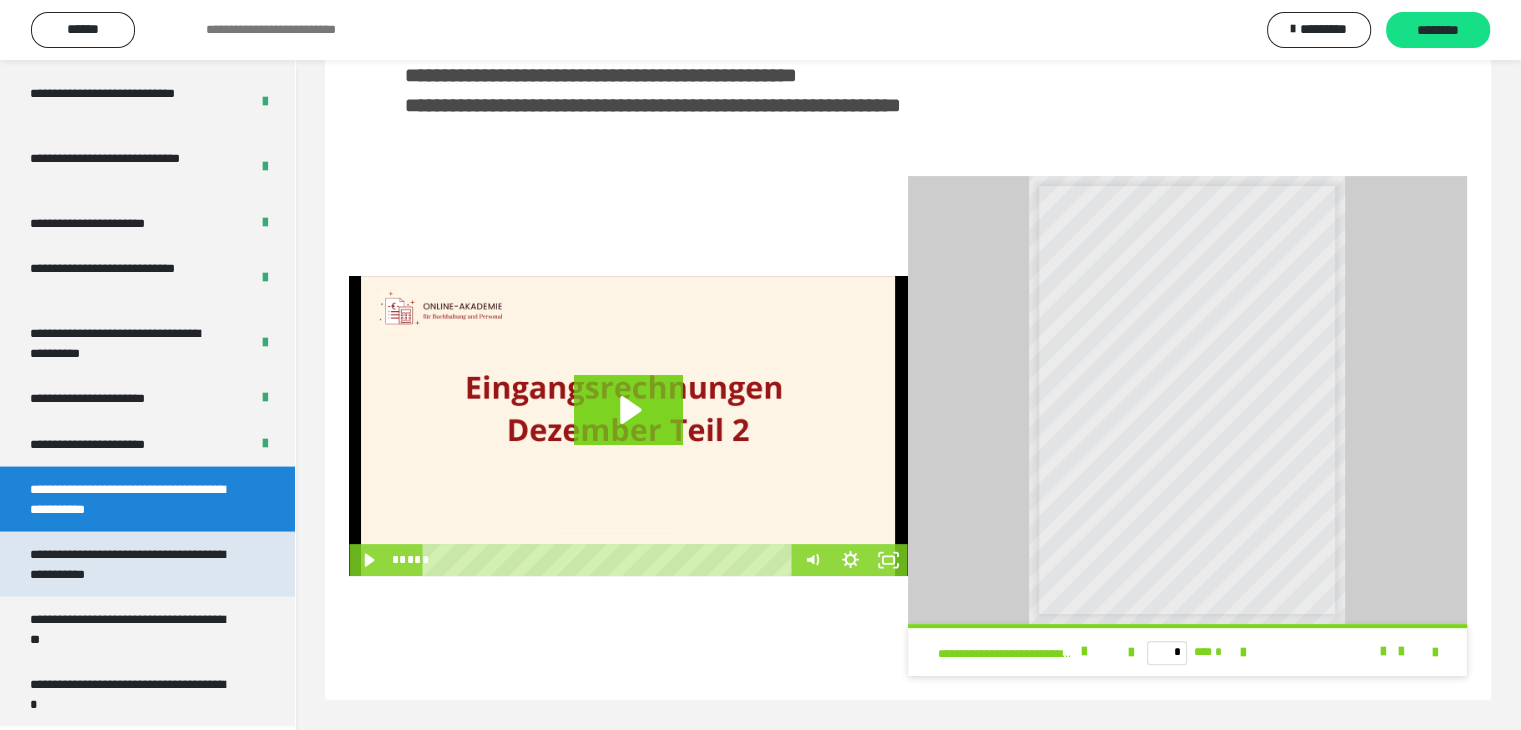 click on "**********" at bounding box center [132, 564] 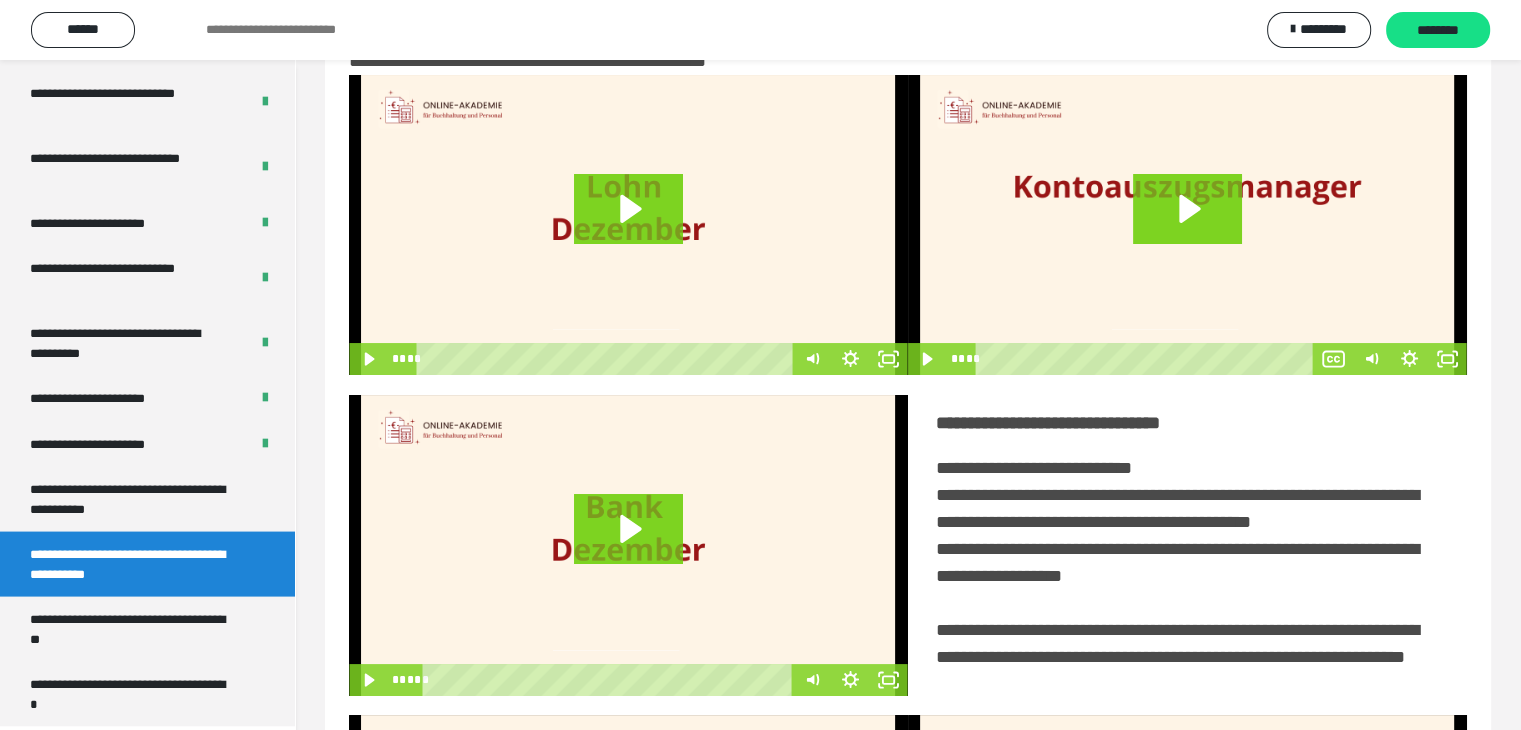 scroll, scrollTop: 100, scrollLeft: 0, axis: vertical 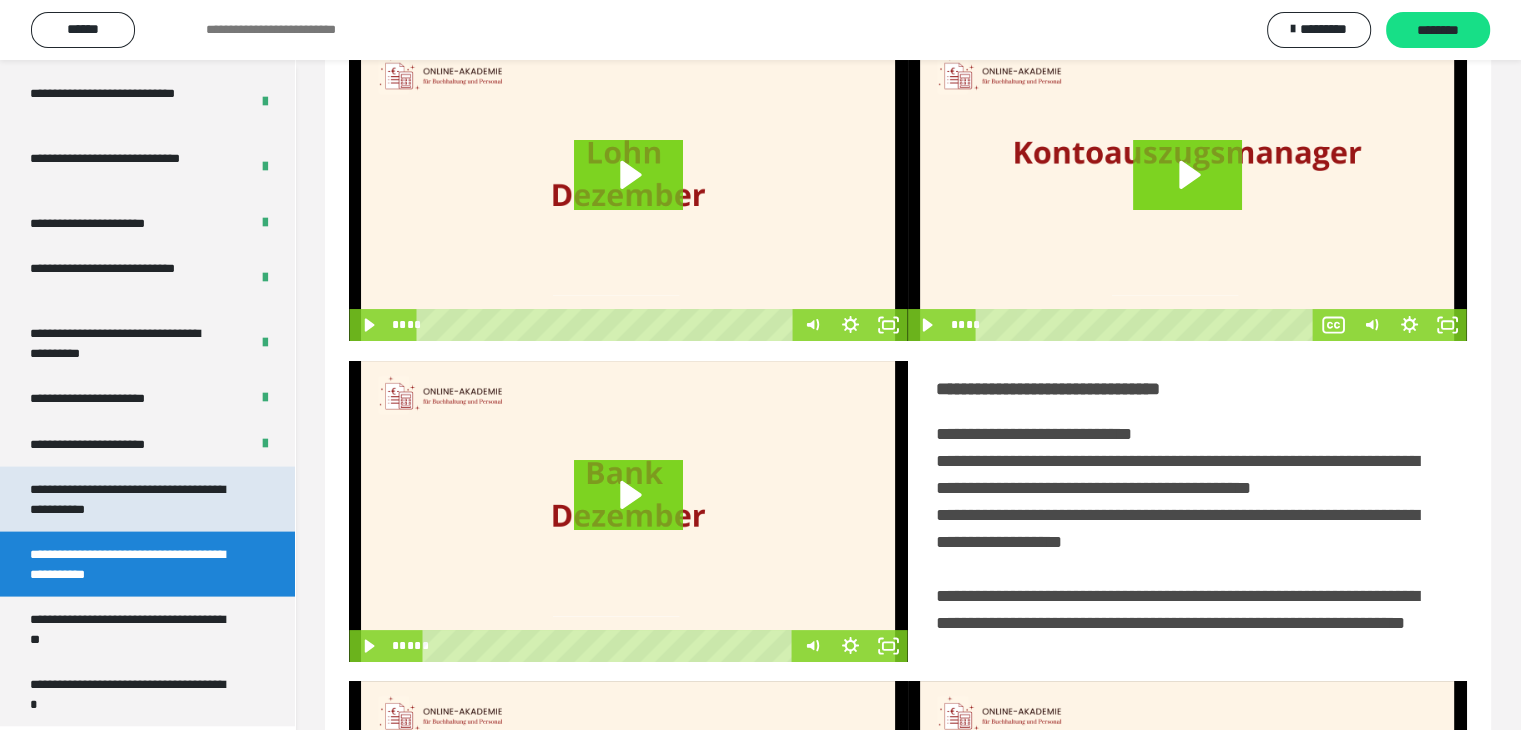 click on "**********" at bounding box center [132, 499] 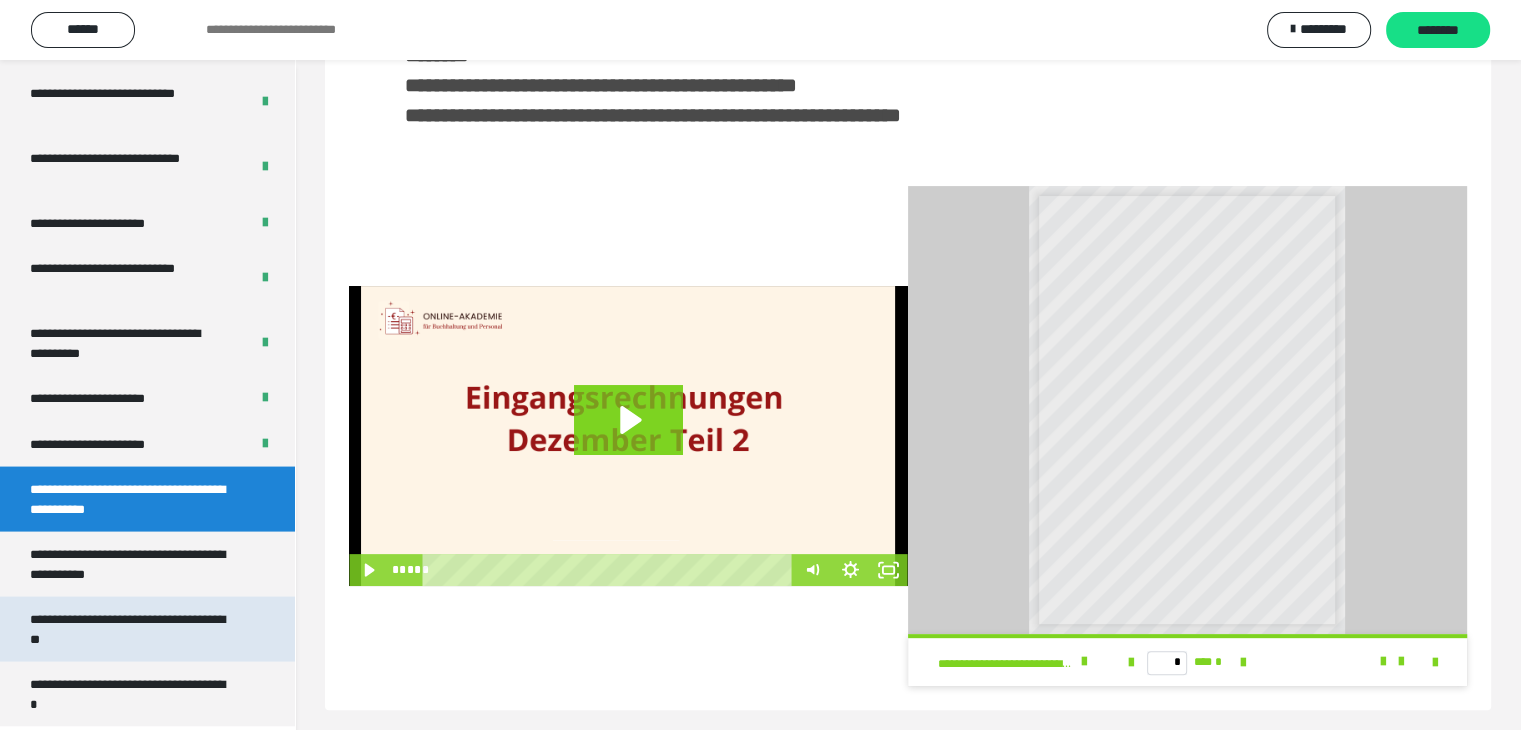 scroll, scrollTop: 481, scrollLeft: 0, axis: vertical 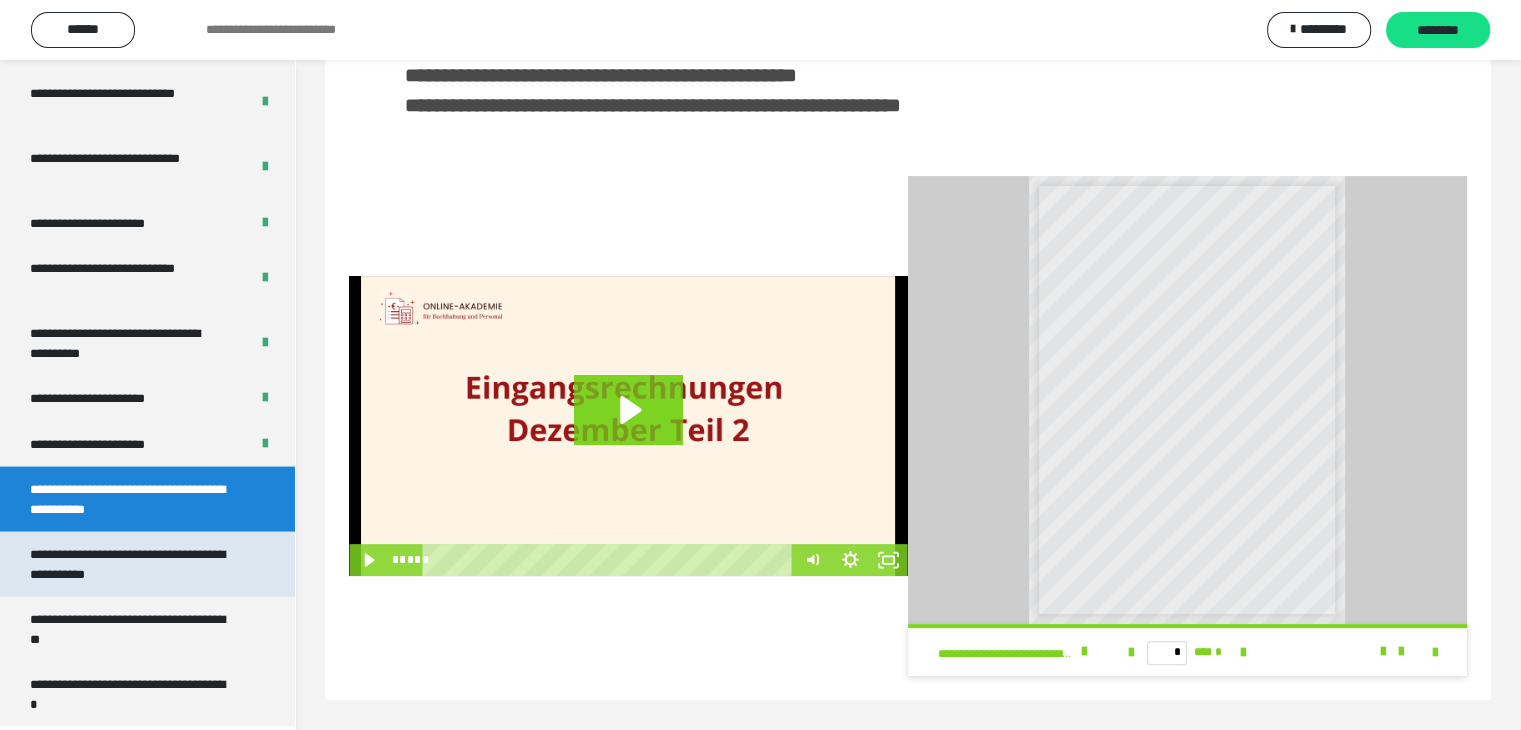 click on "**********" at bounding box center (132, 564) 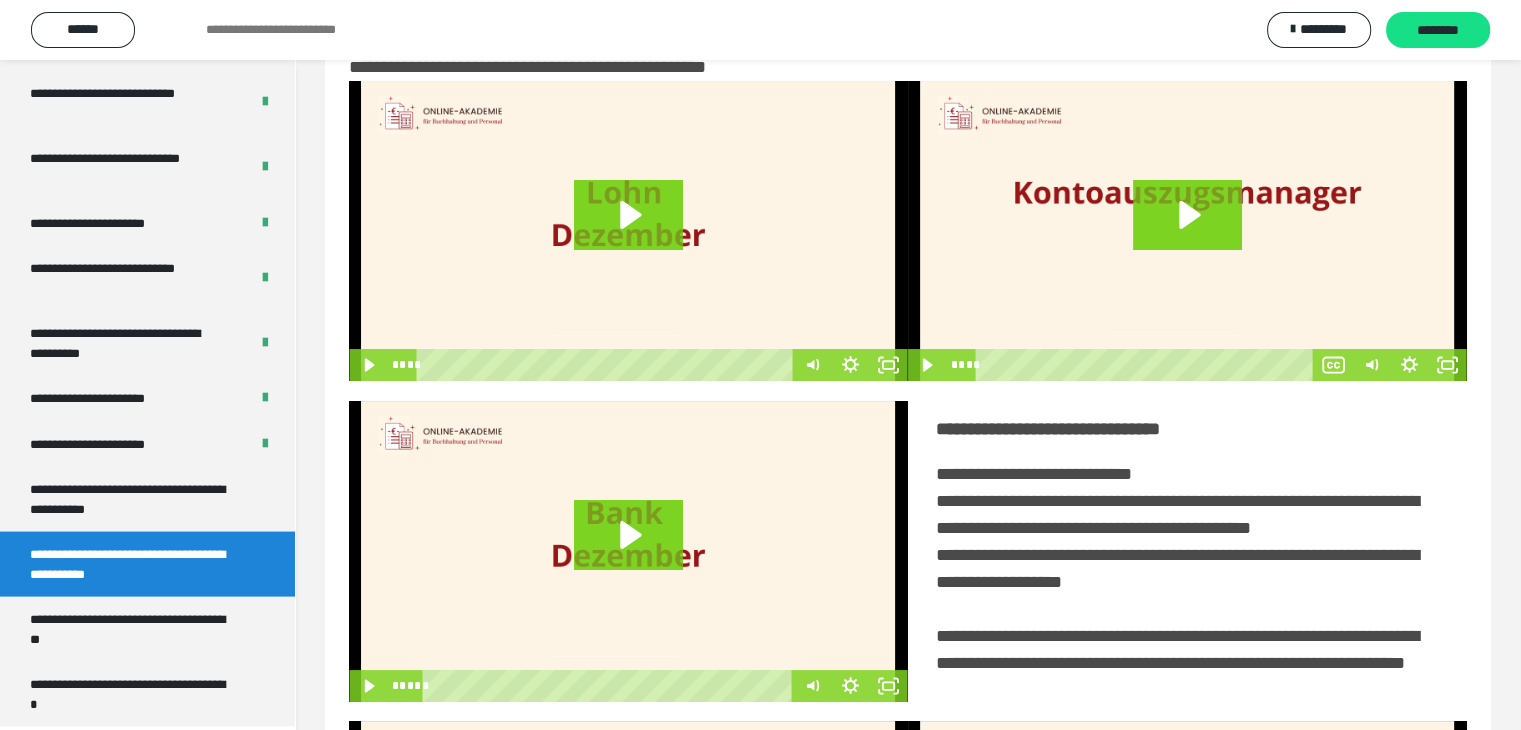 scroll, scrollTop: 460, scrollLeft: 0, axis: vertical 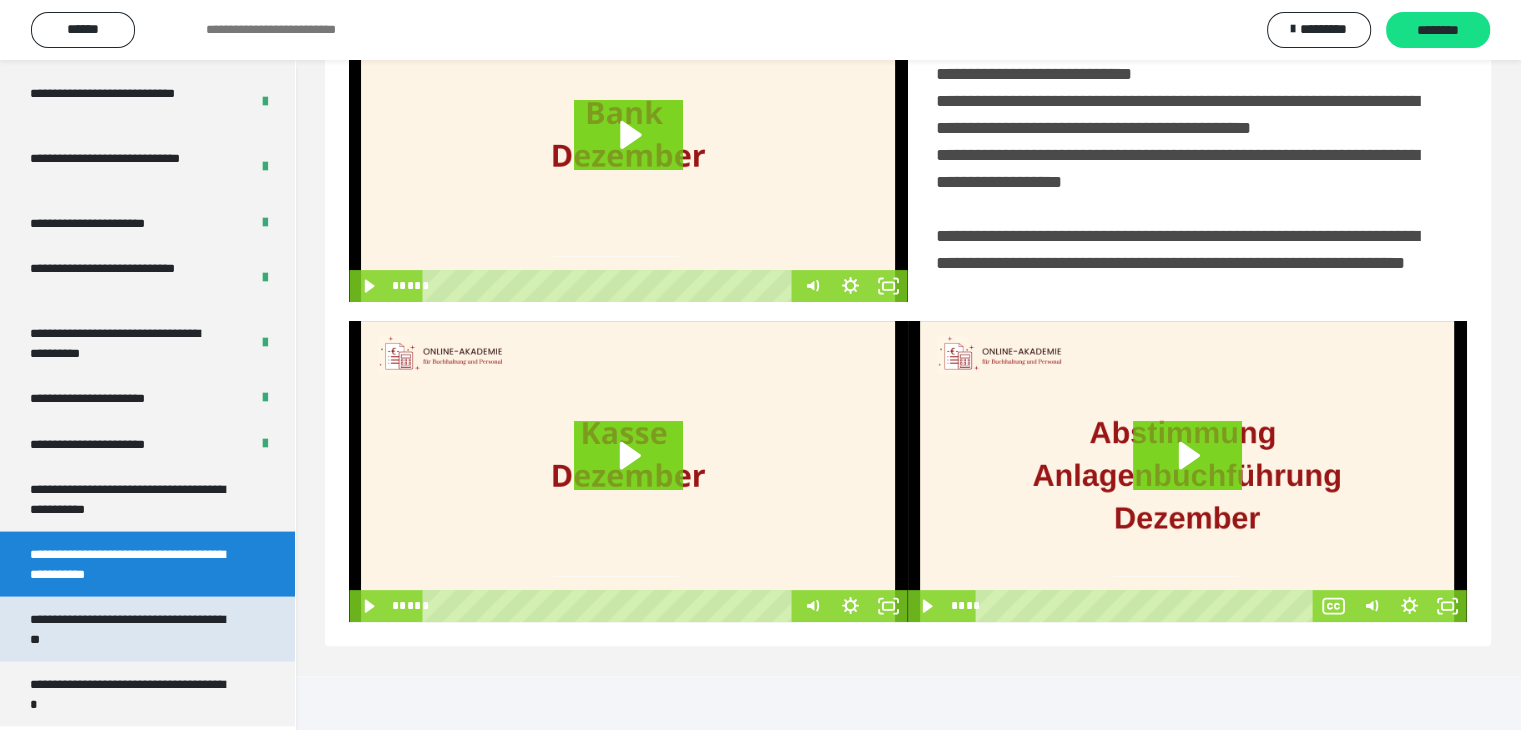click on "**********" at bounding box center (132, 629) 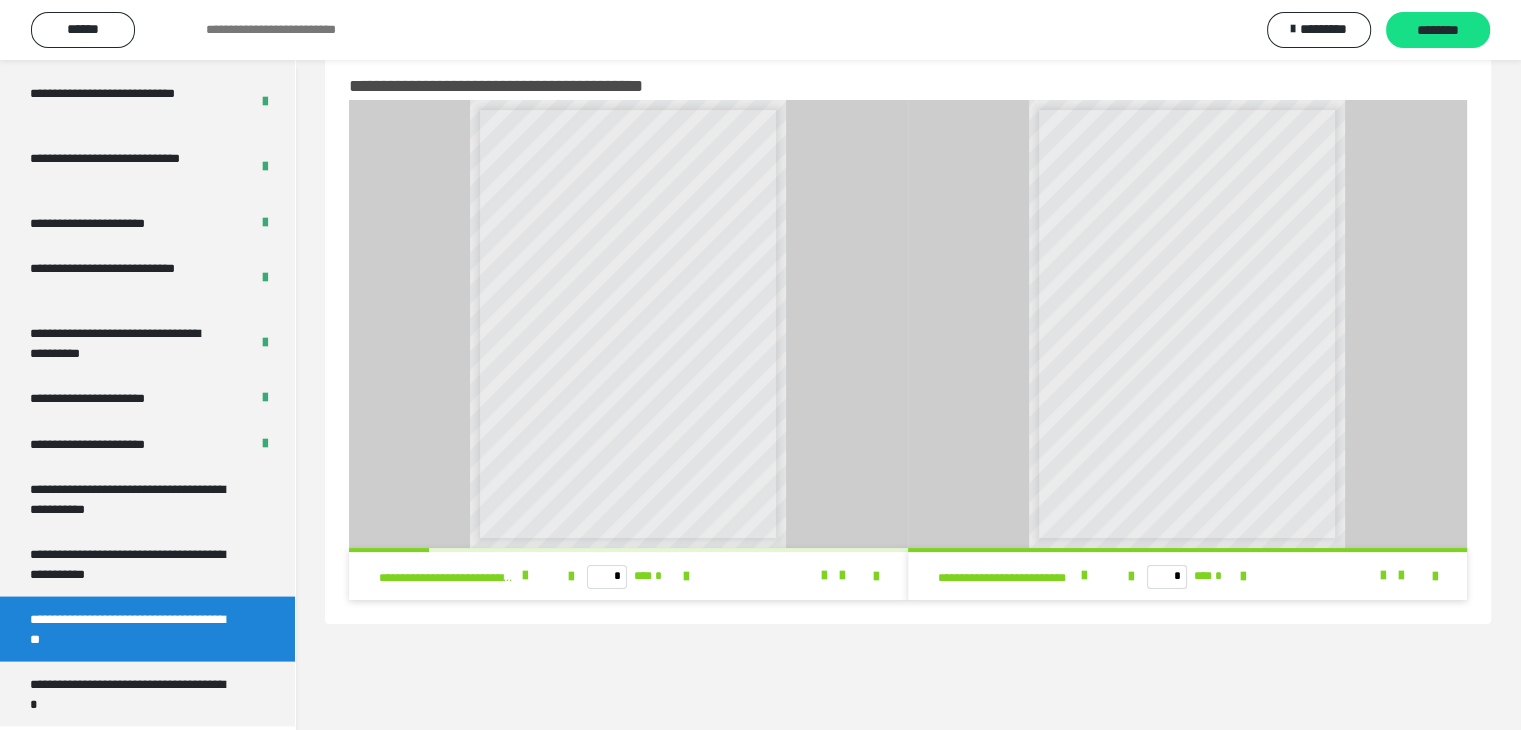 scroll, scrollTop: 60, scrollLeft: 0, axis: vertical 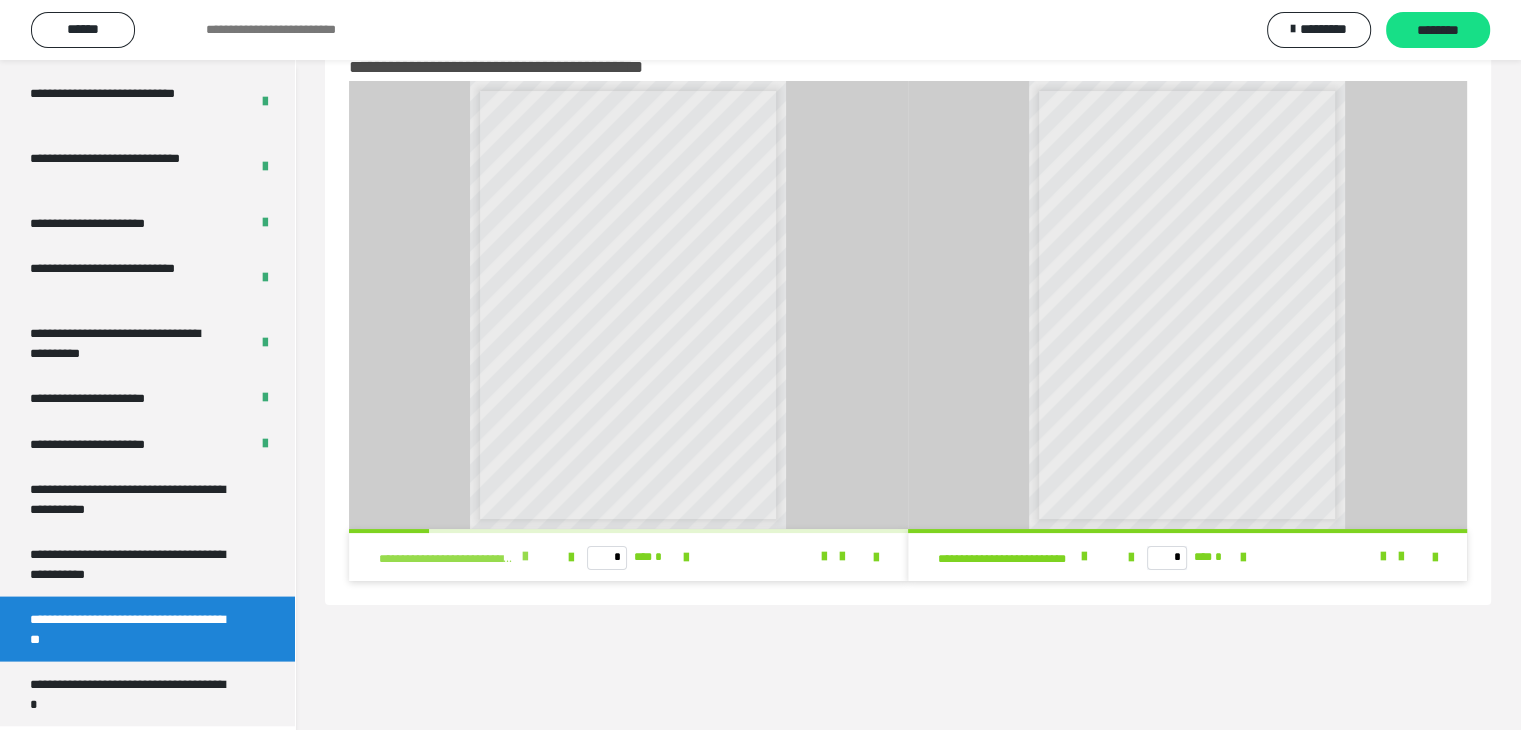 click at bounding box center (525, 557) 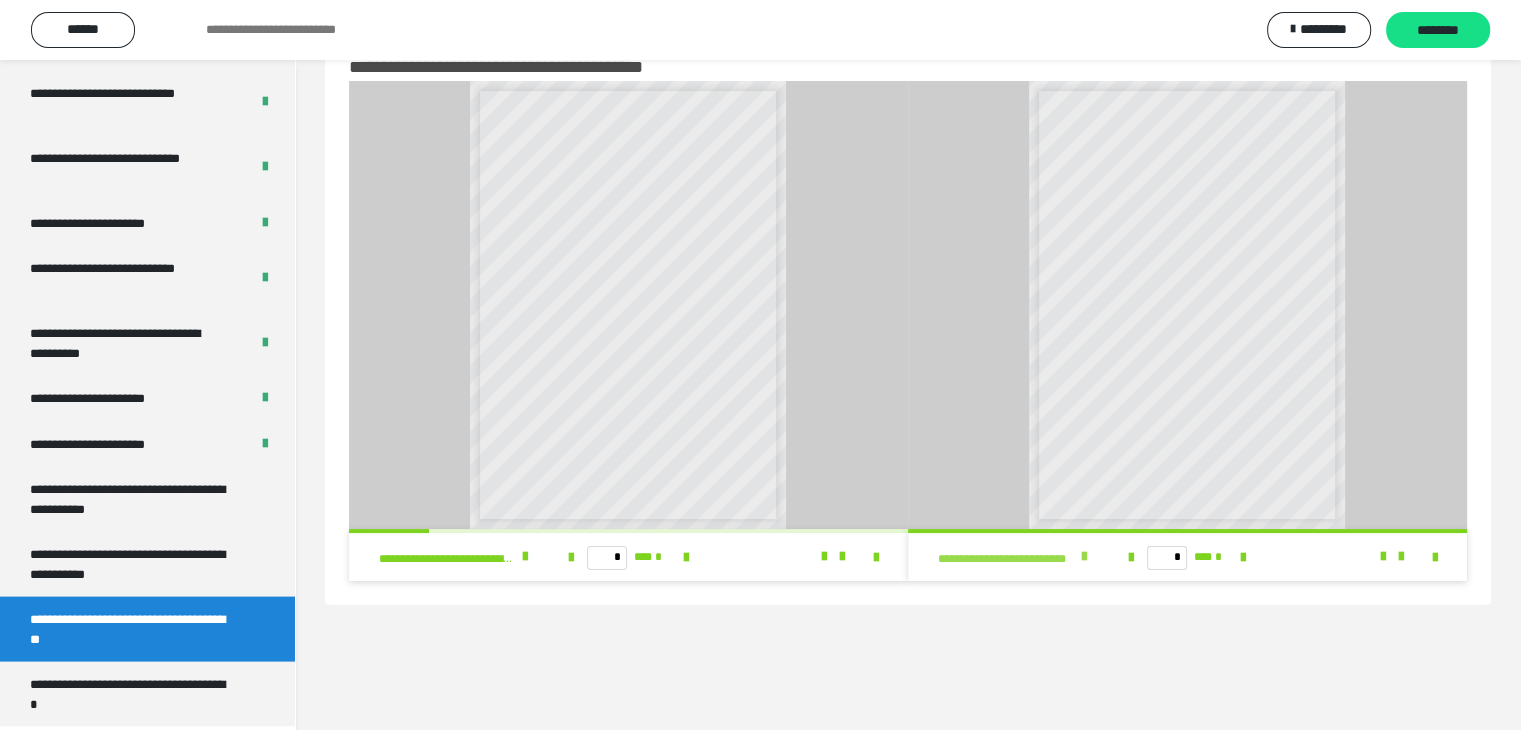 click at bounding box center [1083, 557] 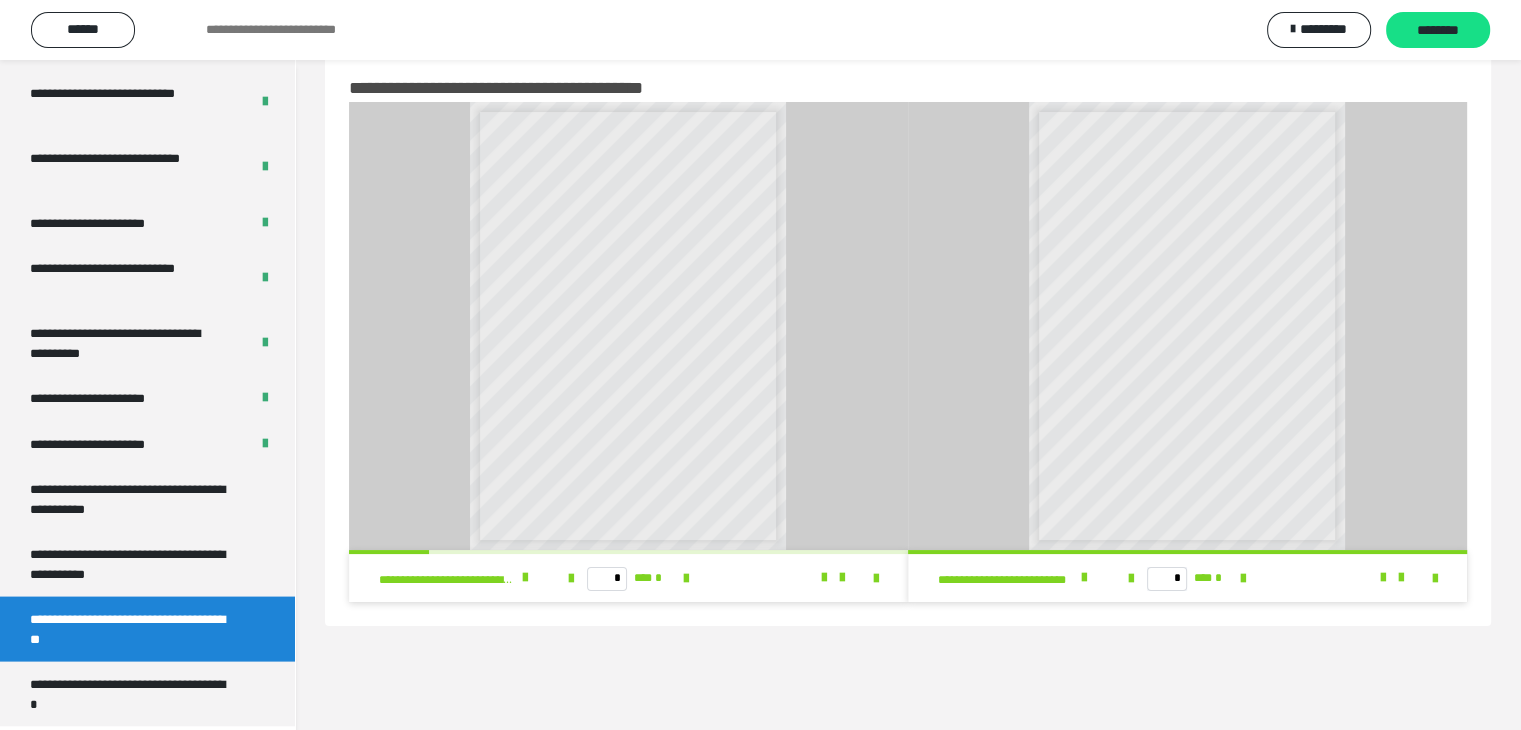 scroll, scrollTop: 60, scrollLeft: 0, axis: vertical 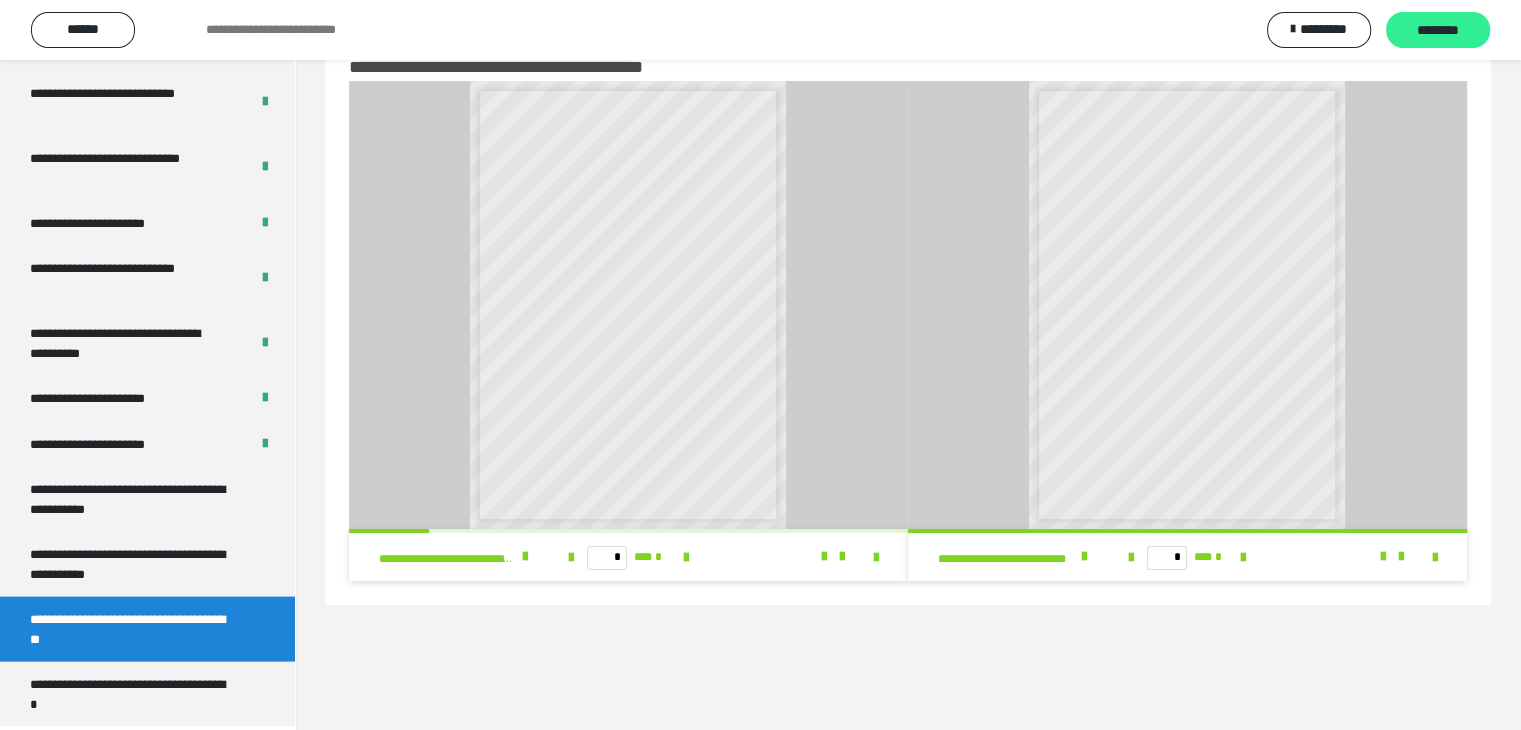click on "********" at bounding box center (1438, 31) 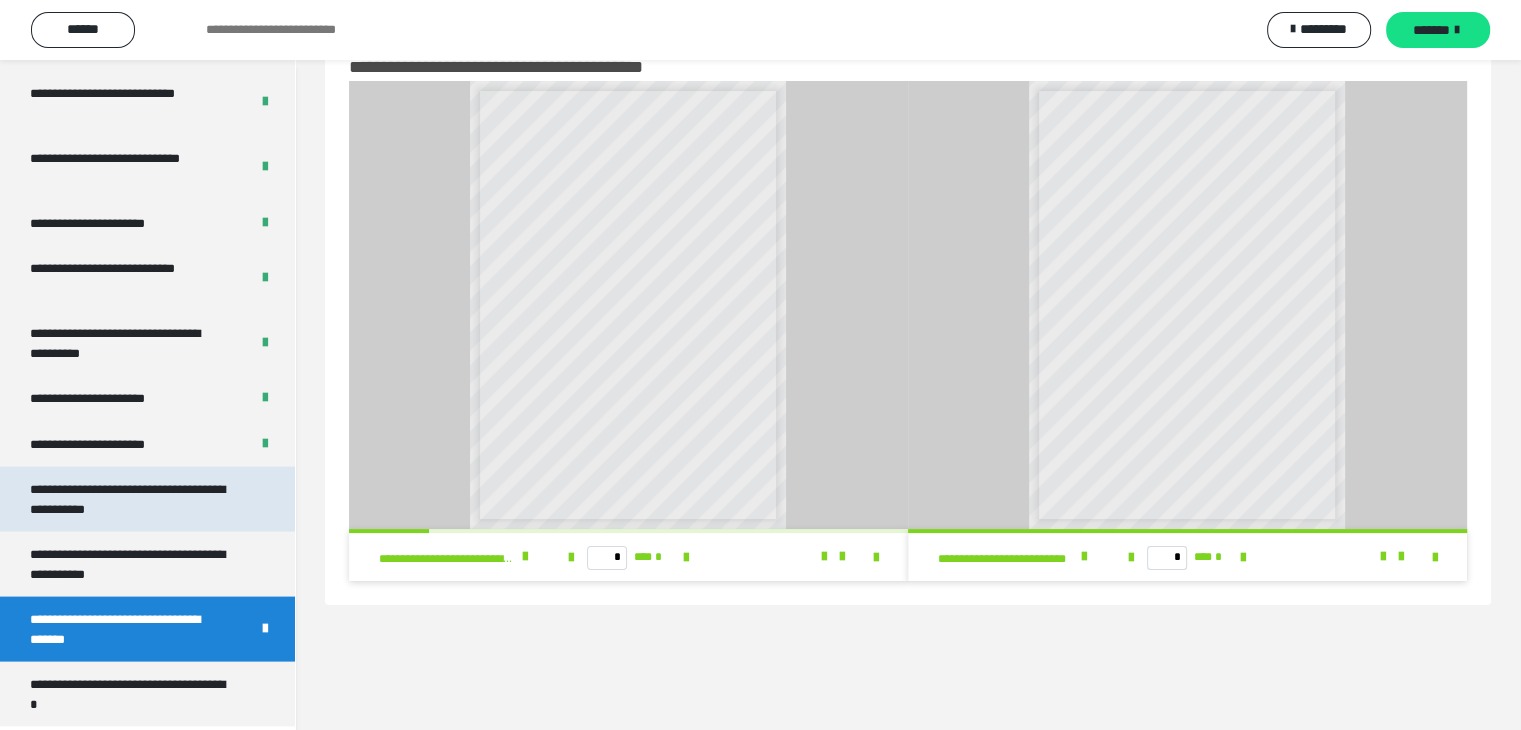 click on "**********" at bounding box center [132, 499] 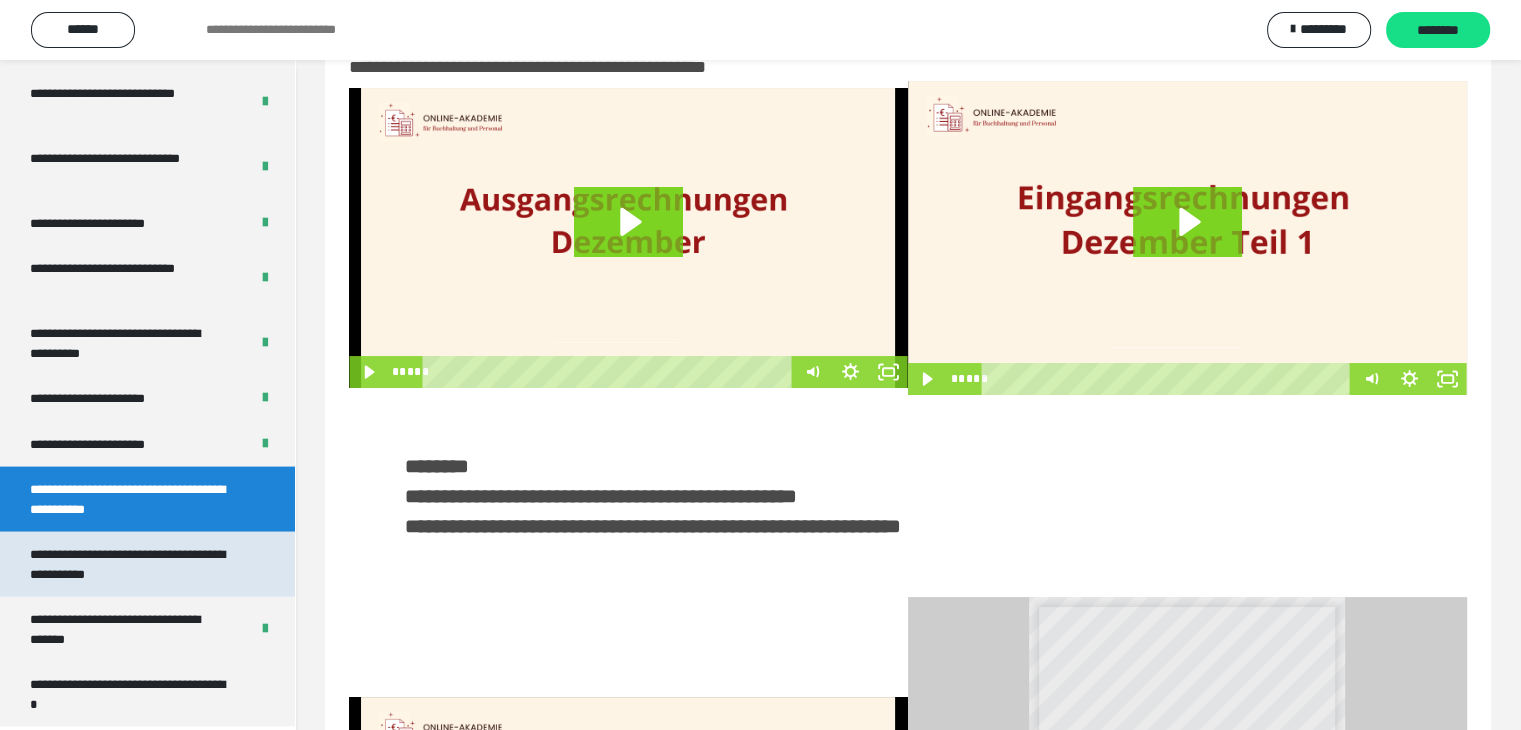 click on "**********" at bounding box center [132, 564] 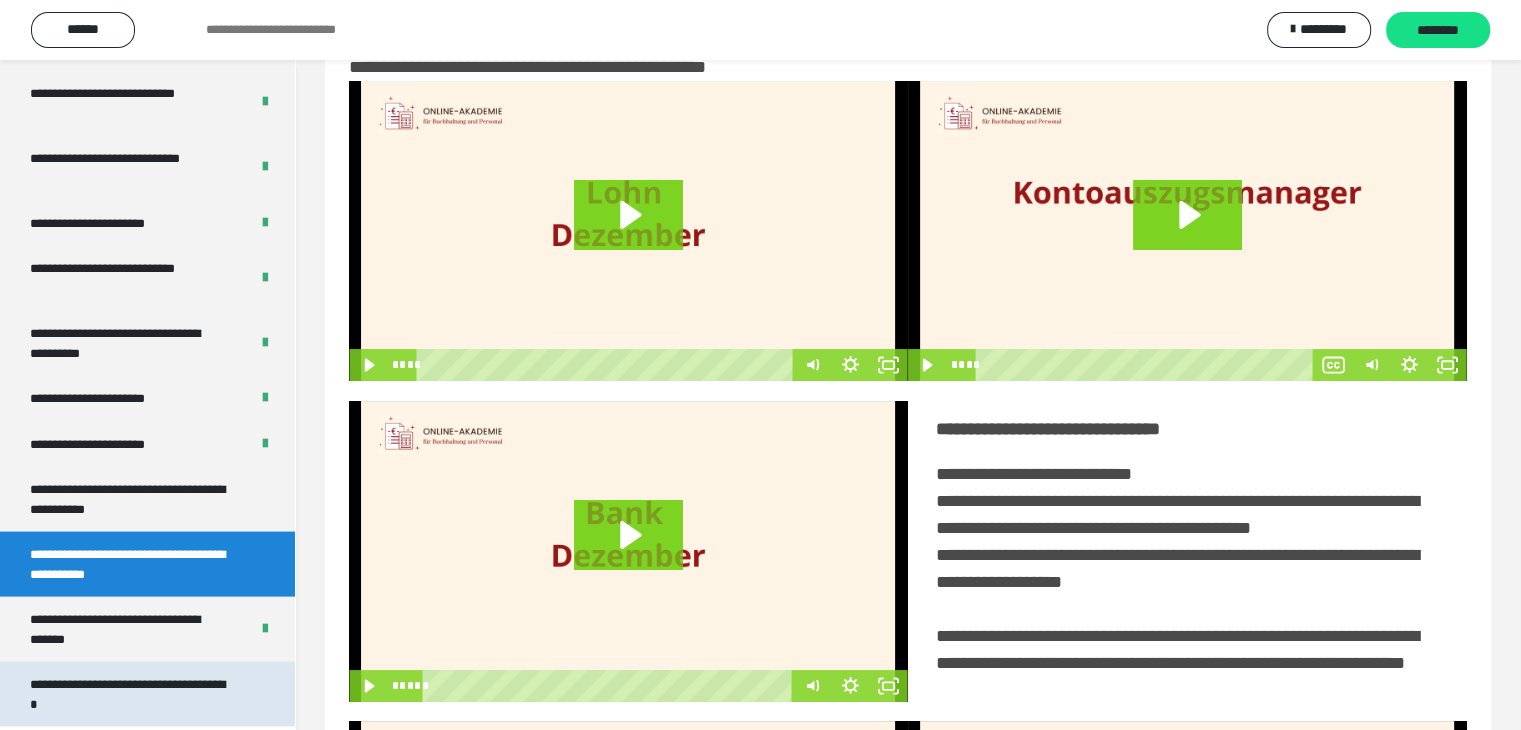 click on "**********" at bounding box center [132, 694] 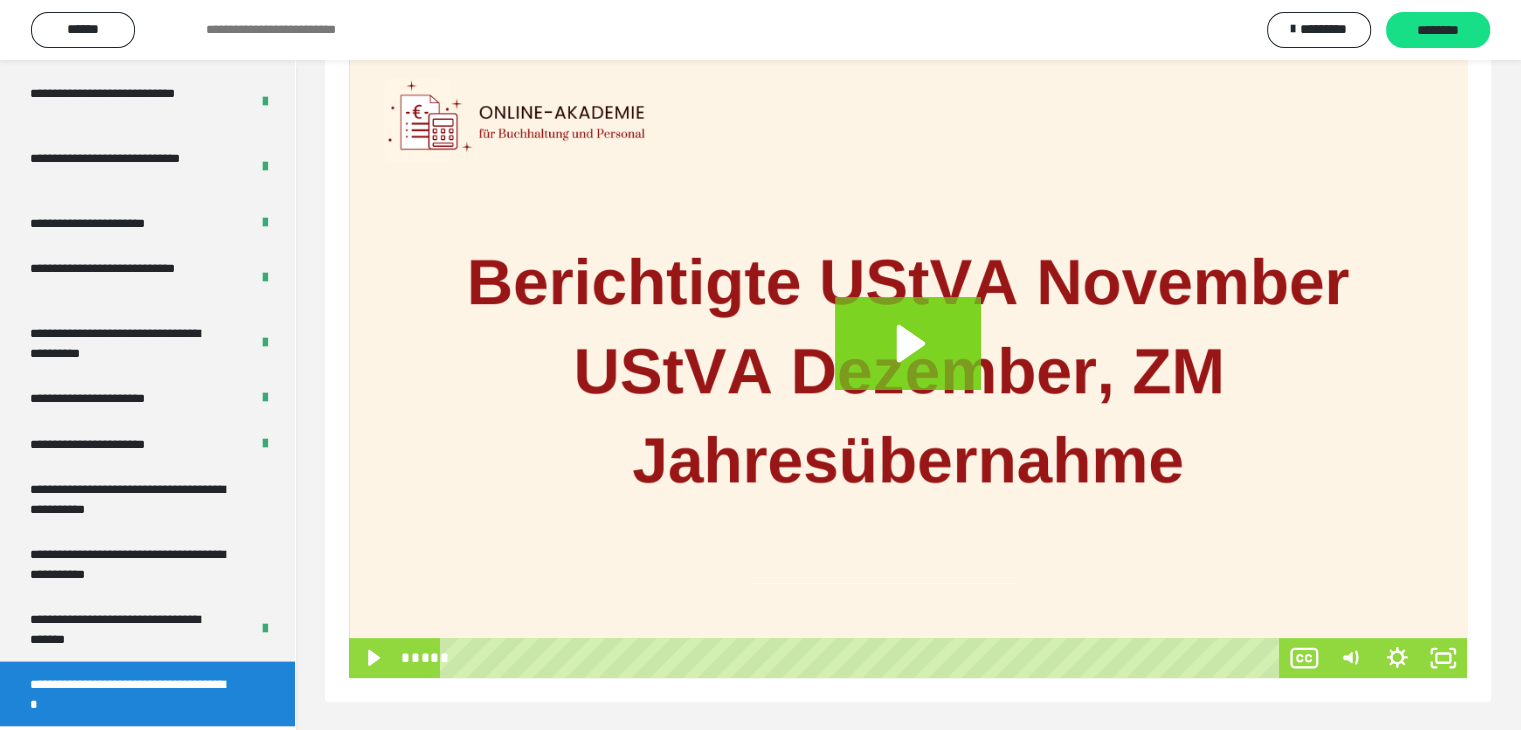 scroll, scrollTop: 0, scrollLeft: 0, axis: both 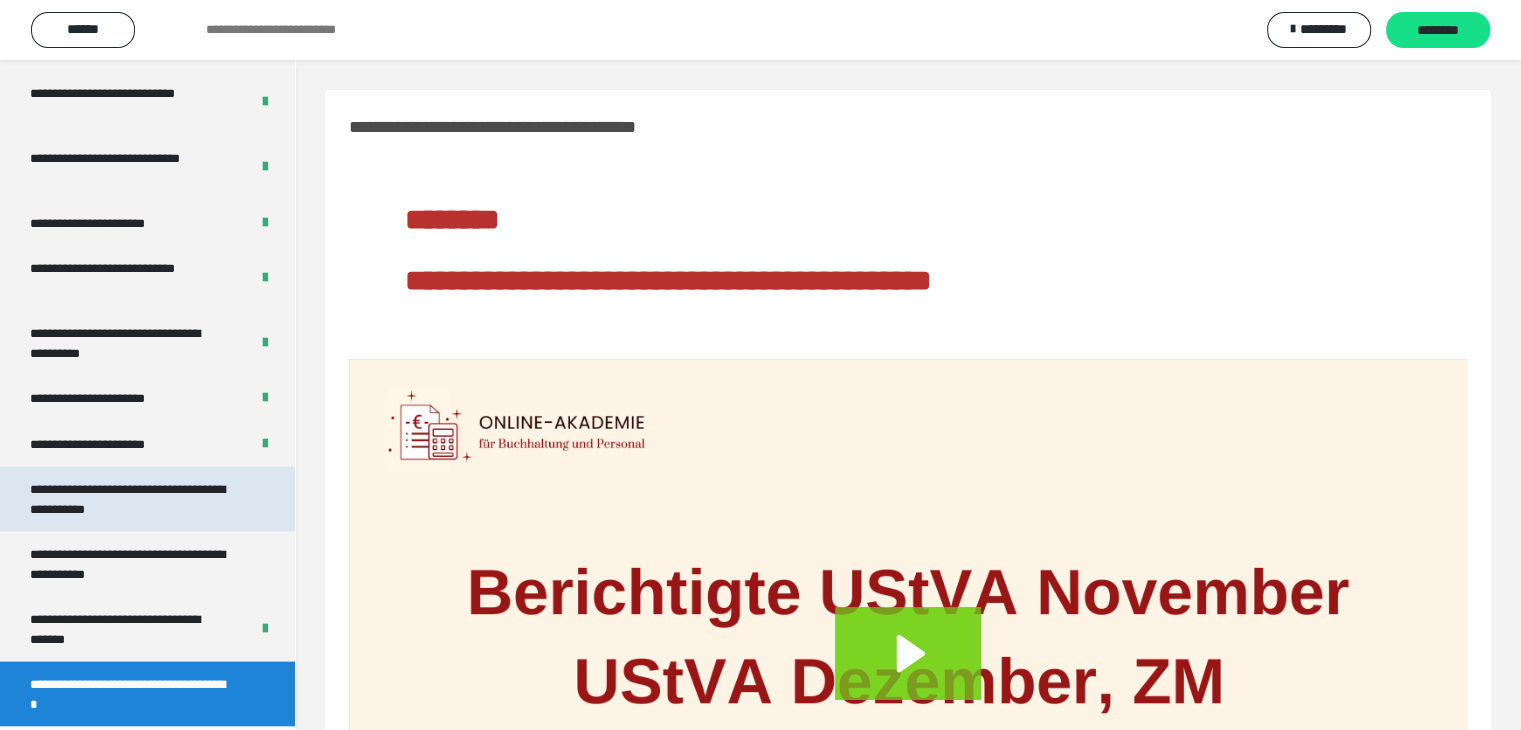 click on "**********" at bounding box center (132, 499) 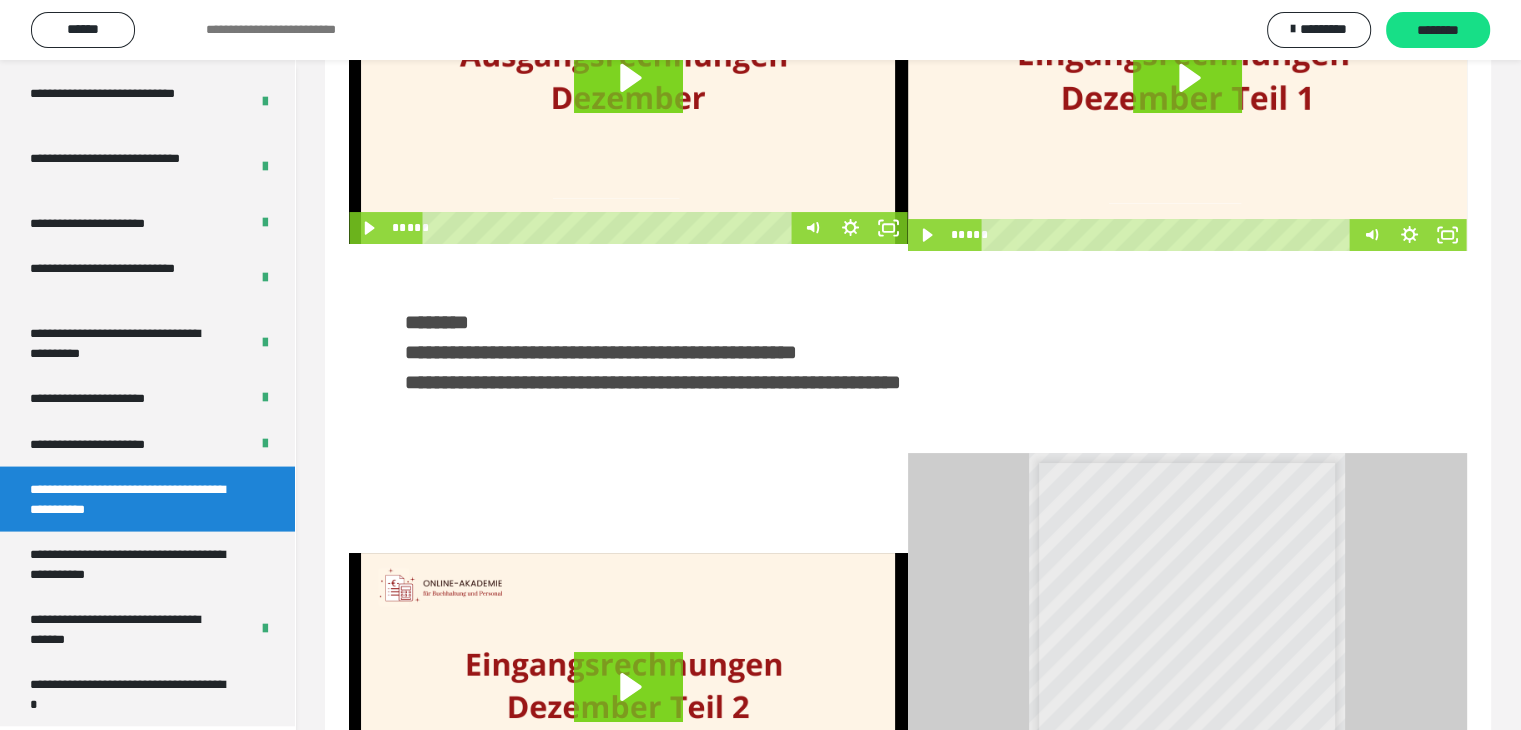 scroll, scrollTop: 300, scrollLeft: 0, axis: vertical 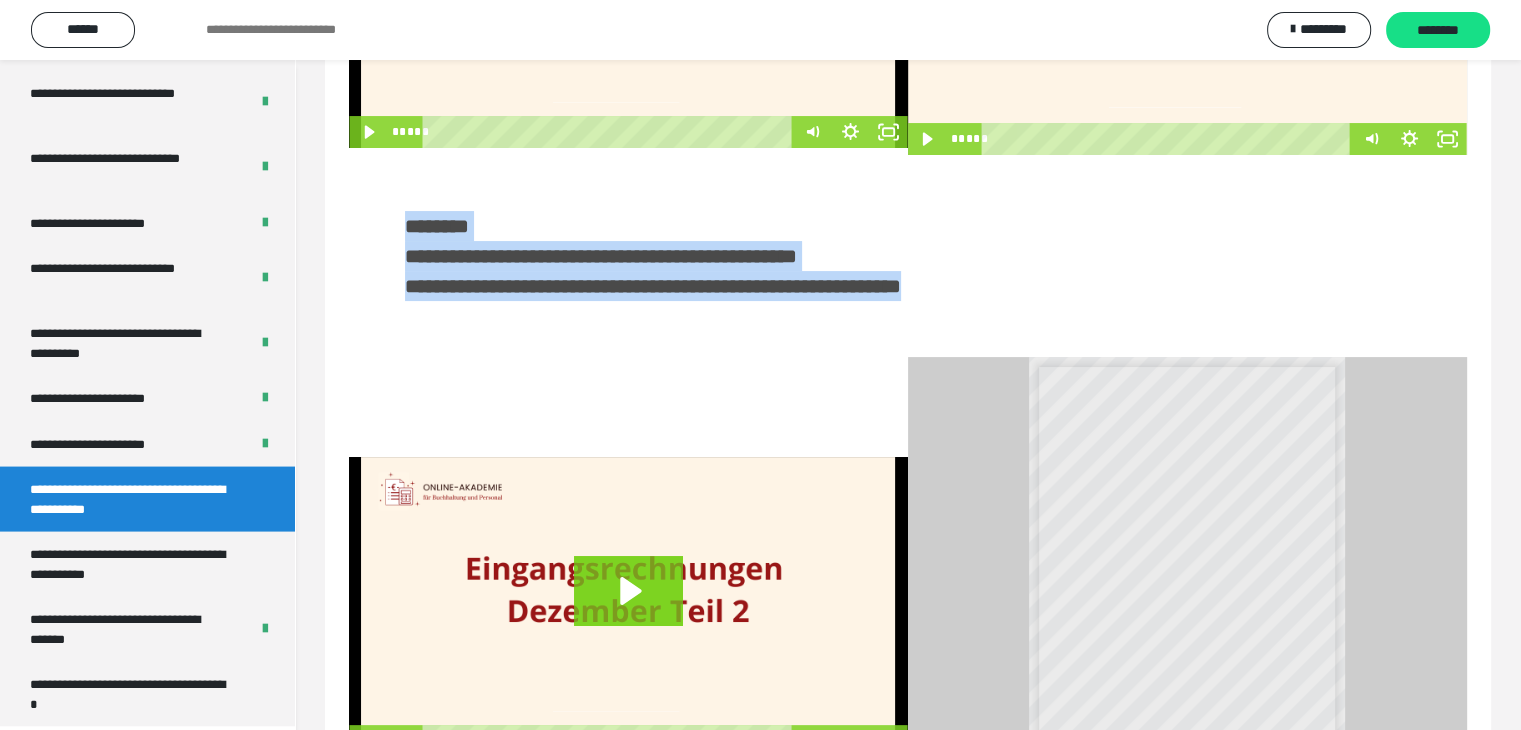 drag, startPoint x: 404, startPoint y: 225, endPoint x: 1127, endPoint y: 292, distance: 726.0978 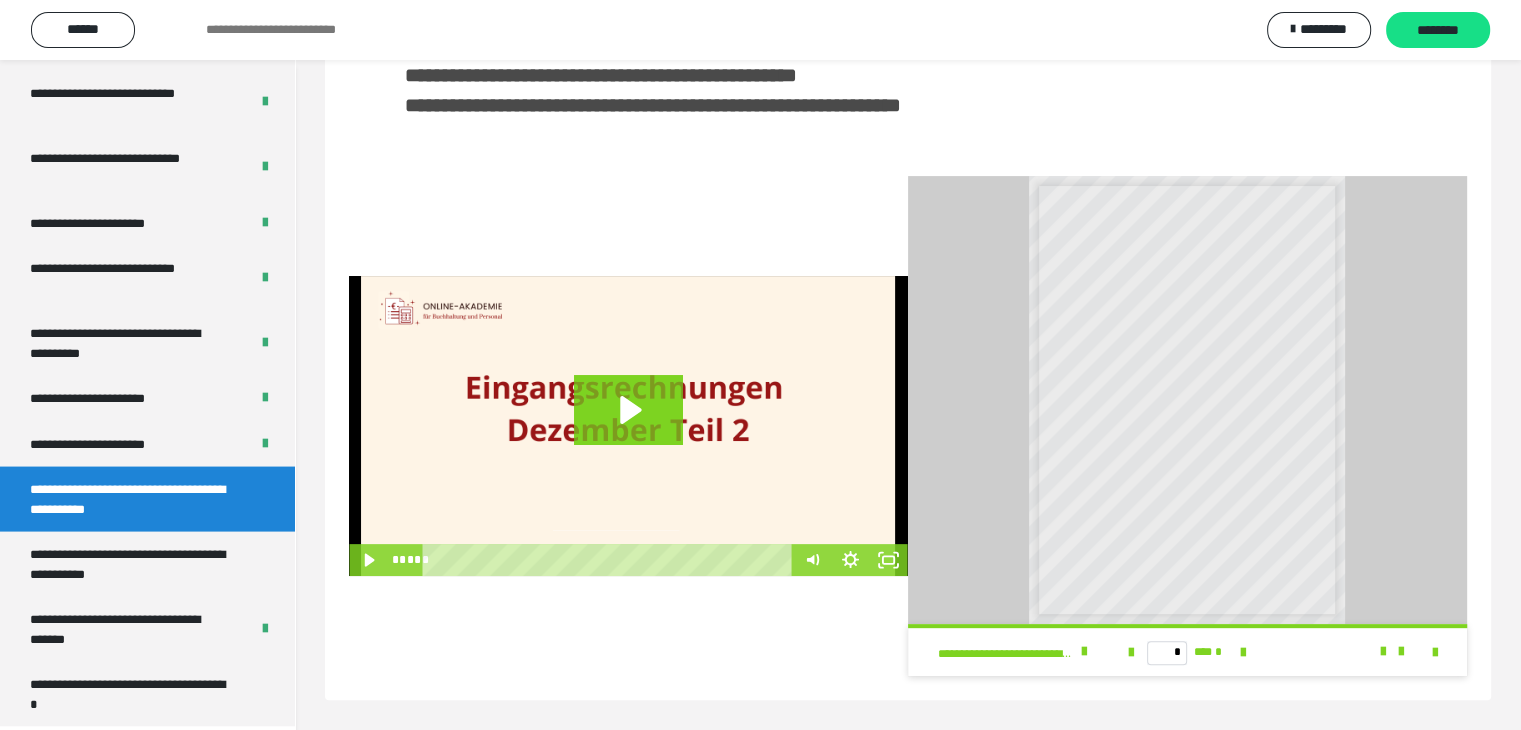 scroll, scrollTop: 0, scrollLeft: 0, axis: both 